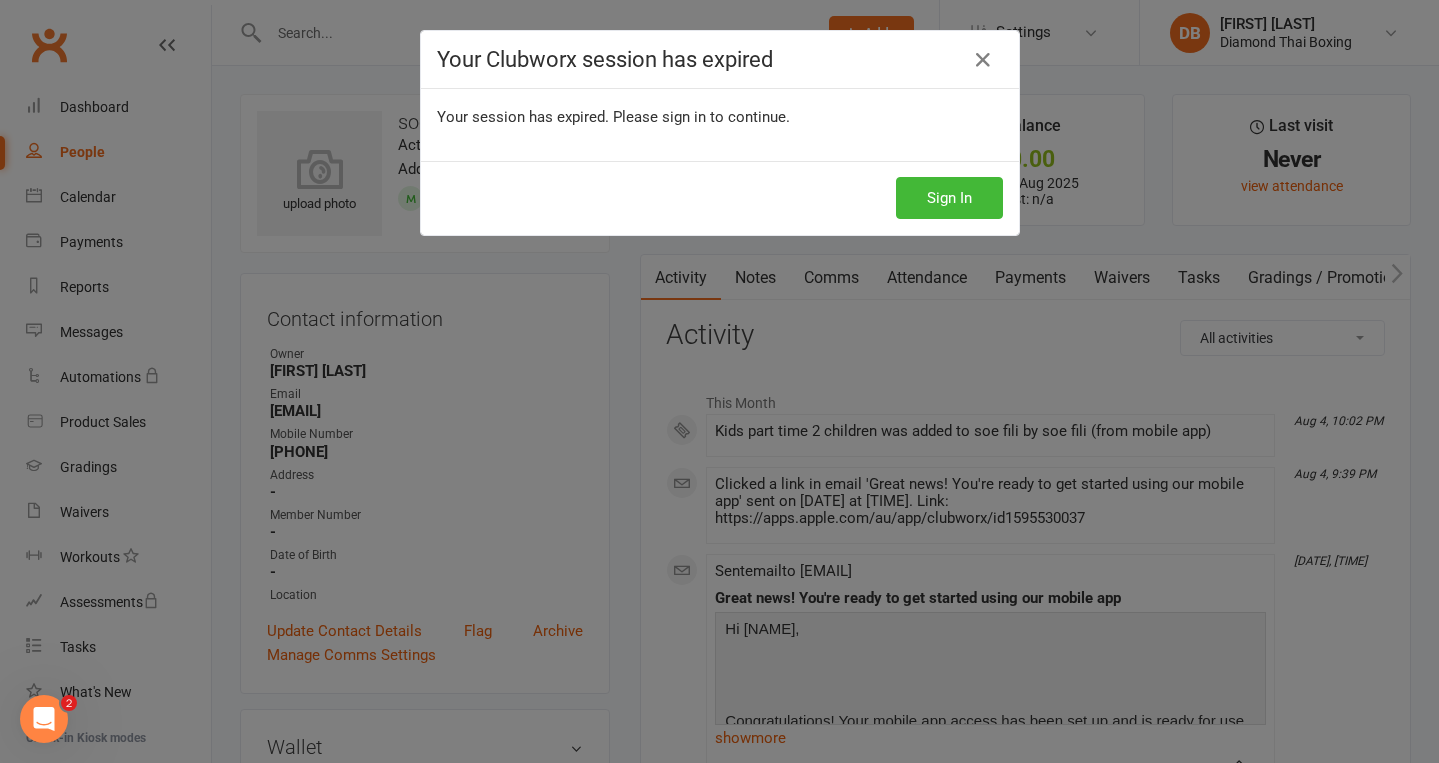 scroll, scrollTop: 0, scrollLeft: 0, axis: both 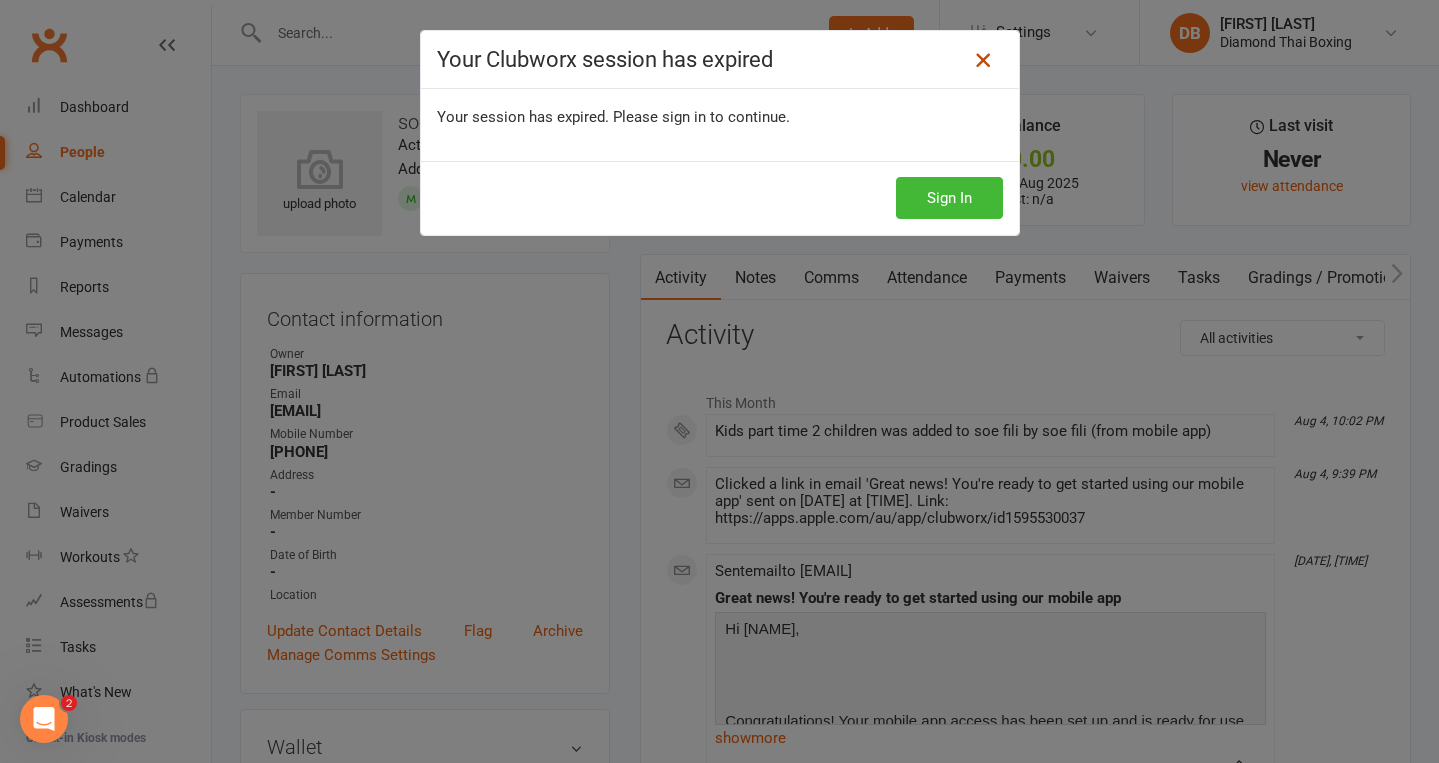 click at bounding box center (983, 60) 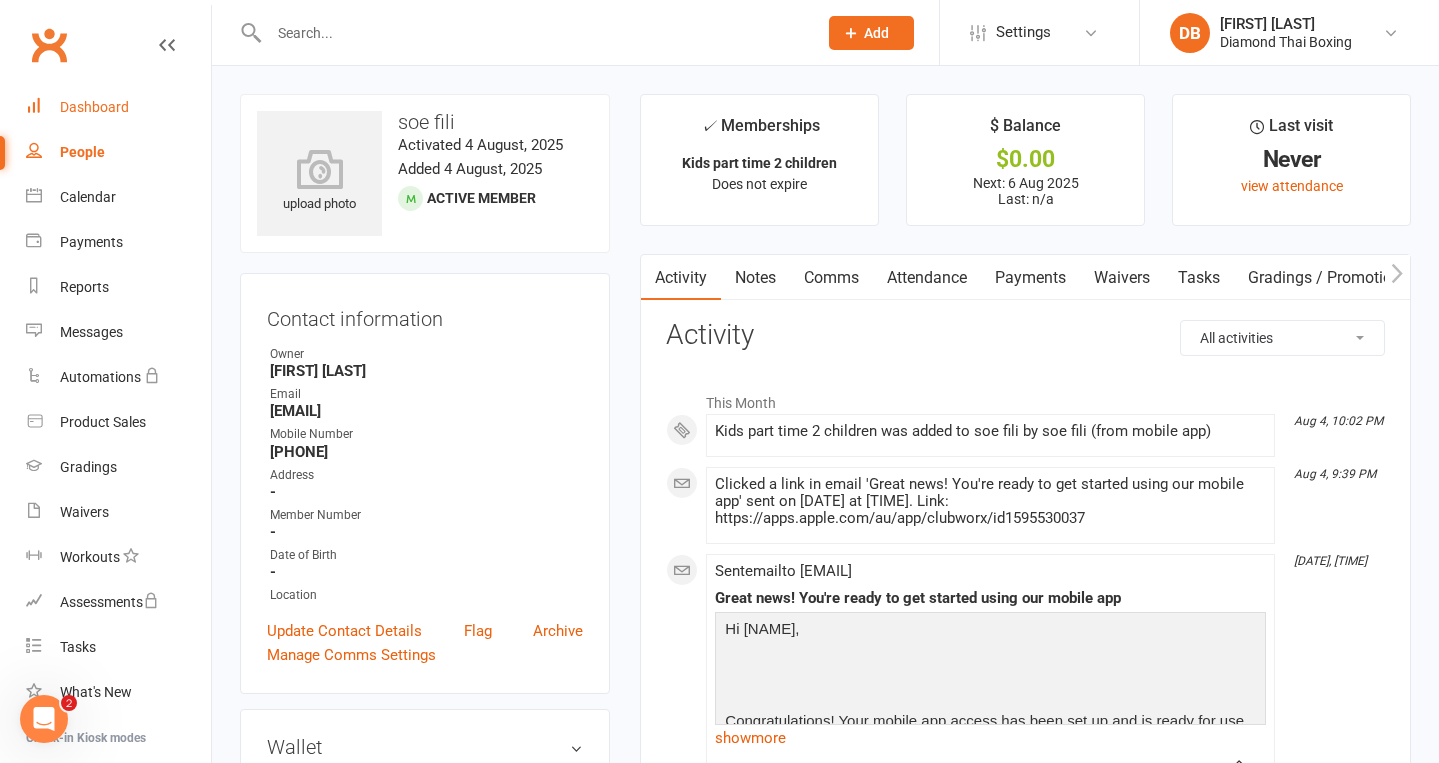 click on "Dashboard" at bounding box center (94, 107) 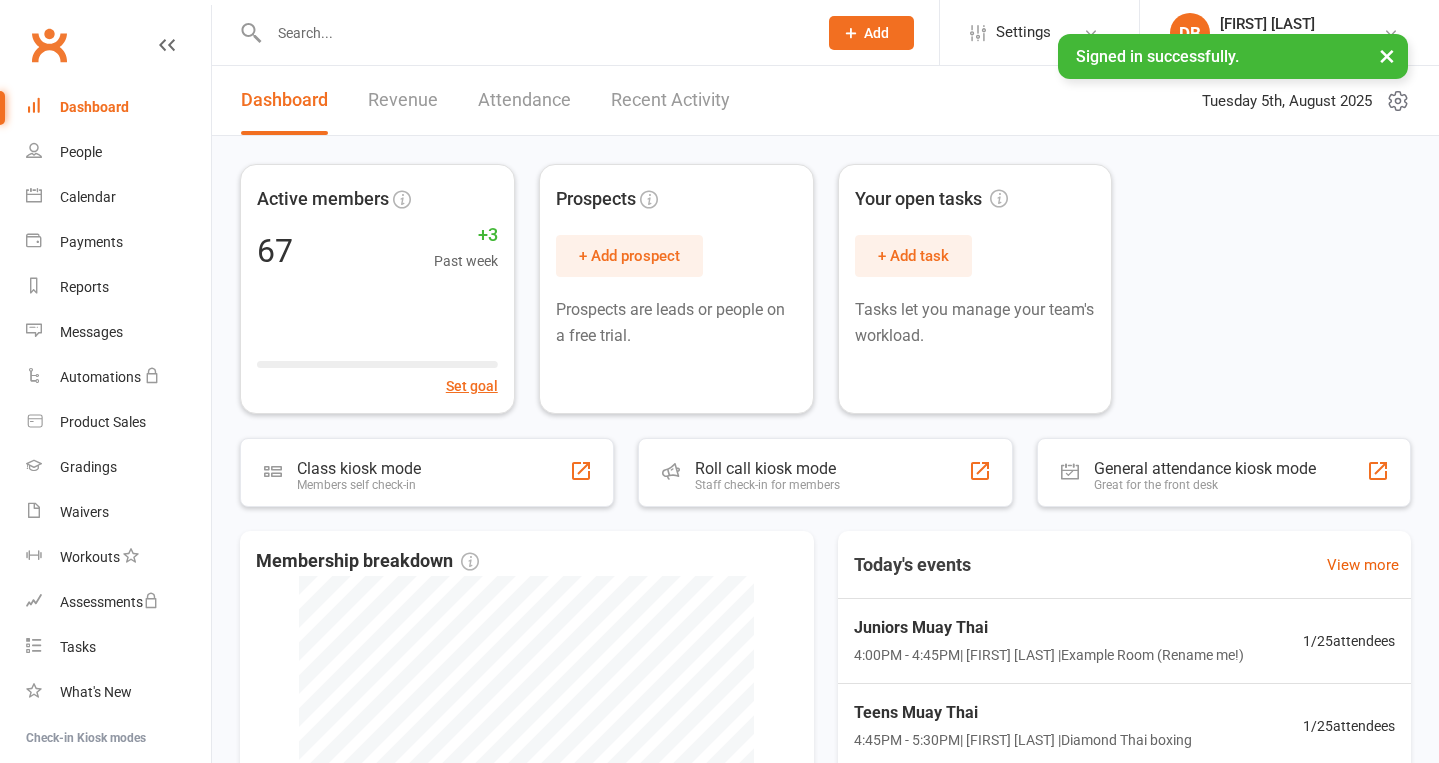 scroll, scrollTop: 0, scrollLeft: 0, axis: both 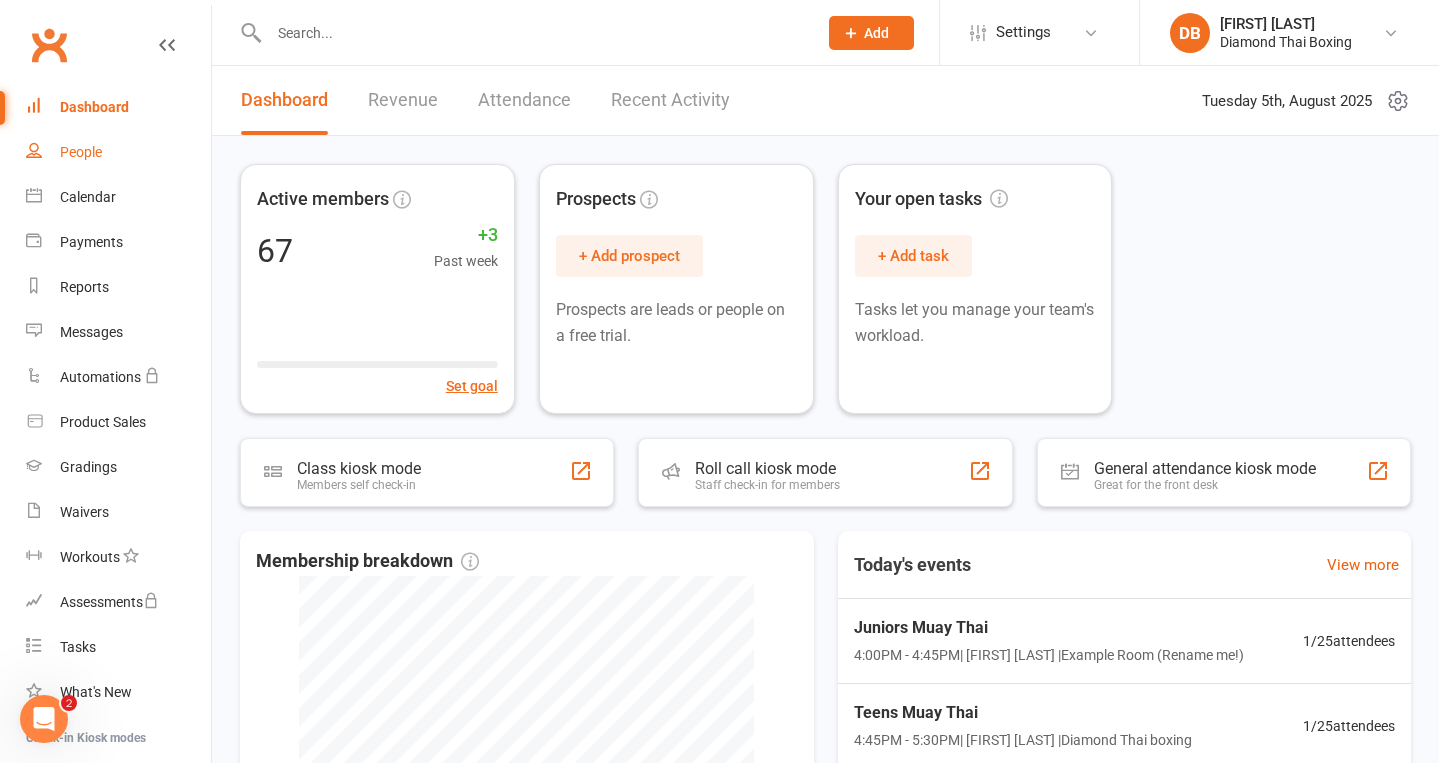 click on "People" at bounding box center [81, 152] 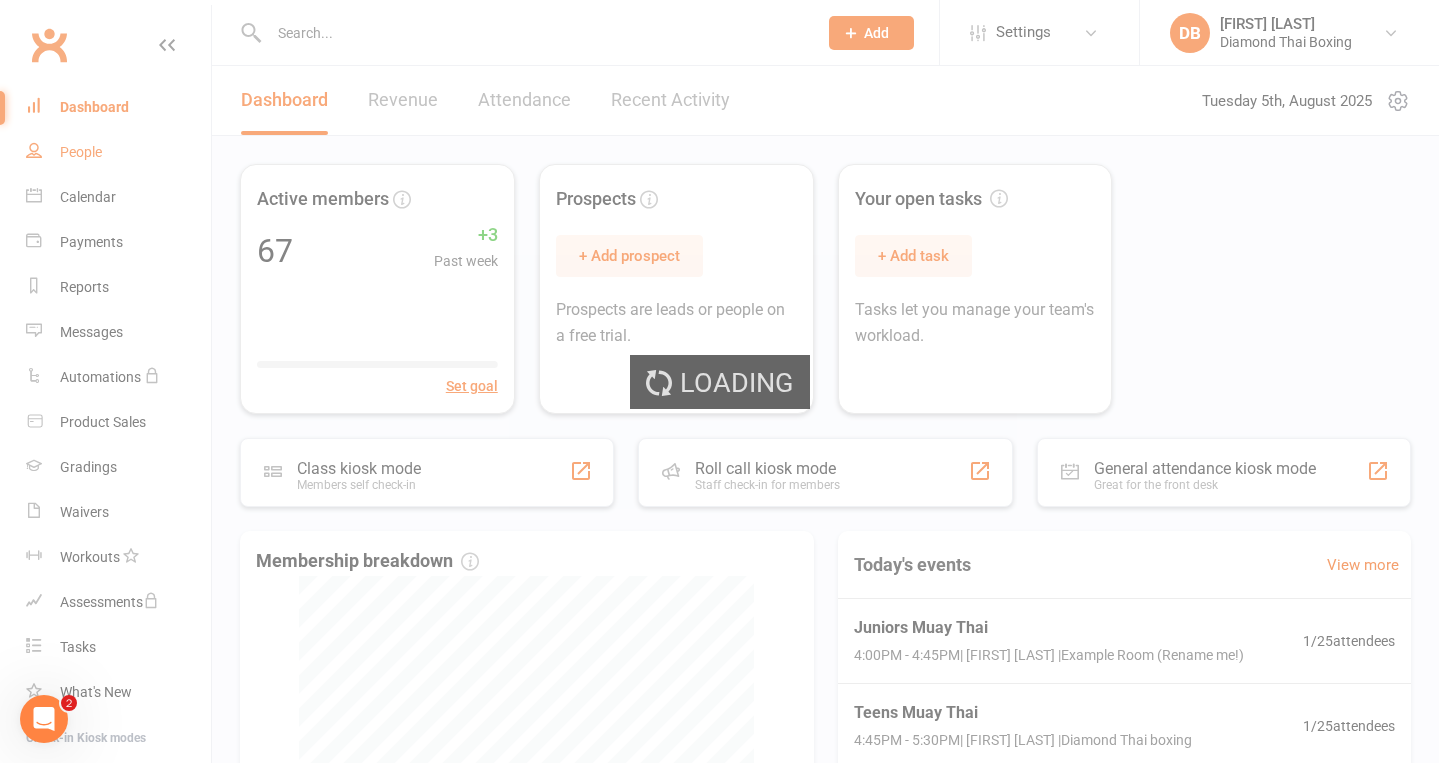 select on "100" 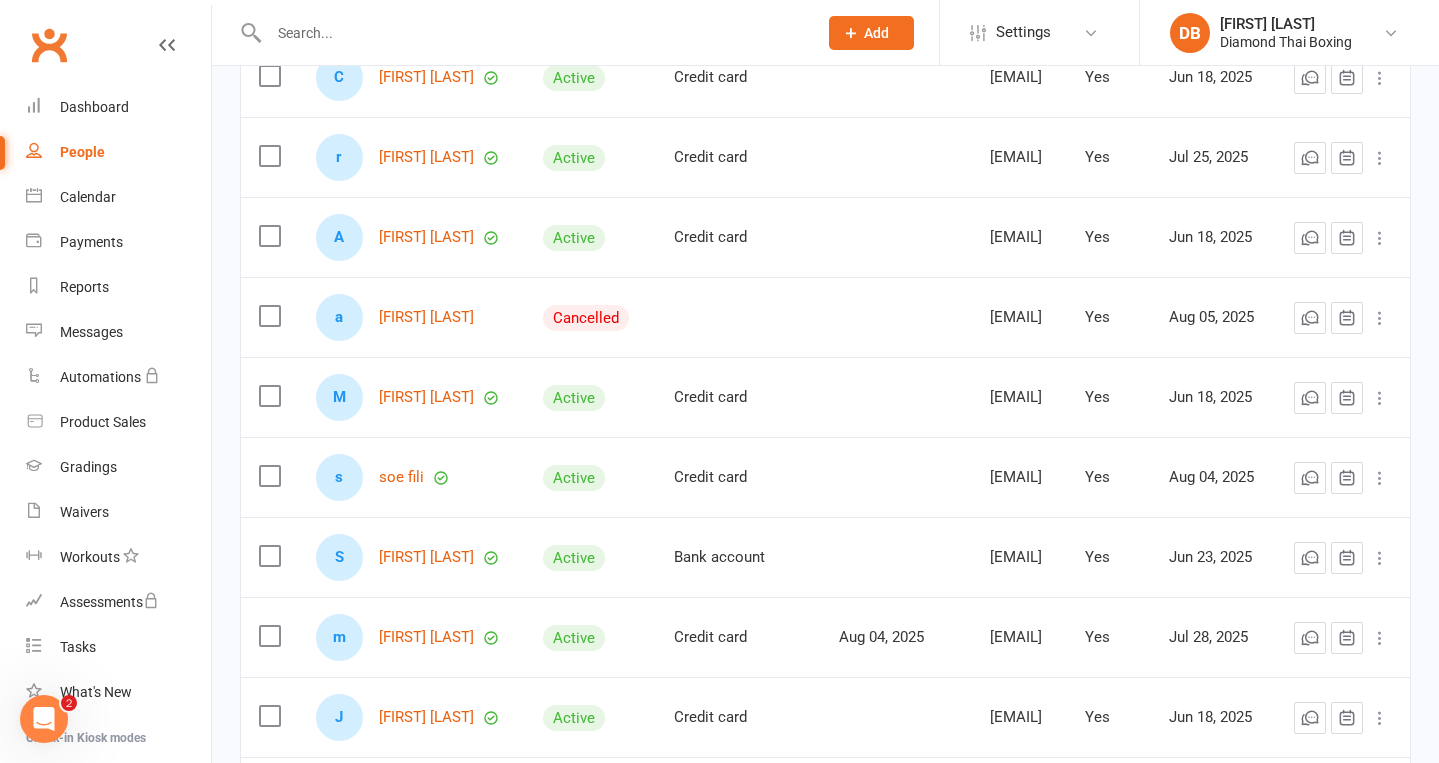 scroll, scrollTop: 955, scrollLeft: 0, axis: vertical 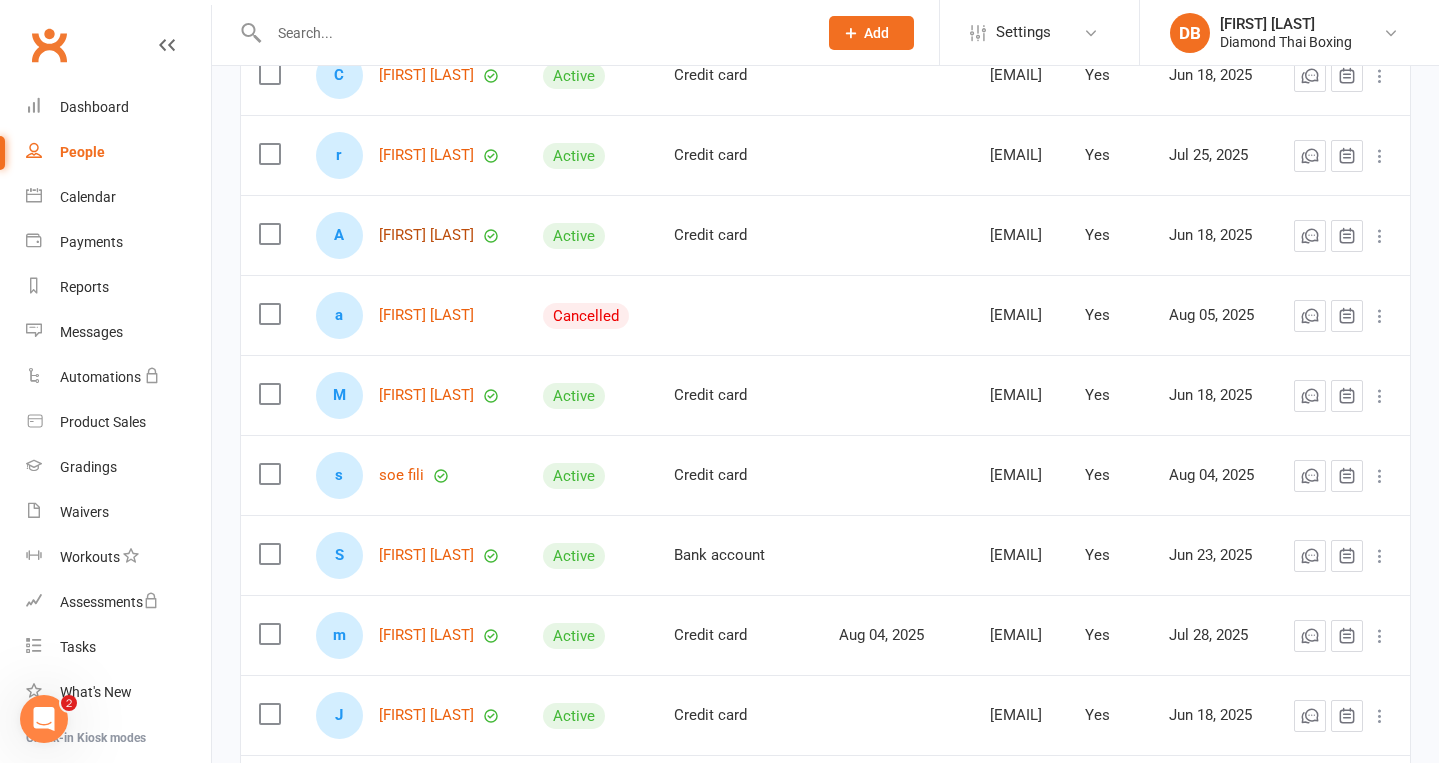 click on "[FIRST] [LAST]" at bounding box center (426, 235) 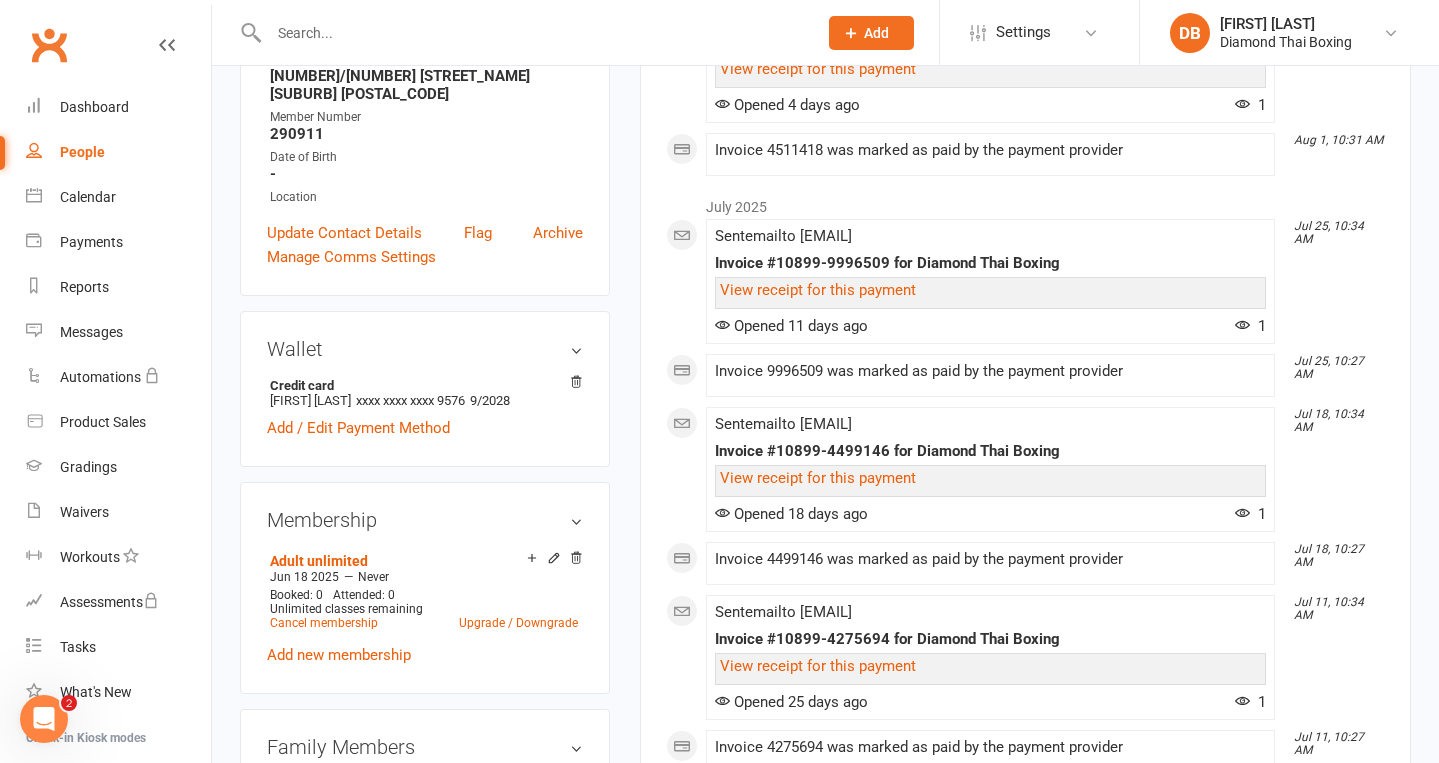 scroll, scrollTop: 427, scrollLeft: 0, axis: vertical 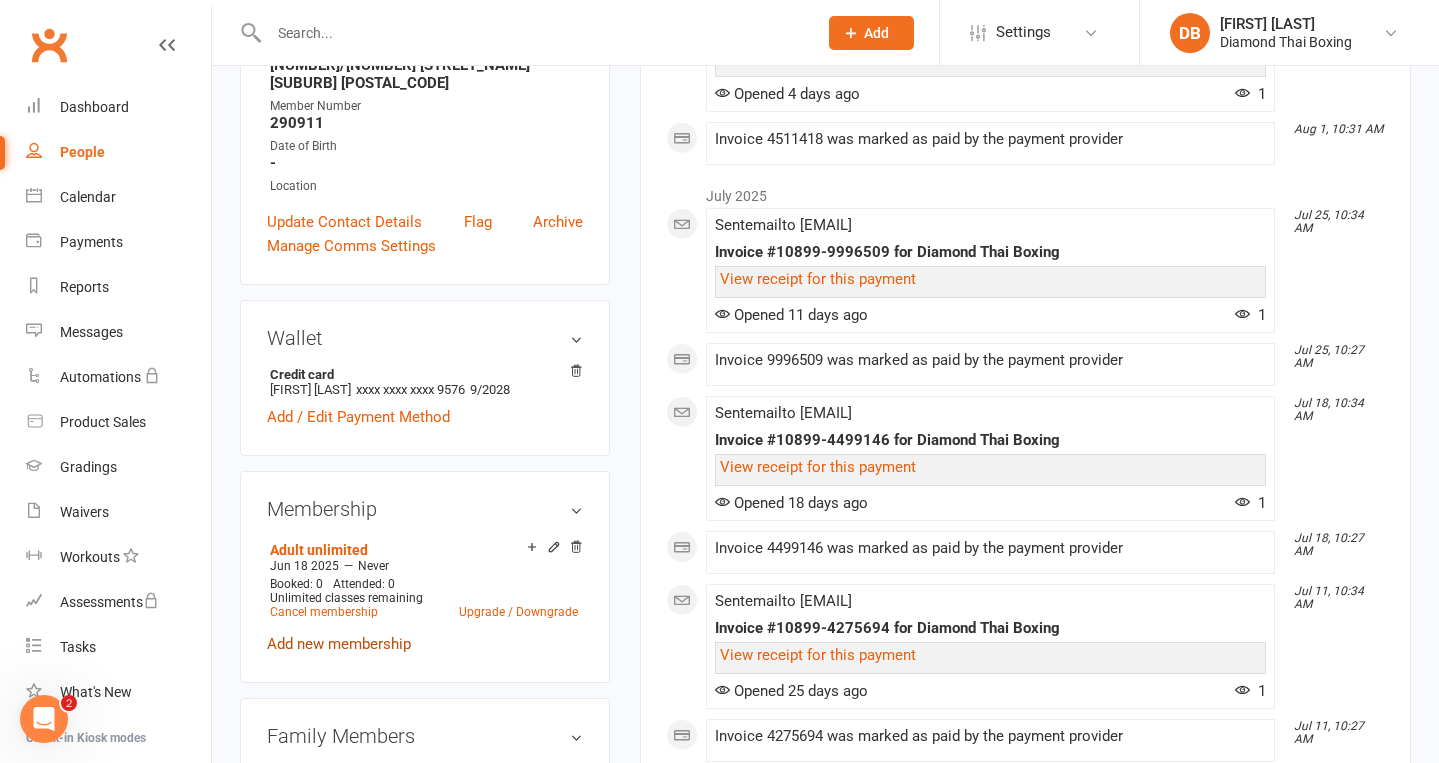 click on "Add new membership" at bounding box center [339, 644] 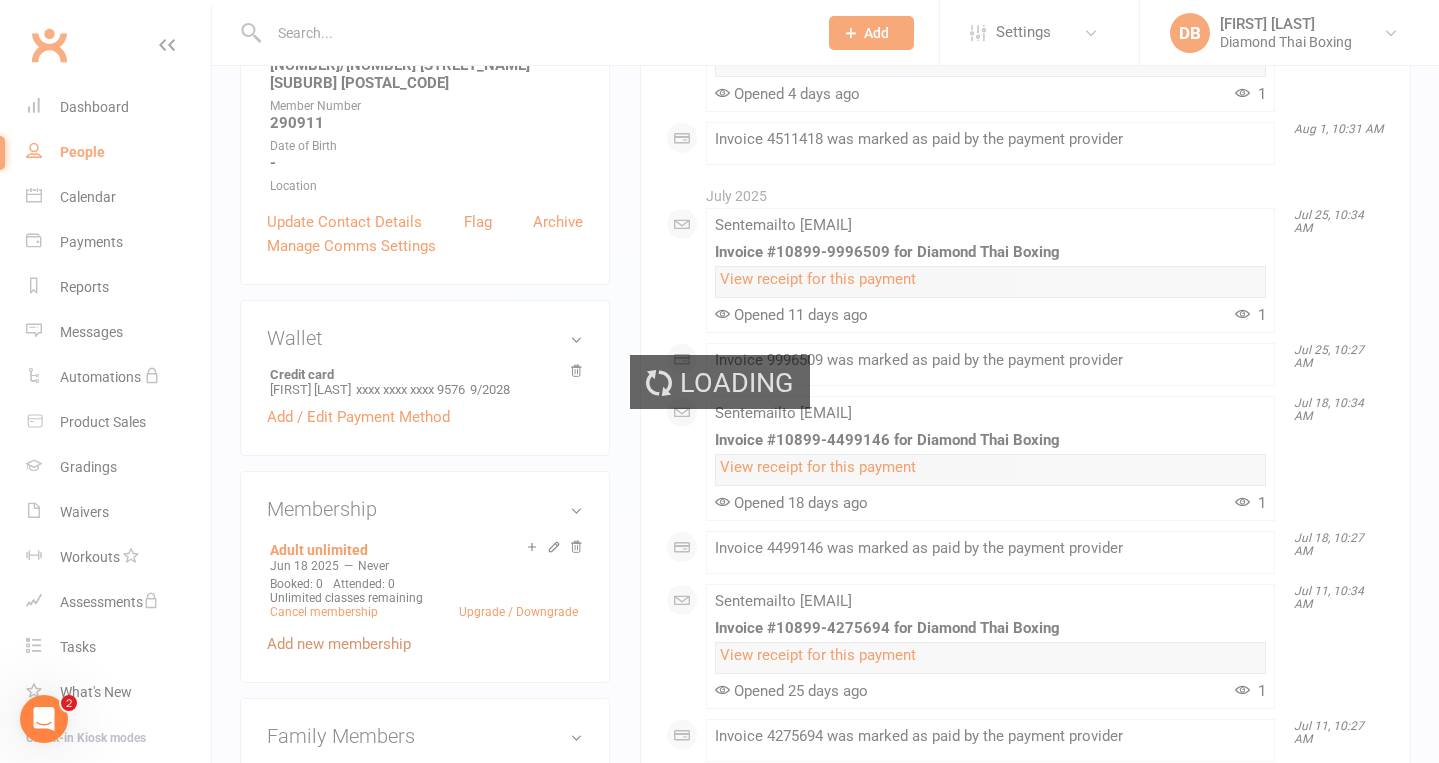 scroll, scrollTop: 0, scrollLeft: 0, axis: both 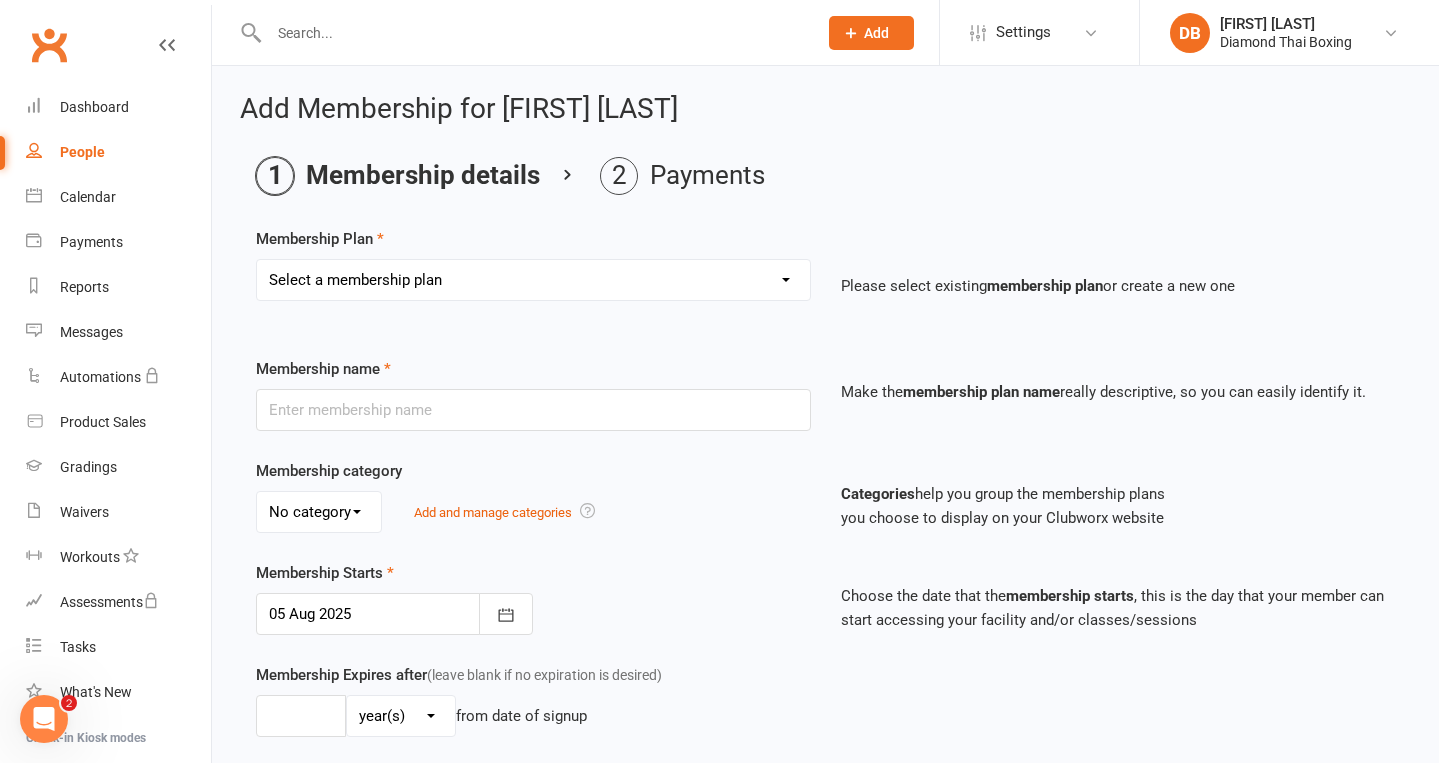 select on "8" 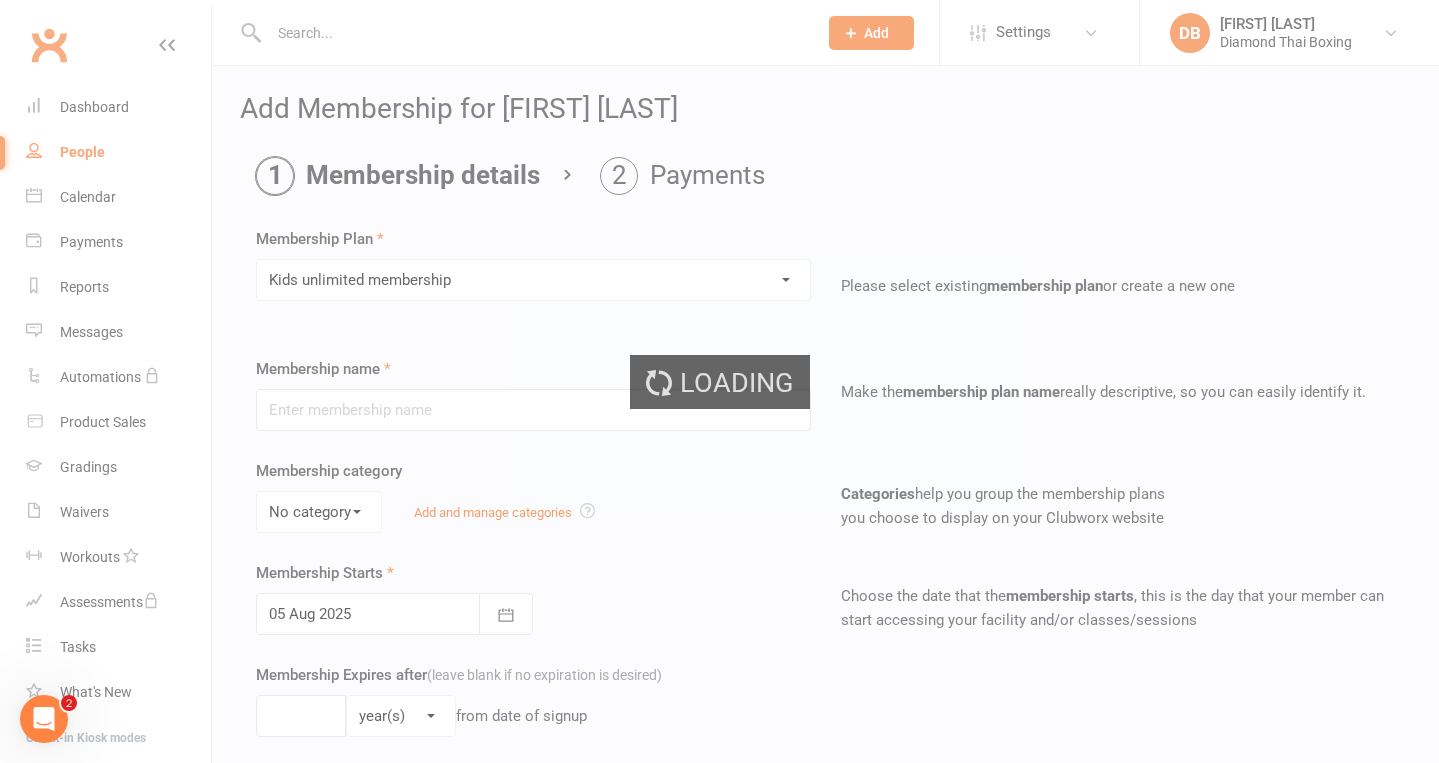 type on "Kids unlimited membership" 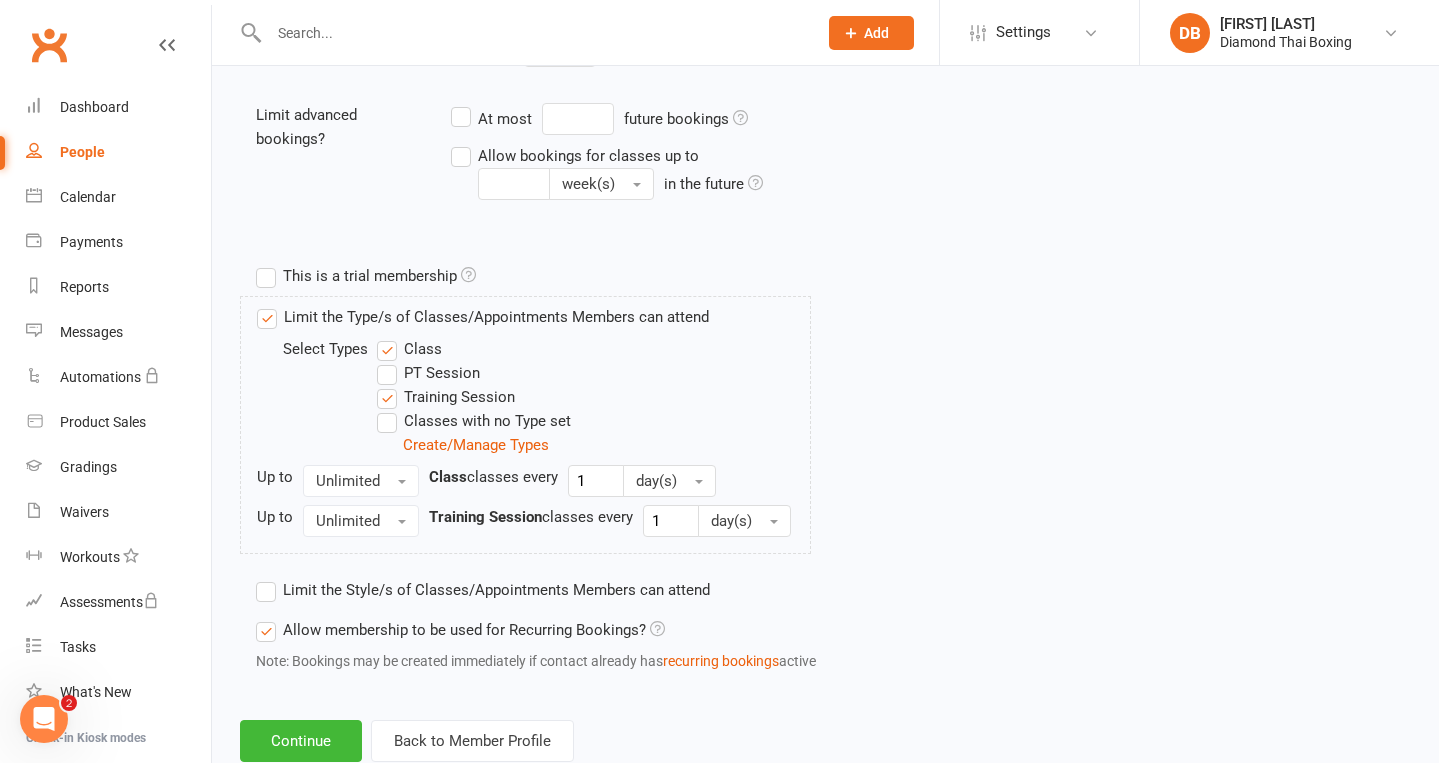 scroll, scrollTop: 799, scrollLeft: 0, axis: vertical 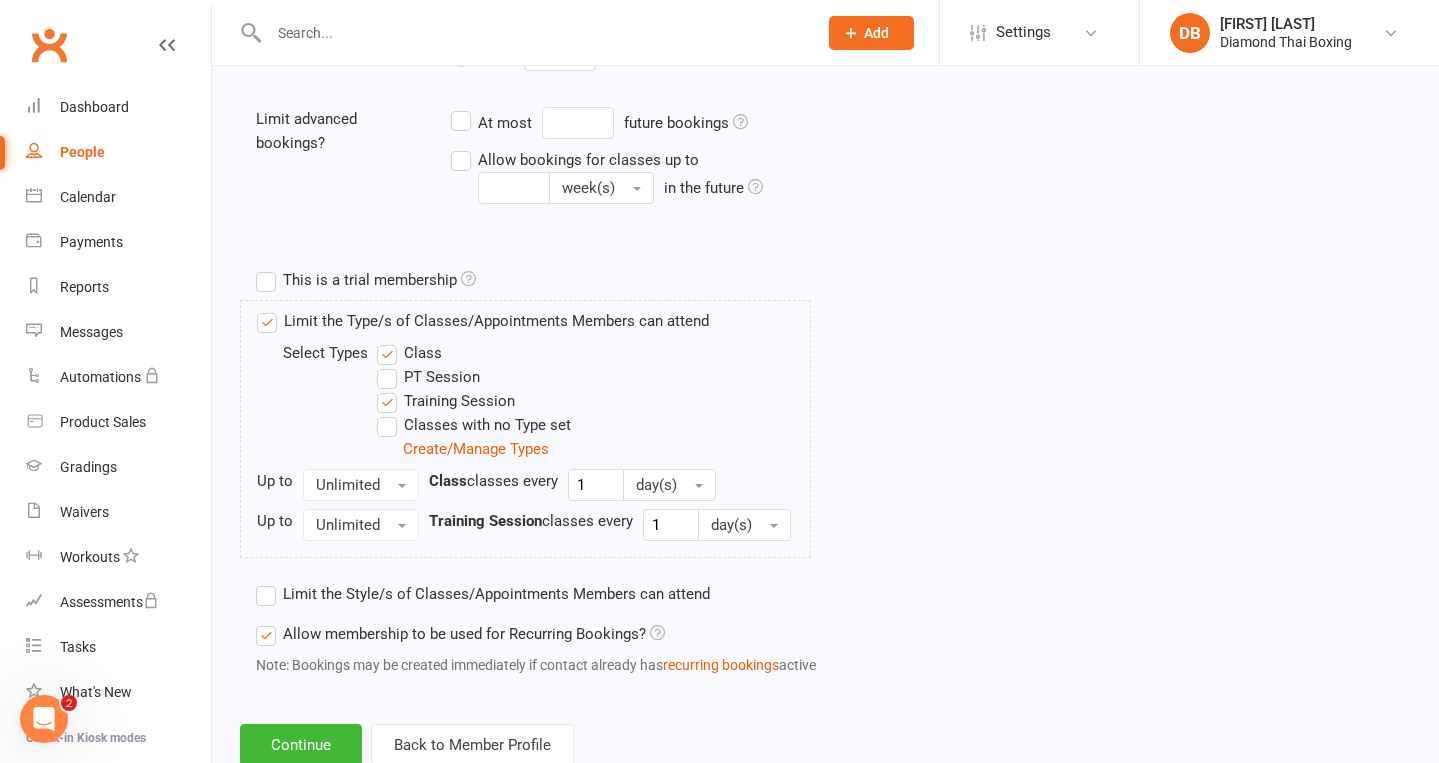 click on "Classes with no Type set" at bounding box center [474, 425] 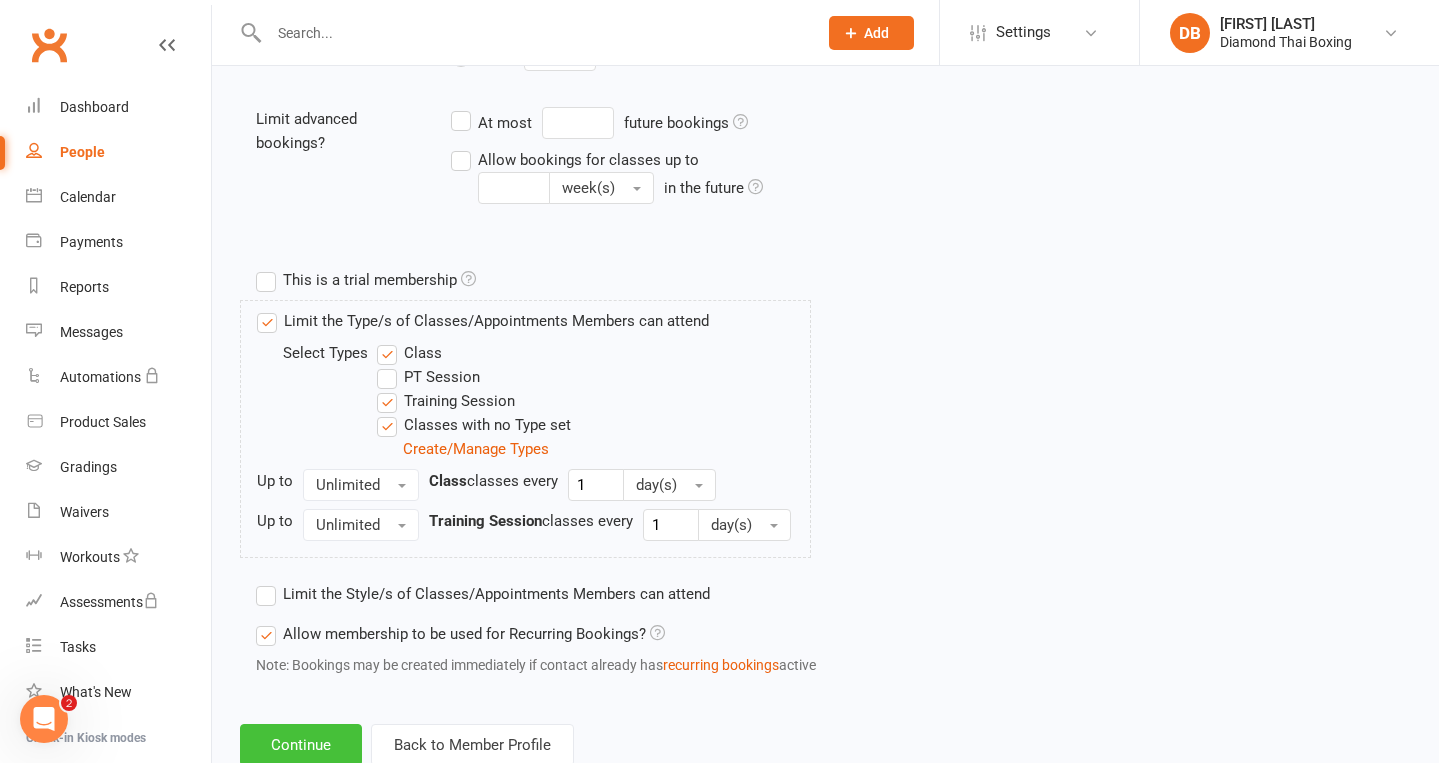 click on "Continue" at bounding box center (301, 745) 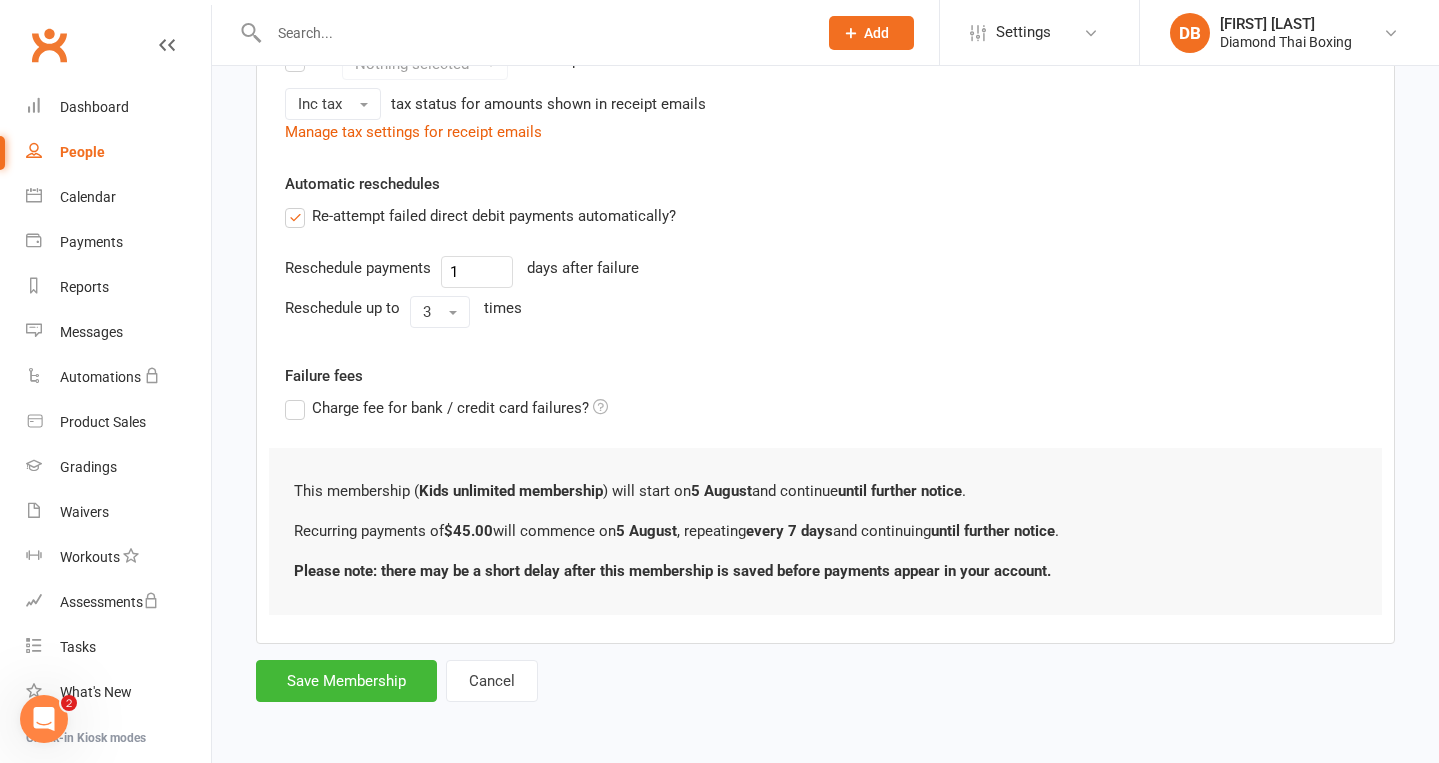 scroll, scrollTop: 707, scrollLeft: 0, axis: vertical 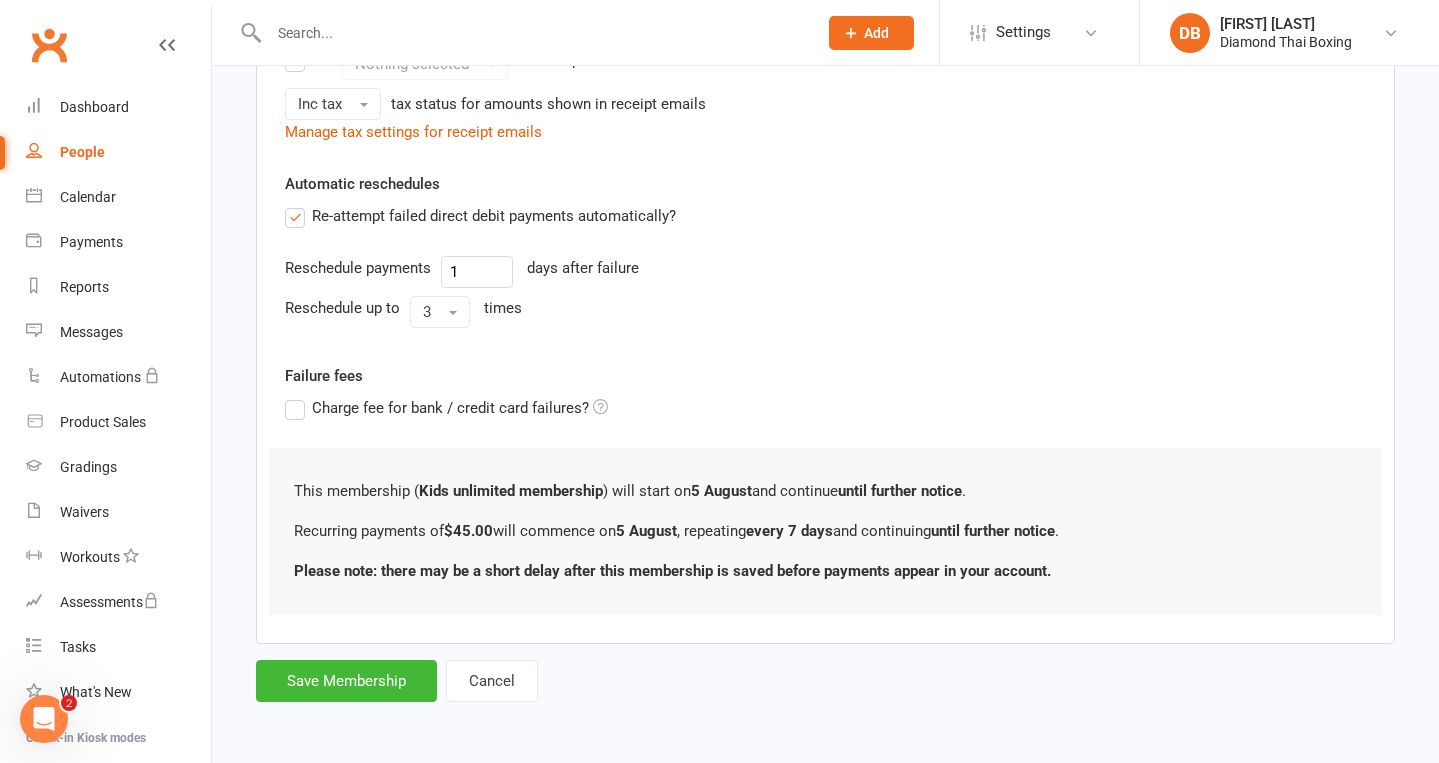 click on "Save Membership" at bounding box center (346, 681) 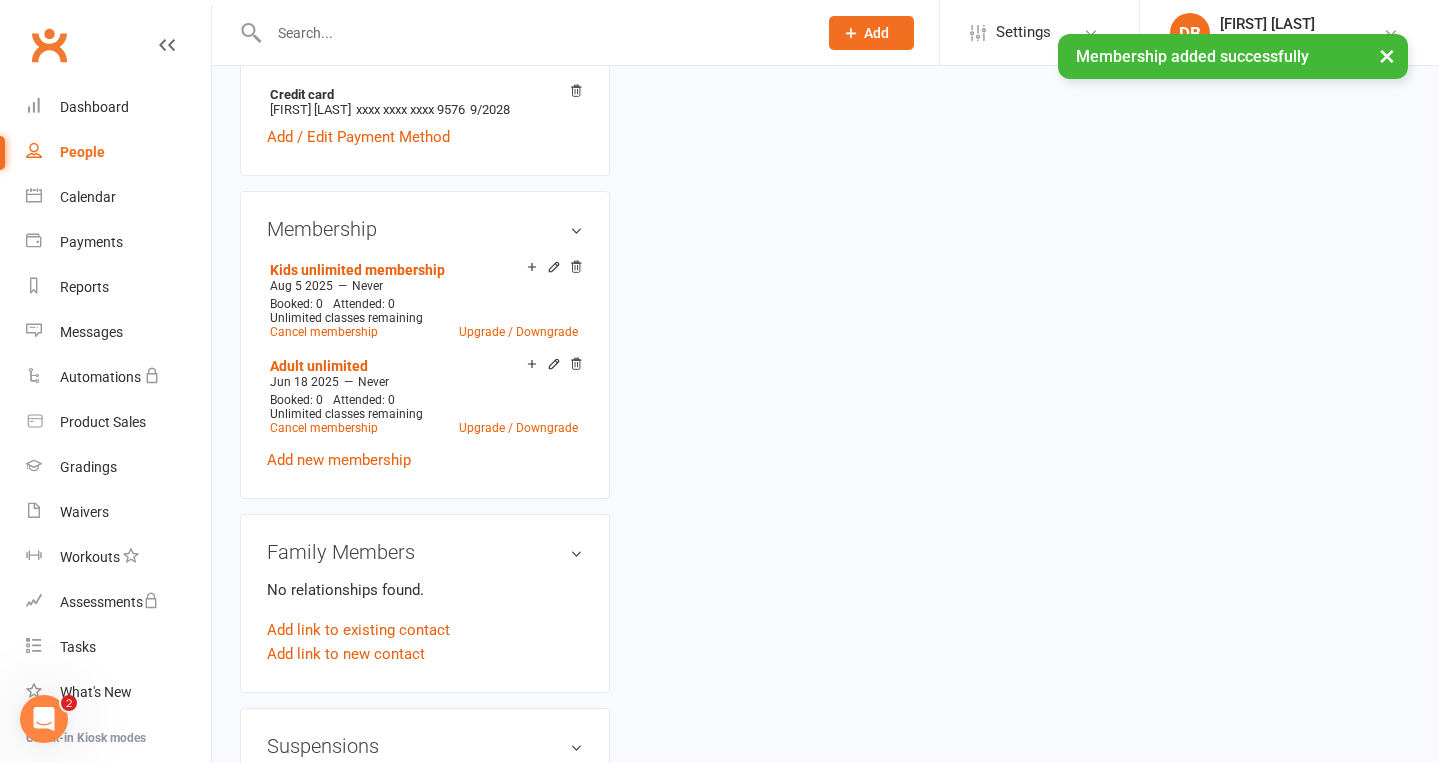 scroll, scrollTop: 0, scrollLeft: 0, axis: both 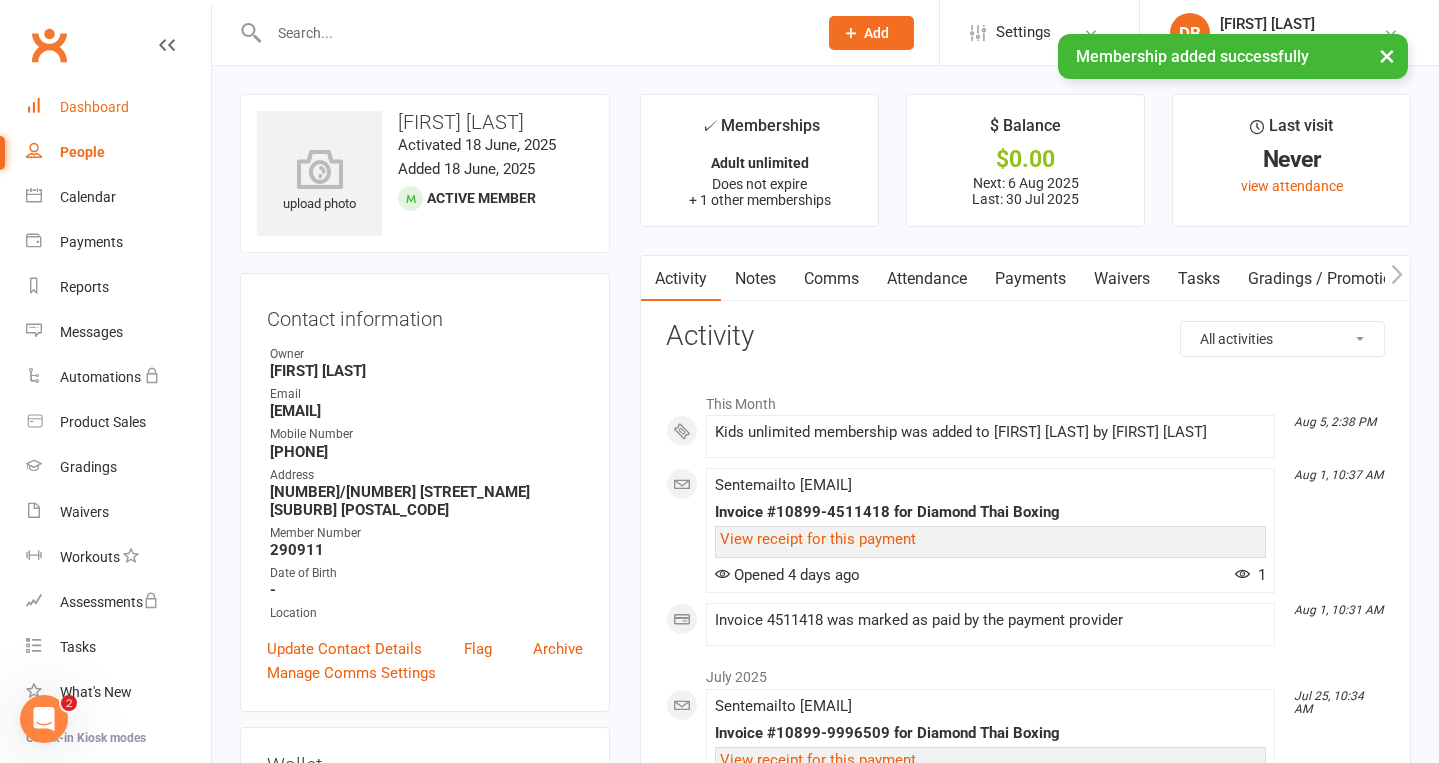 click on "Dashboard" at bounding box center [94, 107] 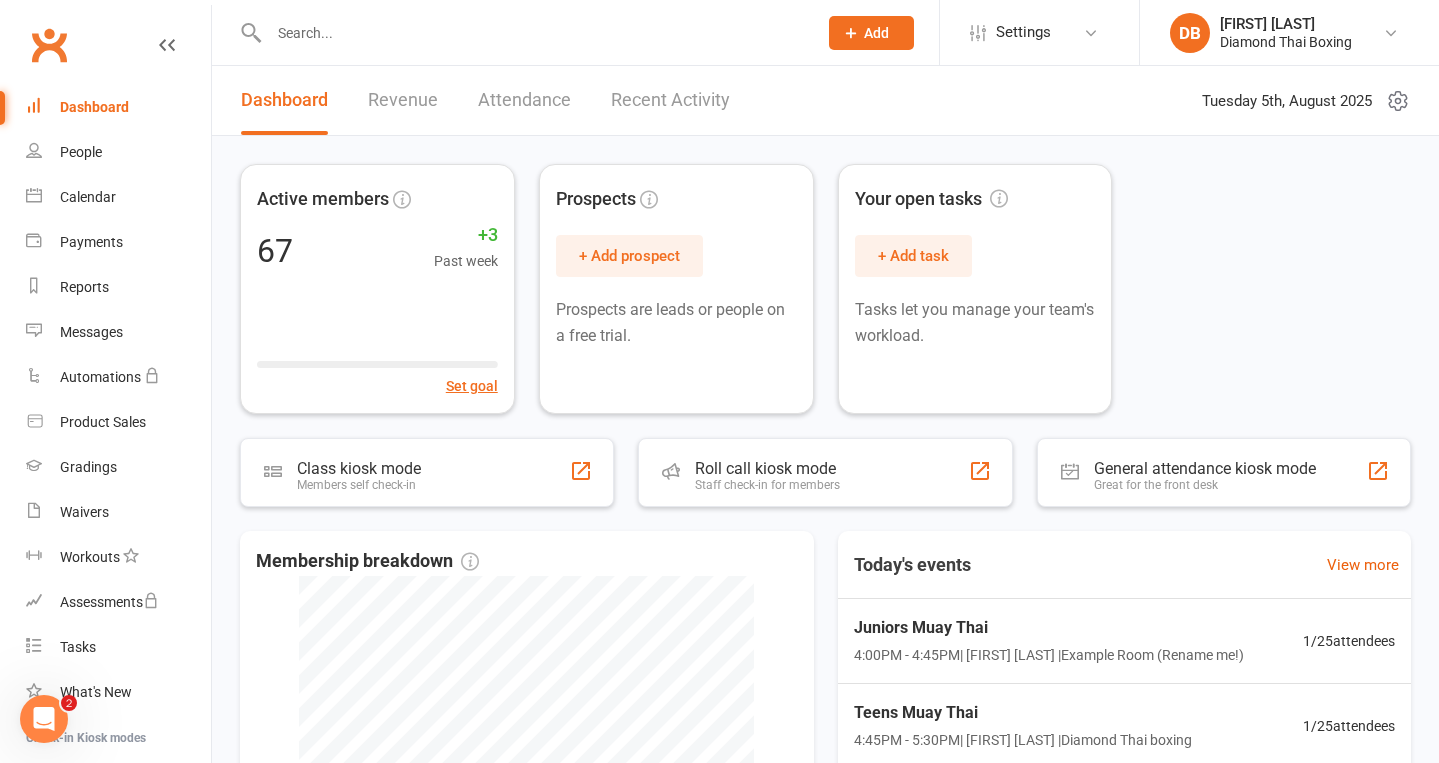 click on "Revenue" at bounding box center (403, 100) 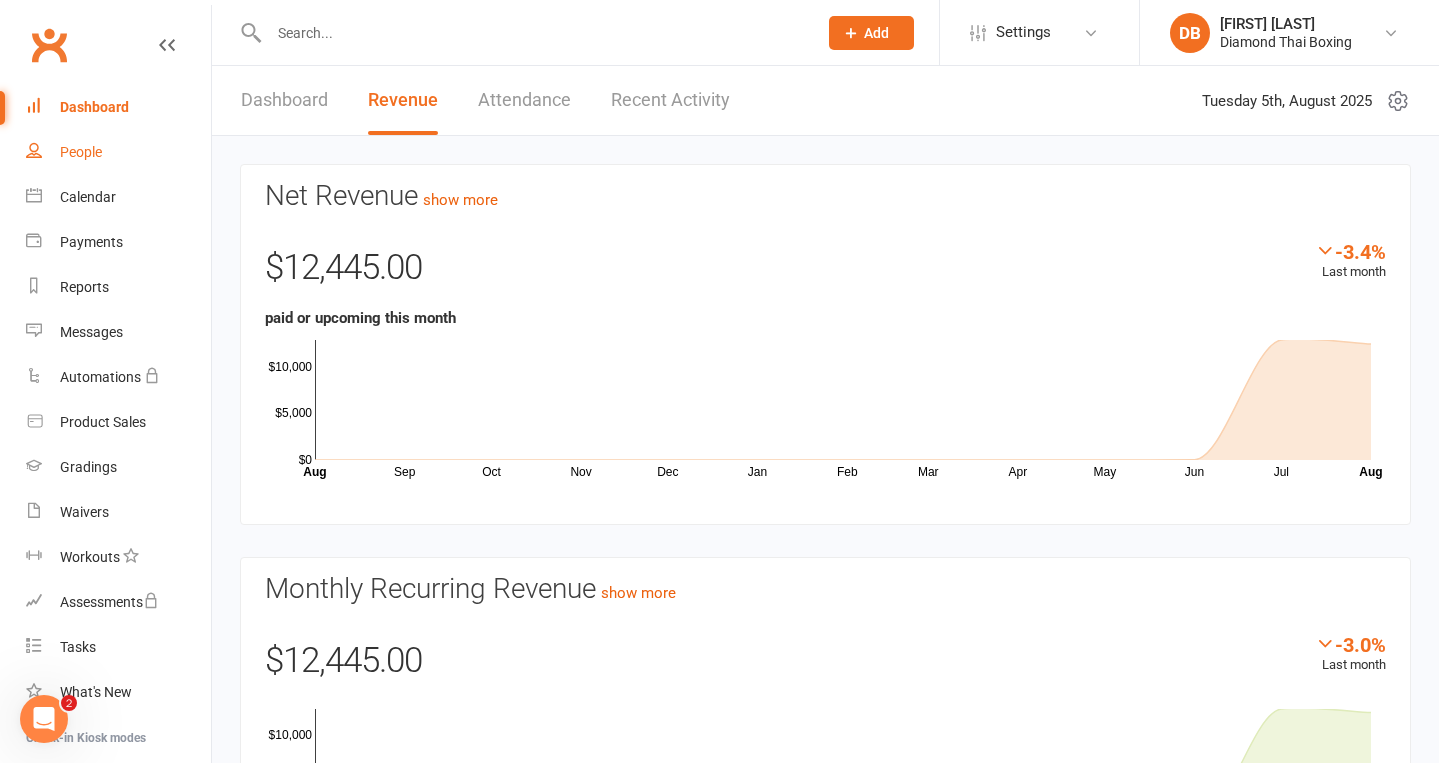 click on "People" at bounding box center [81, 152] 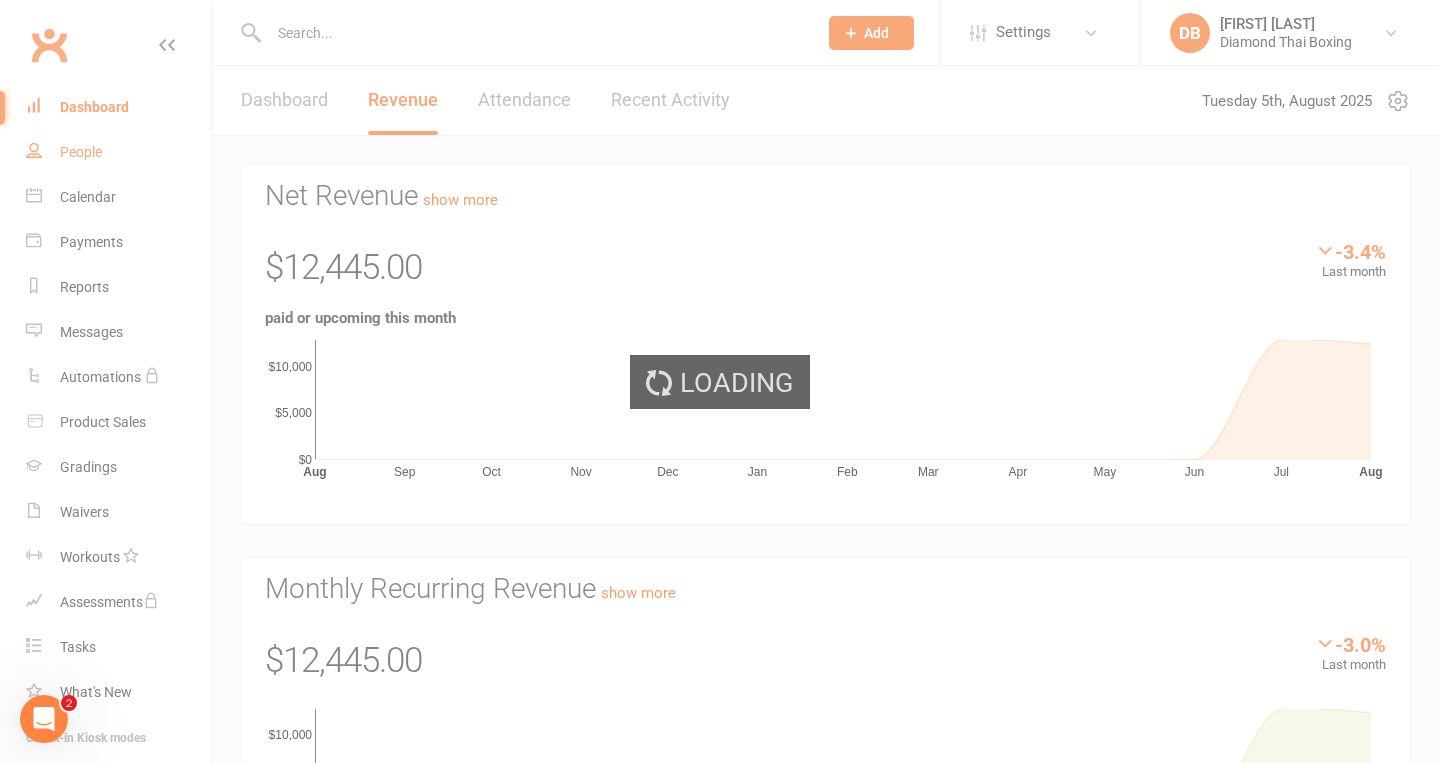 select on "100" 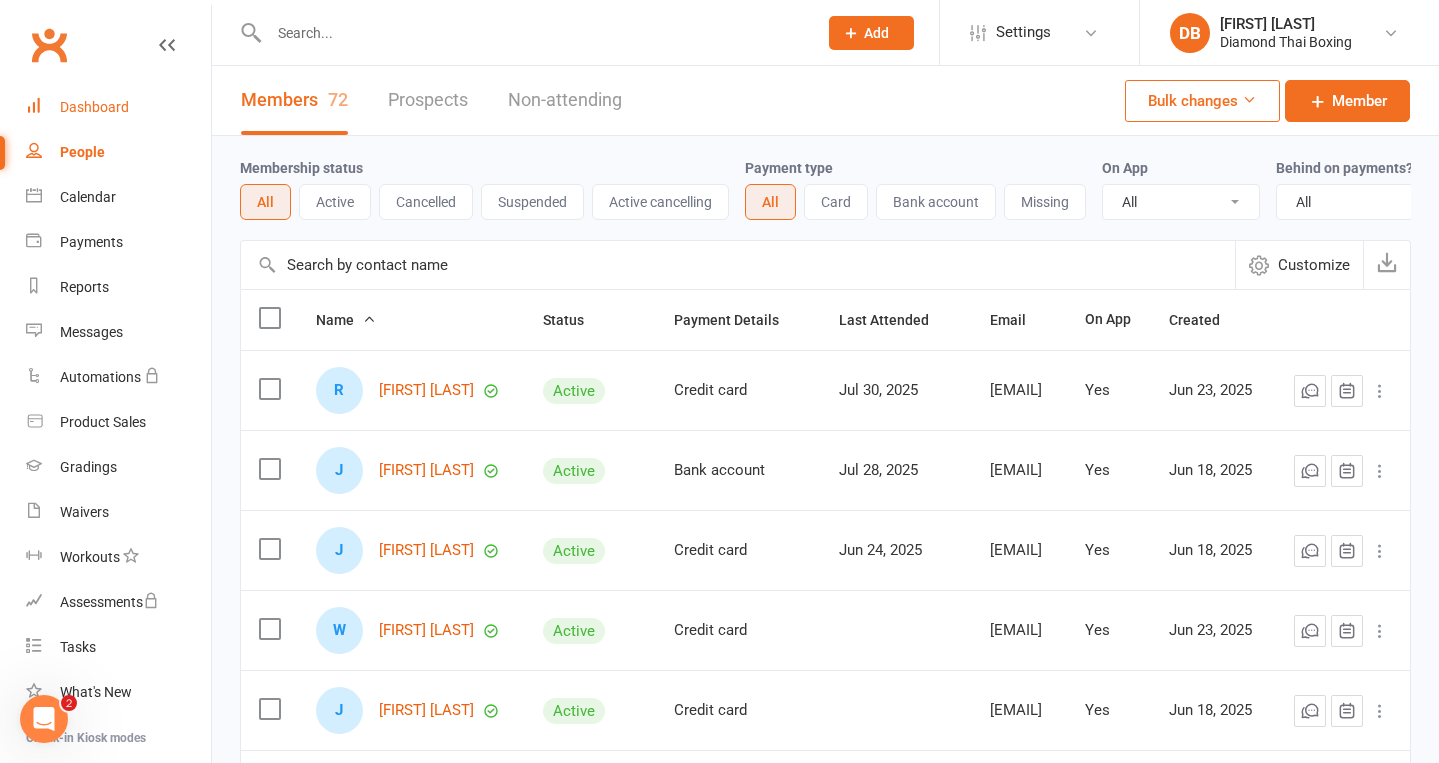 click on "Dashboard" at bounding box center (94, 107) 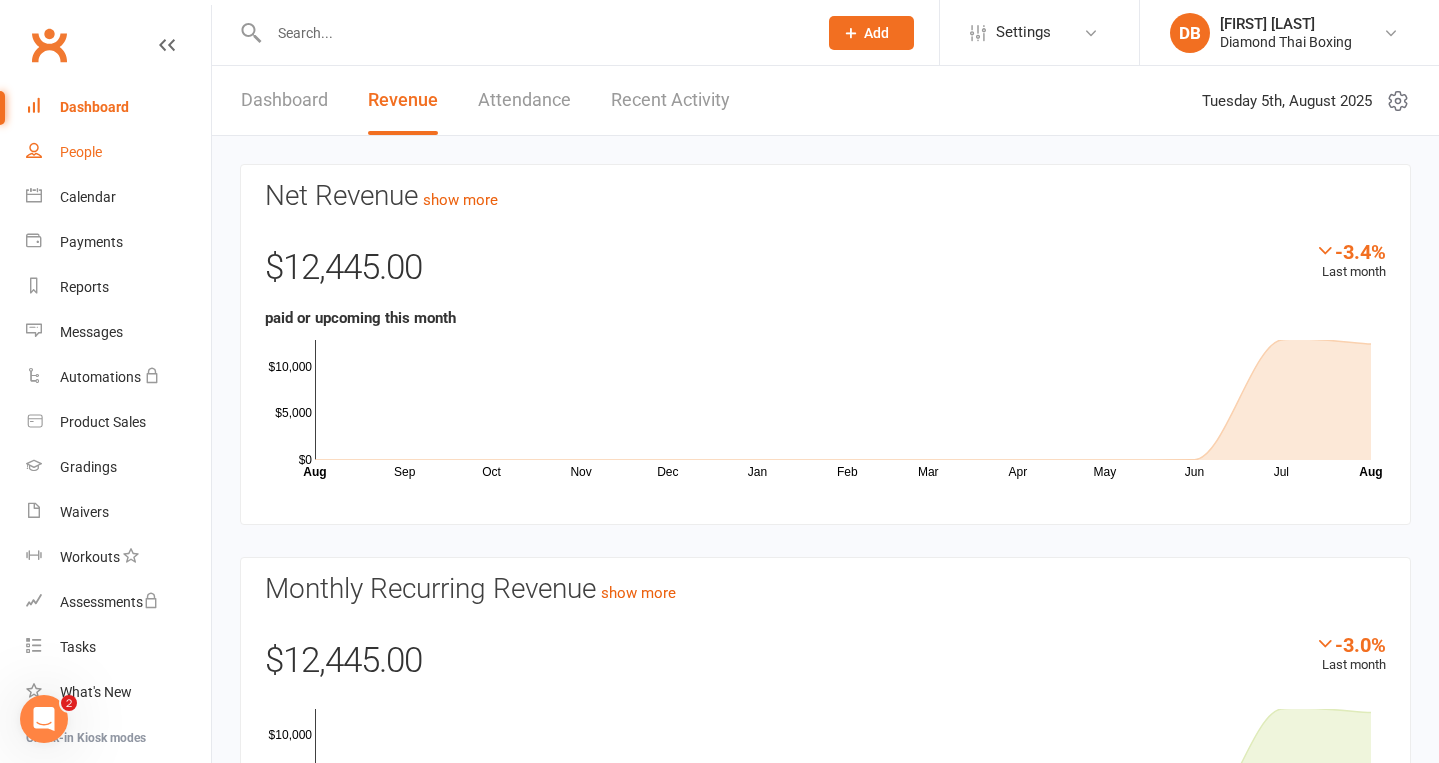 click on "People" at bounding box center [81, 152] 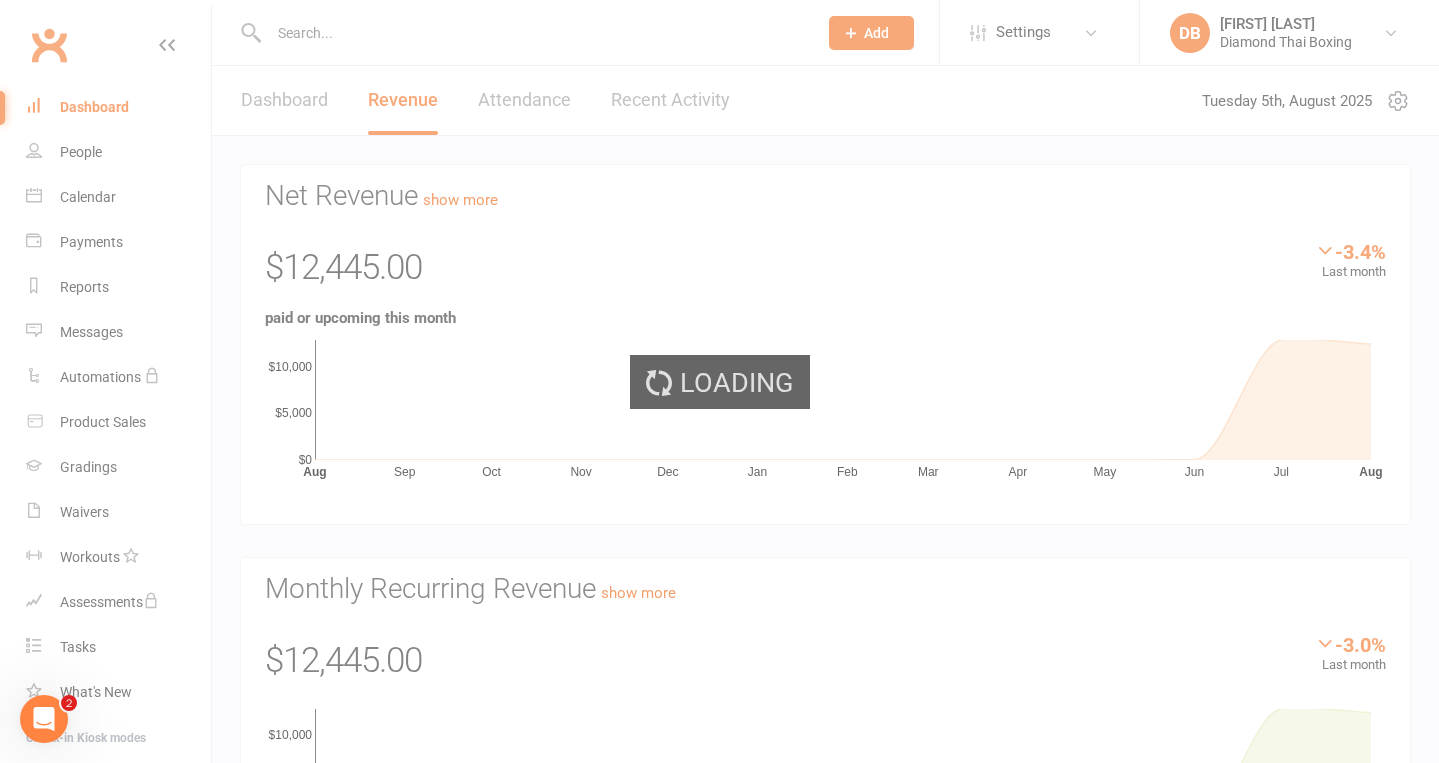 select on "100" 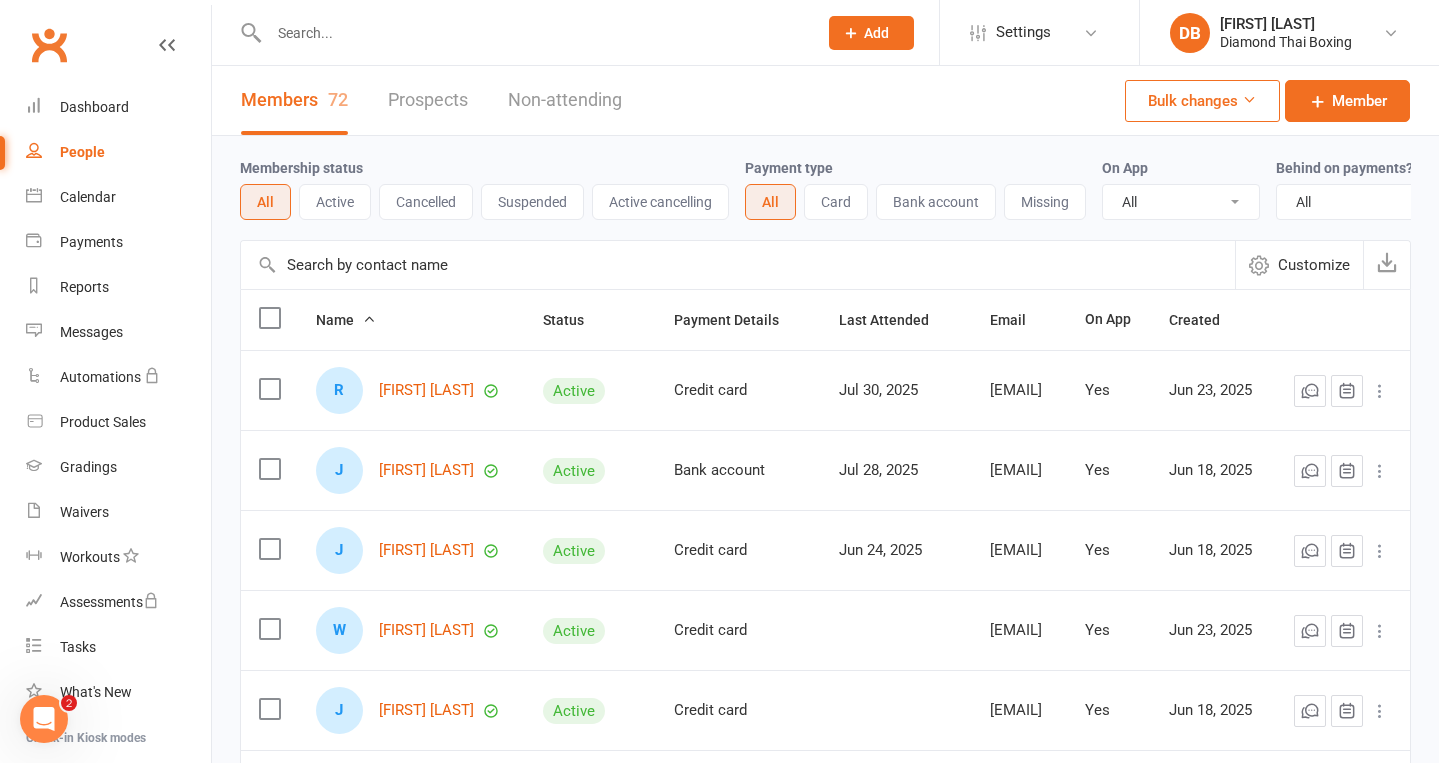 scroll, scrollTop: 0, scrollLeft: 0, axis: both 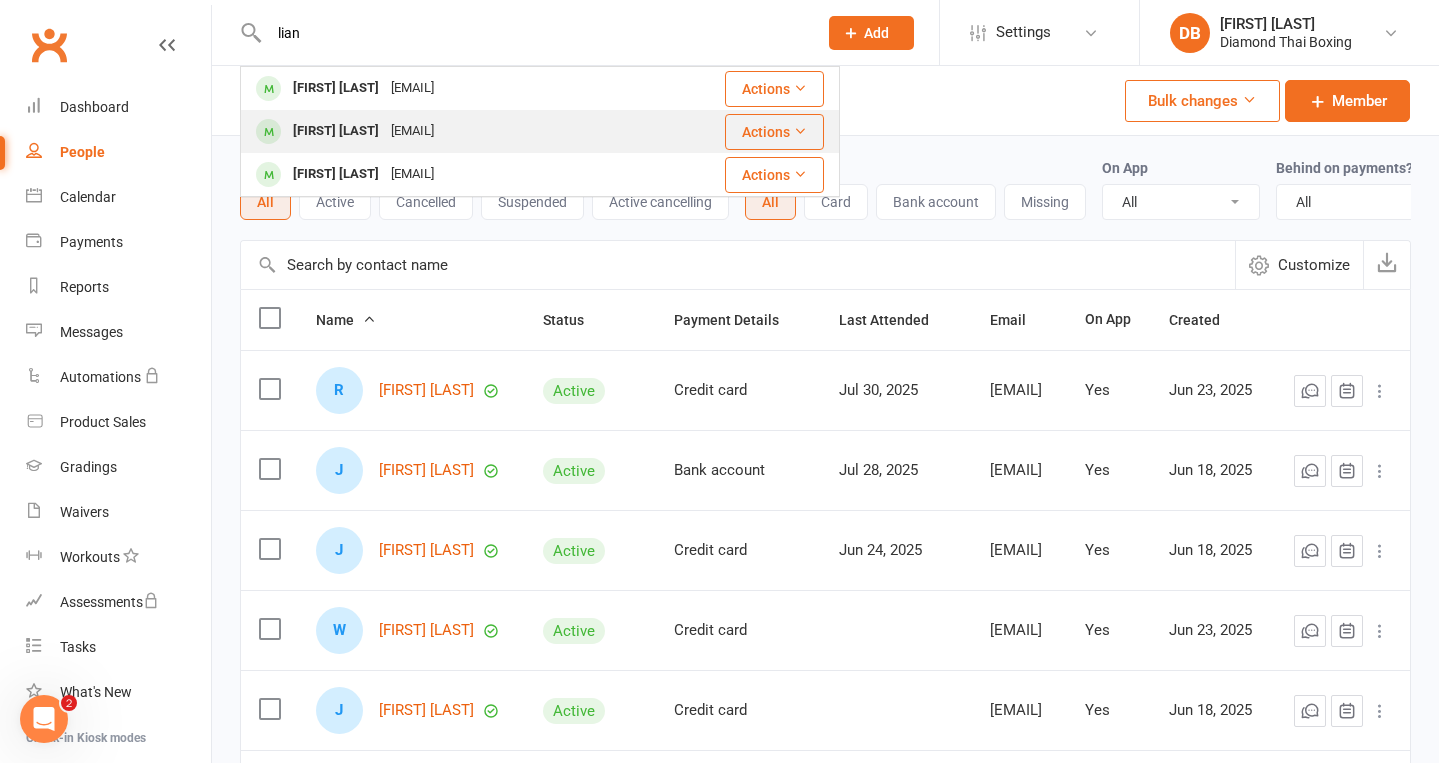 type on "lian" 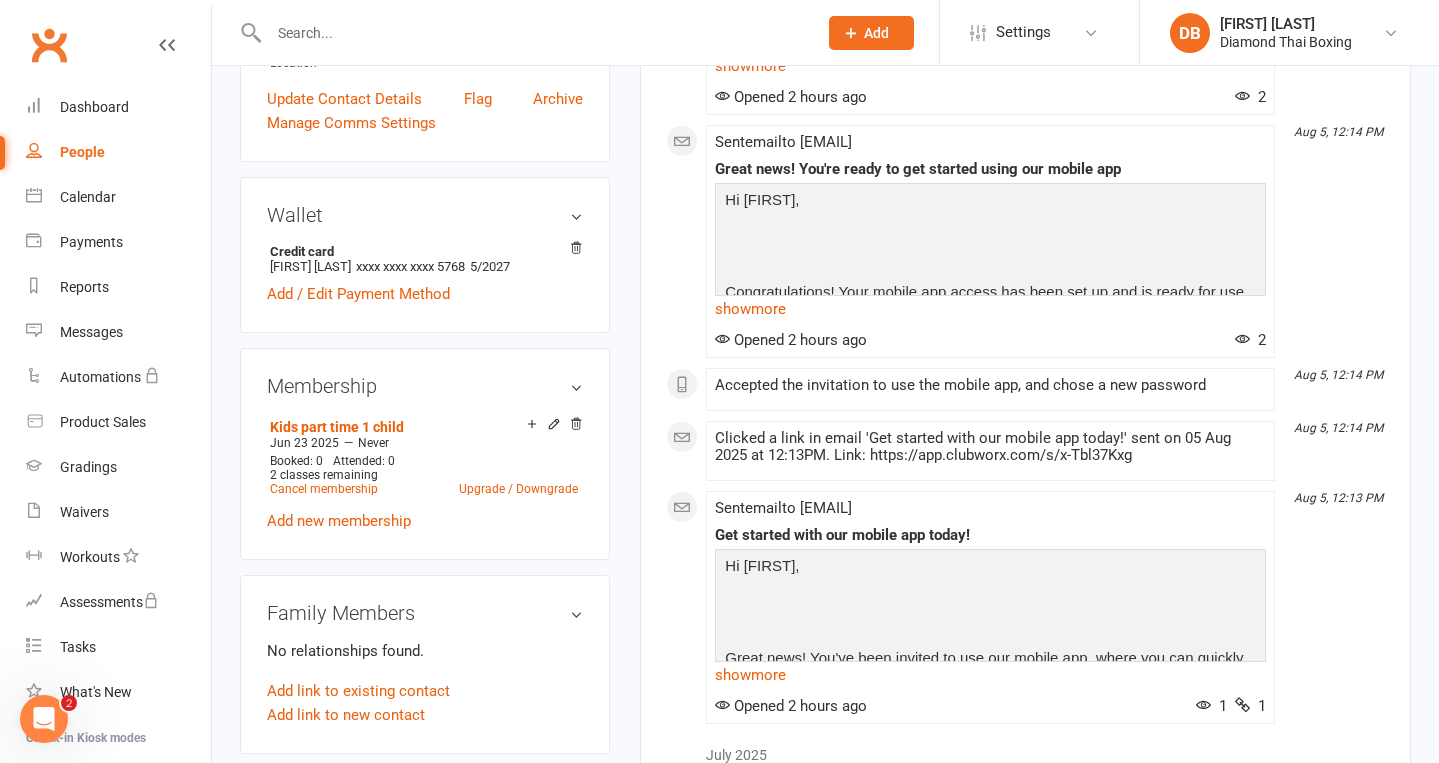 scroll, scrollTop: 645, scrollLeft: 0, axis: vertical 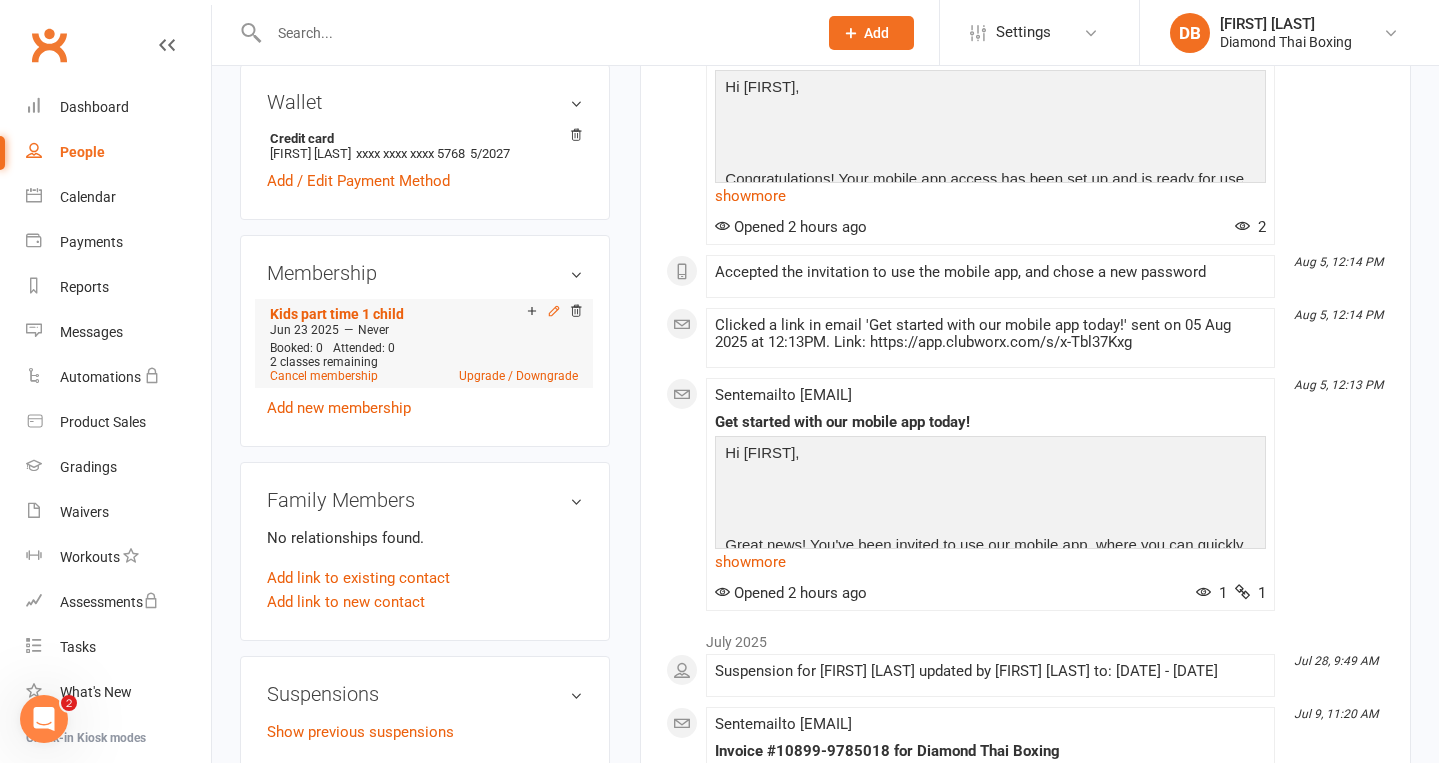 click 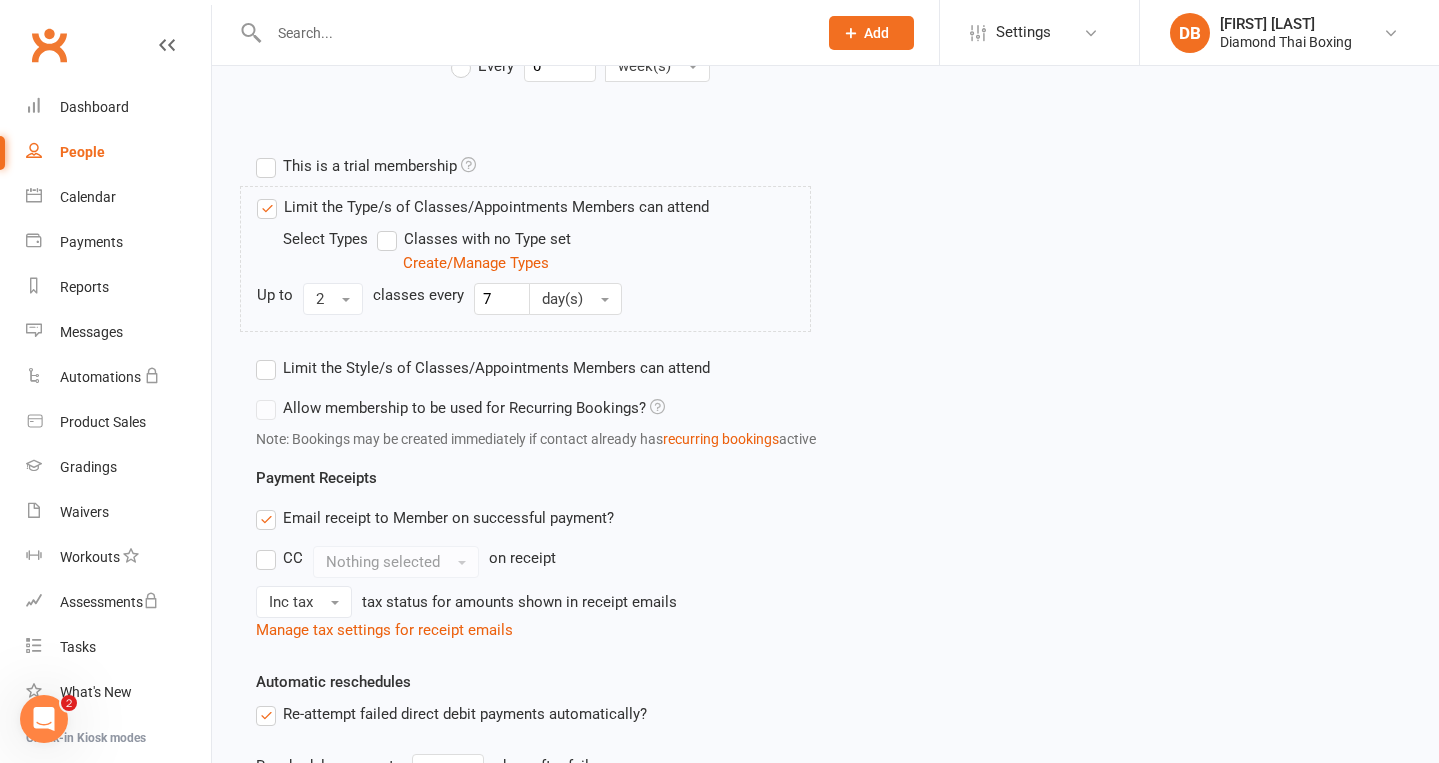 scroll, scrollTop: 0, scrollLeft: 0, axis: both 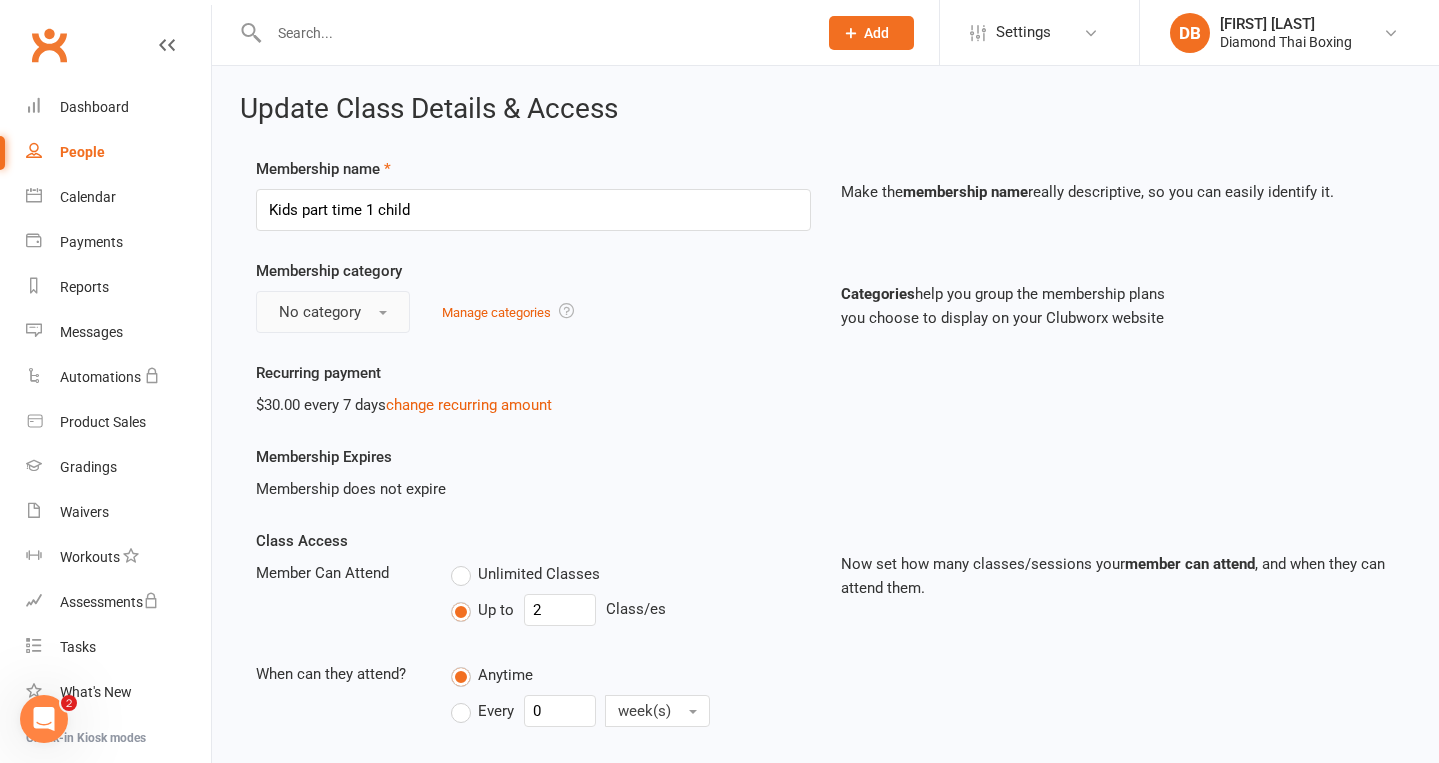 click at bounding box center (383, 313) 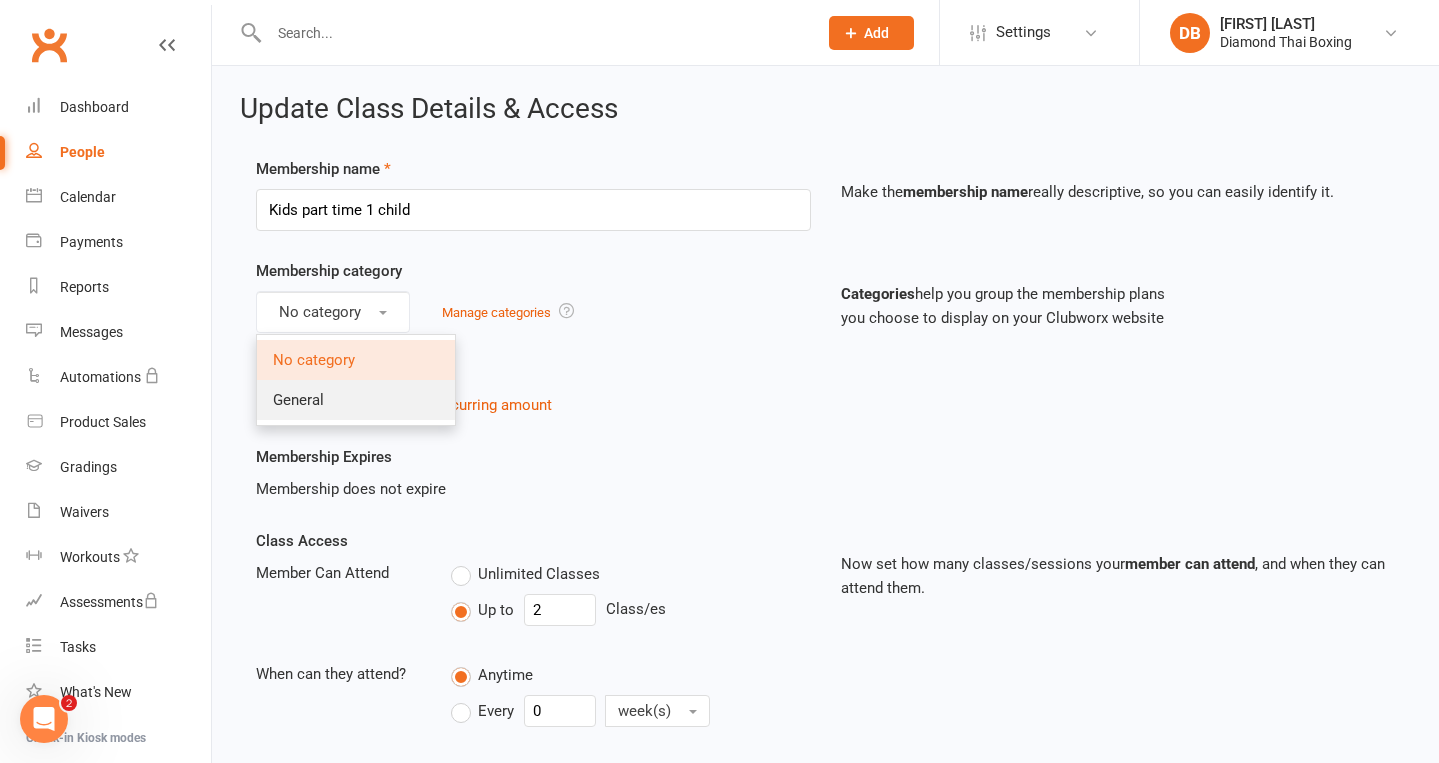 click on "General" at bounding box center (356, 400) 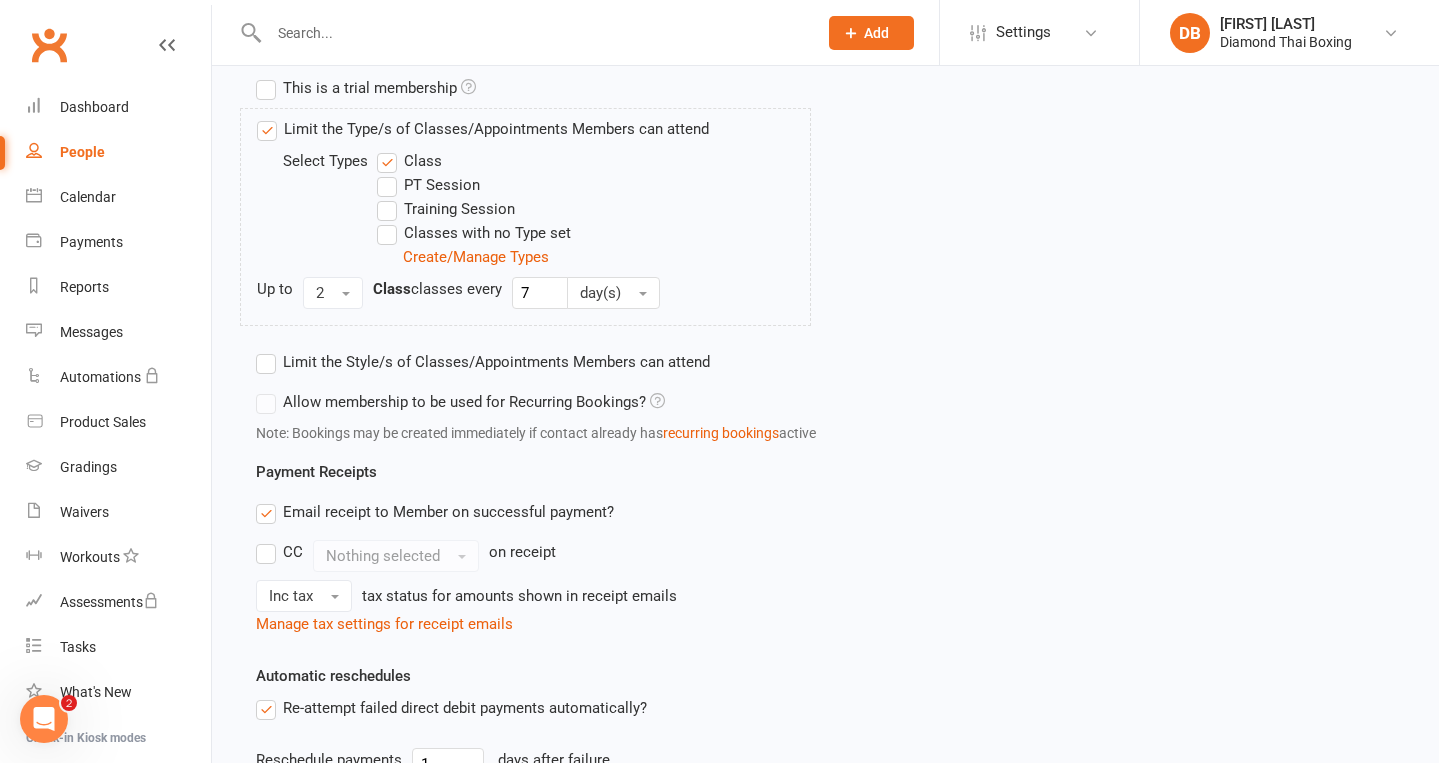 scroll, scrollTop: 713, scrollLeft: 0, axis: vertical 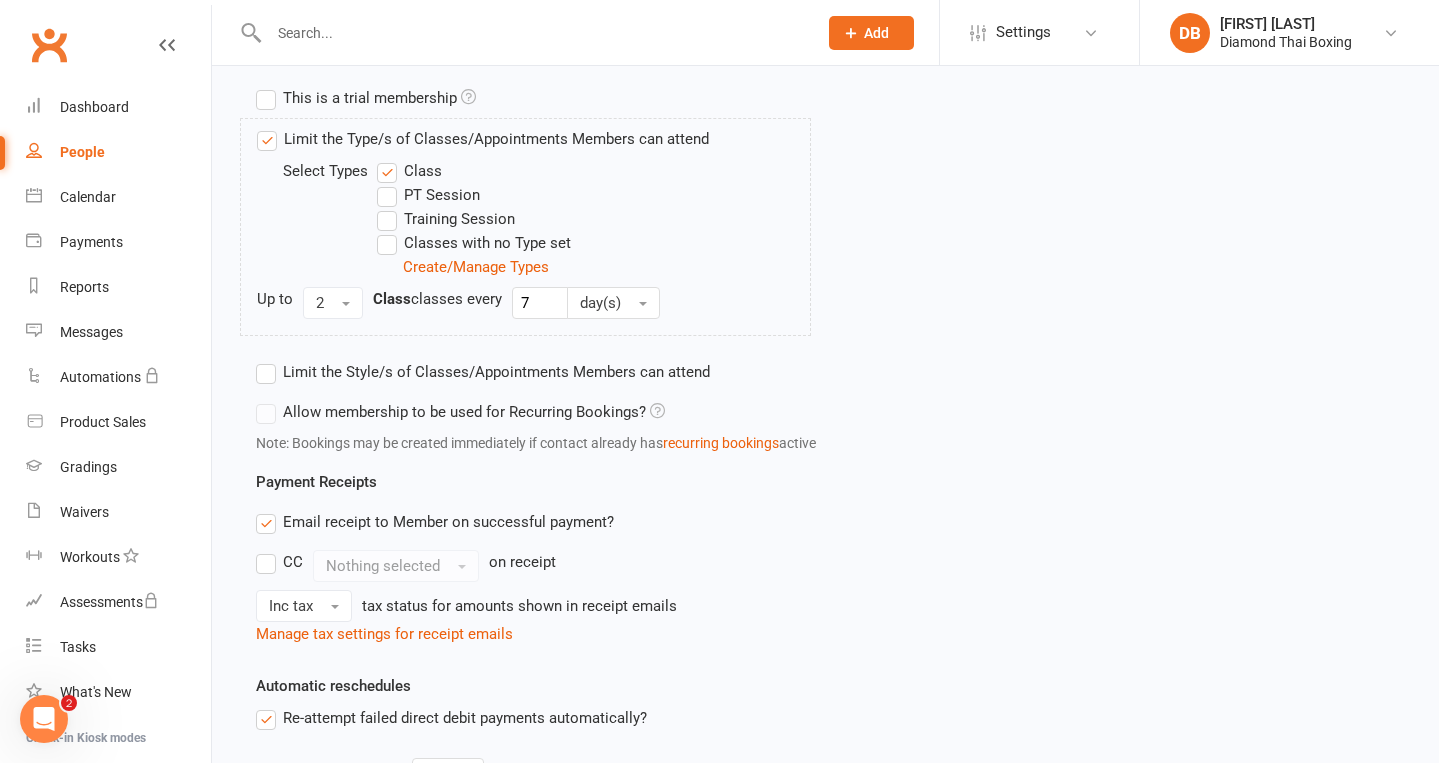 click on "Training Session" at bounding box center (446, 219) 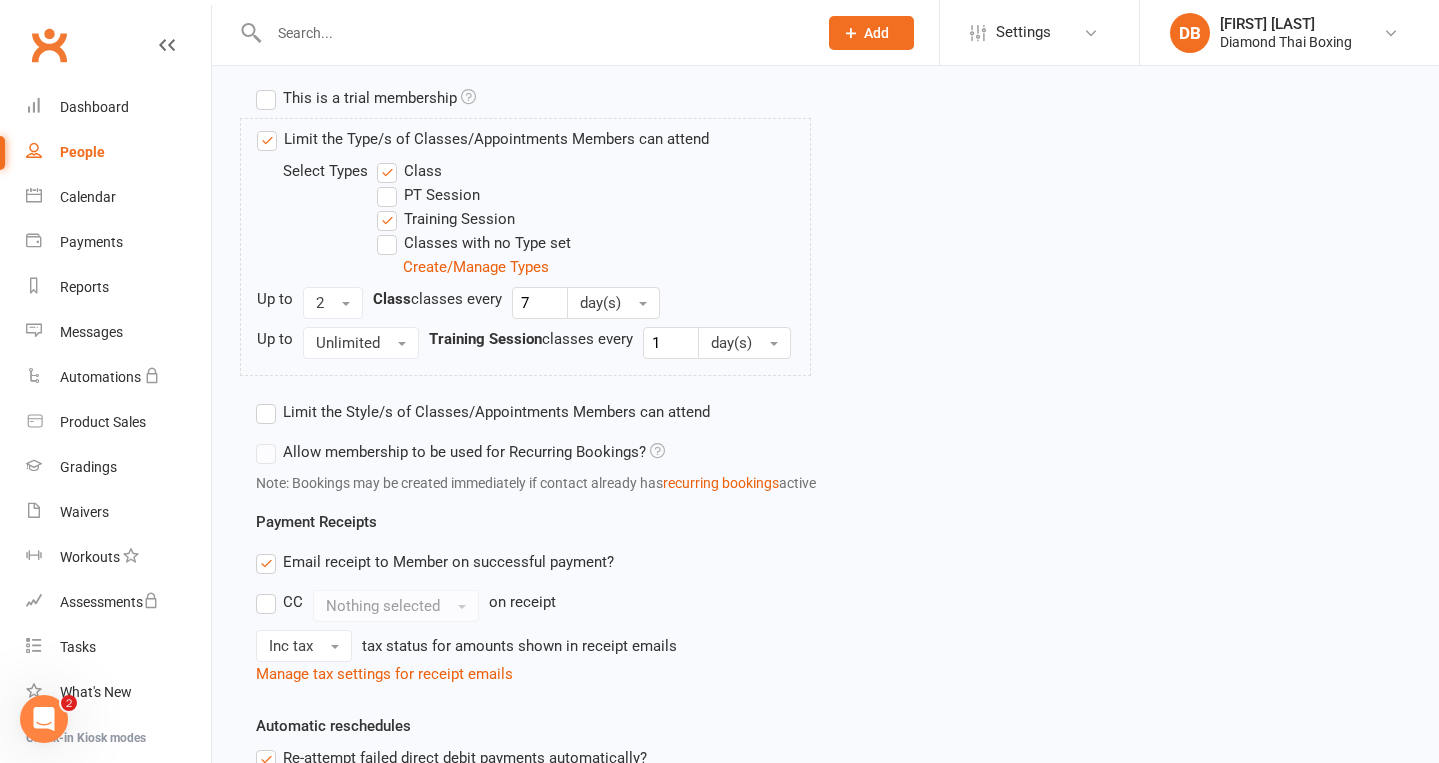 click on "Classes with no Type set" at bounding box center [474, 243] 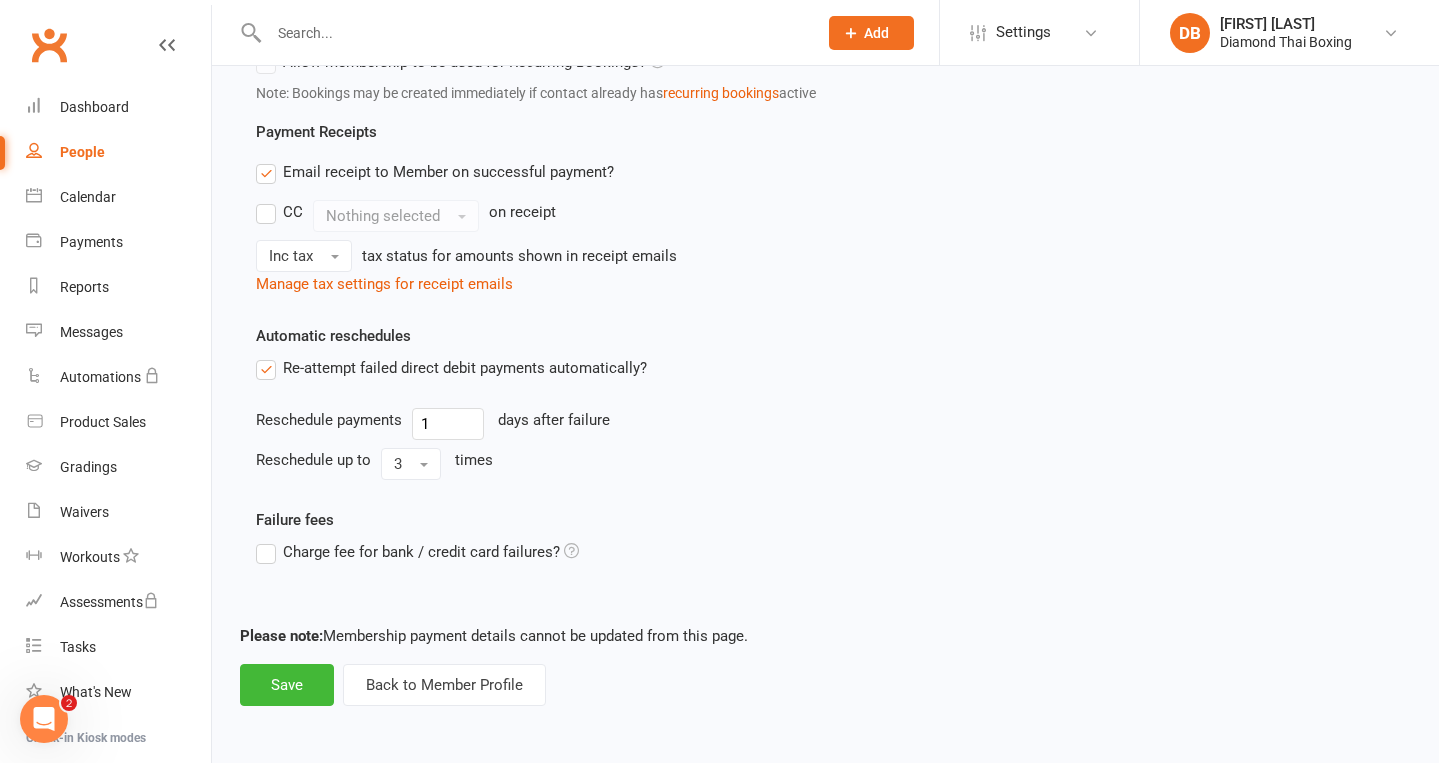 scroll, scrollTop: 1119, scrollLeft: 0, axis: vertical 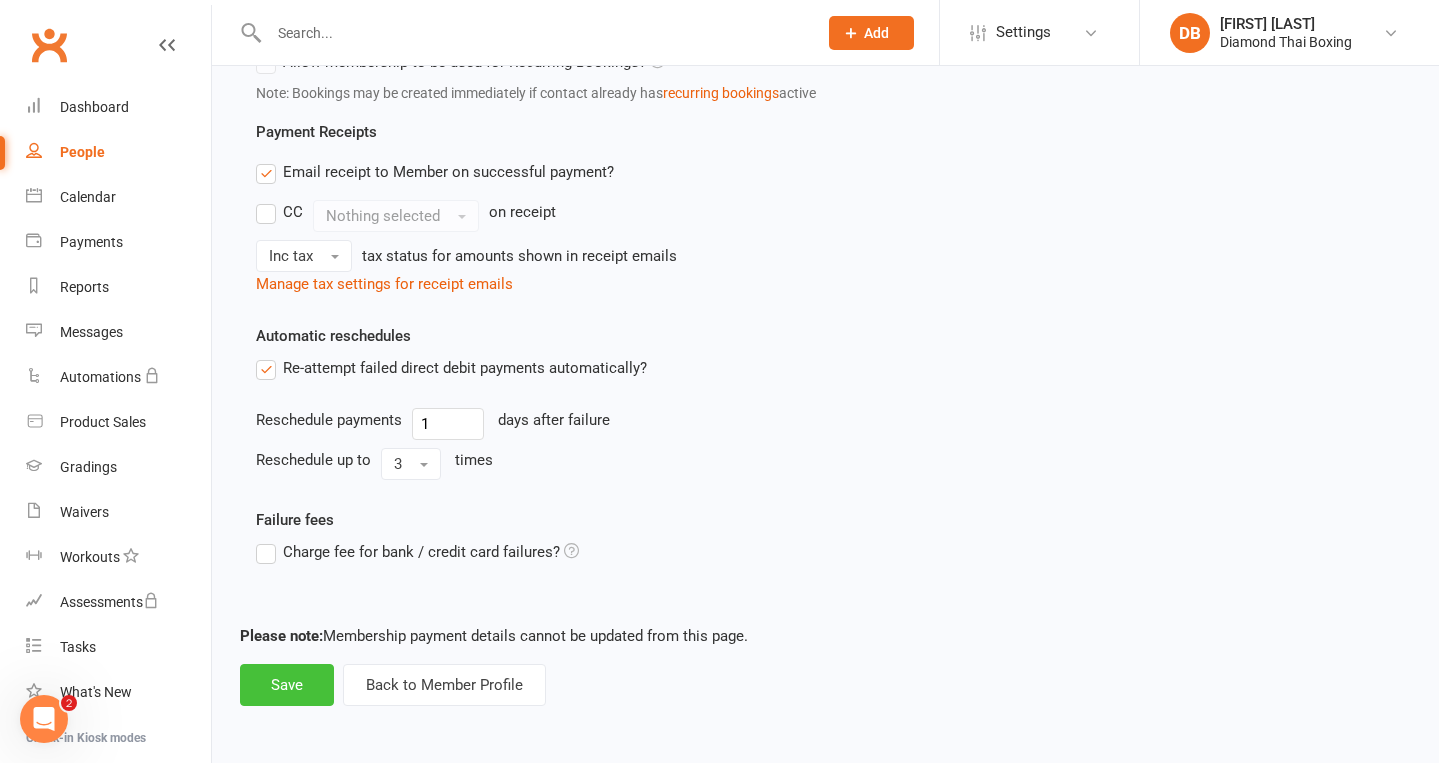 click on "Save" at bounding box center [287, 685] 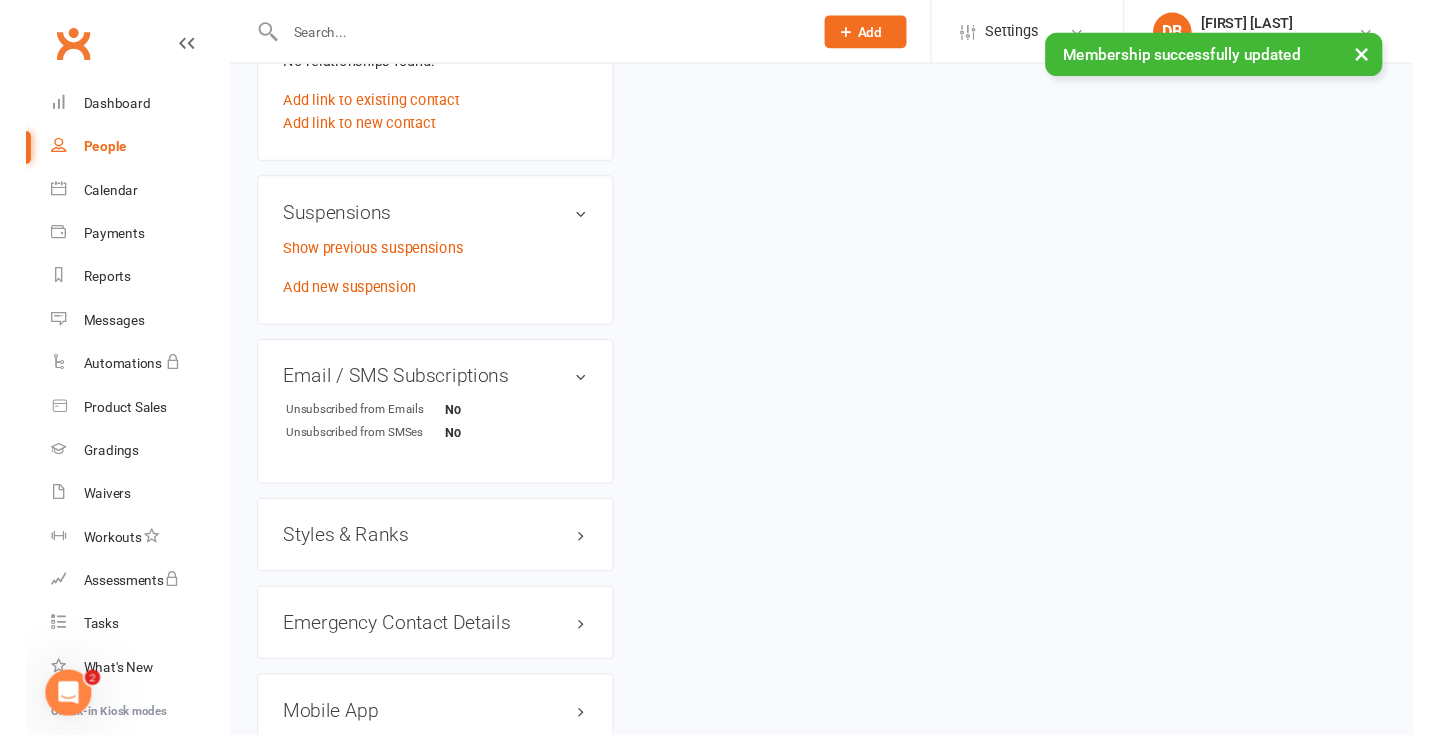 scroll, scrollTop: 0, scrollLeft: 0, axis: both 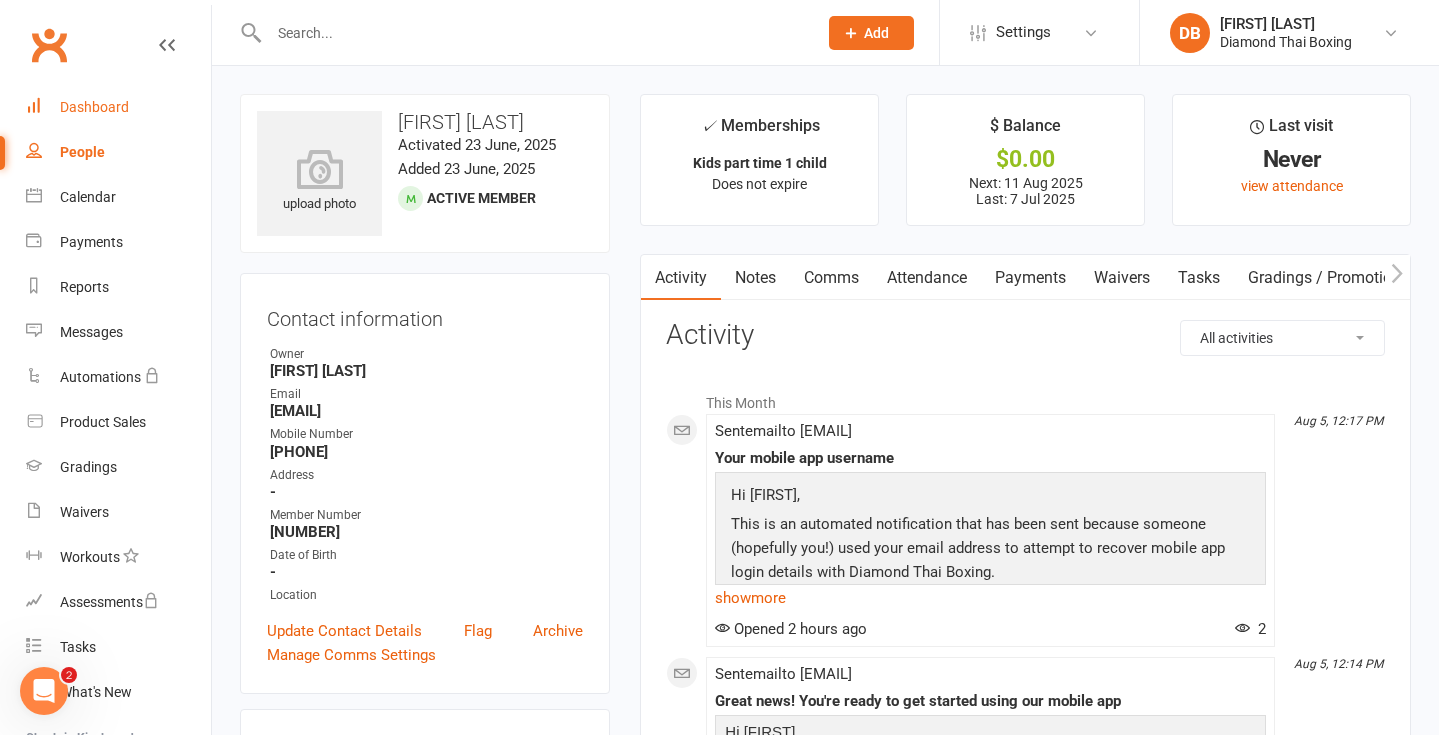 click on "Dashboard" at bounding box center (94, 107) 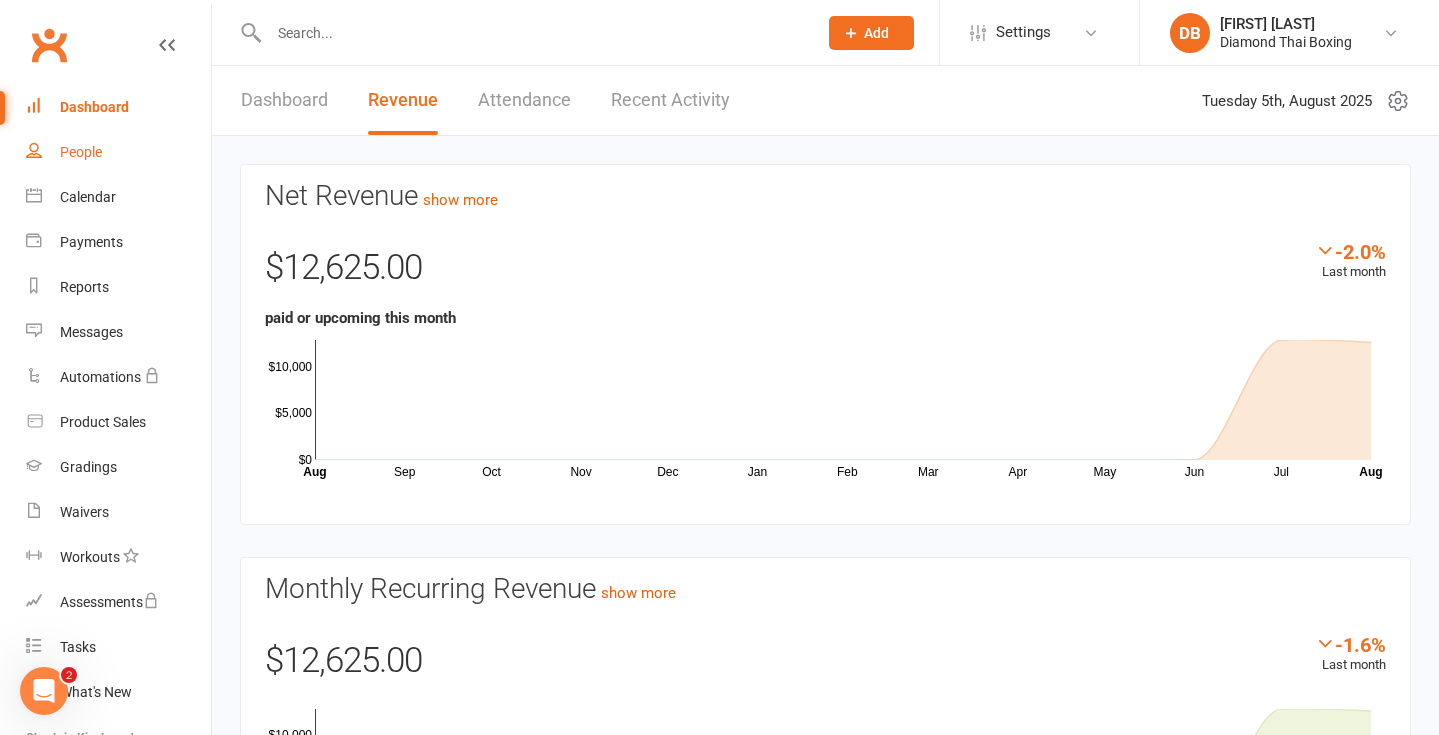 click on "People" at bounding box center [81, 152] 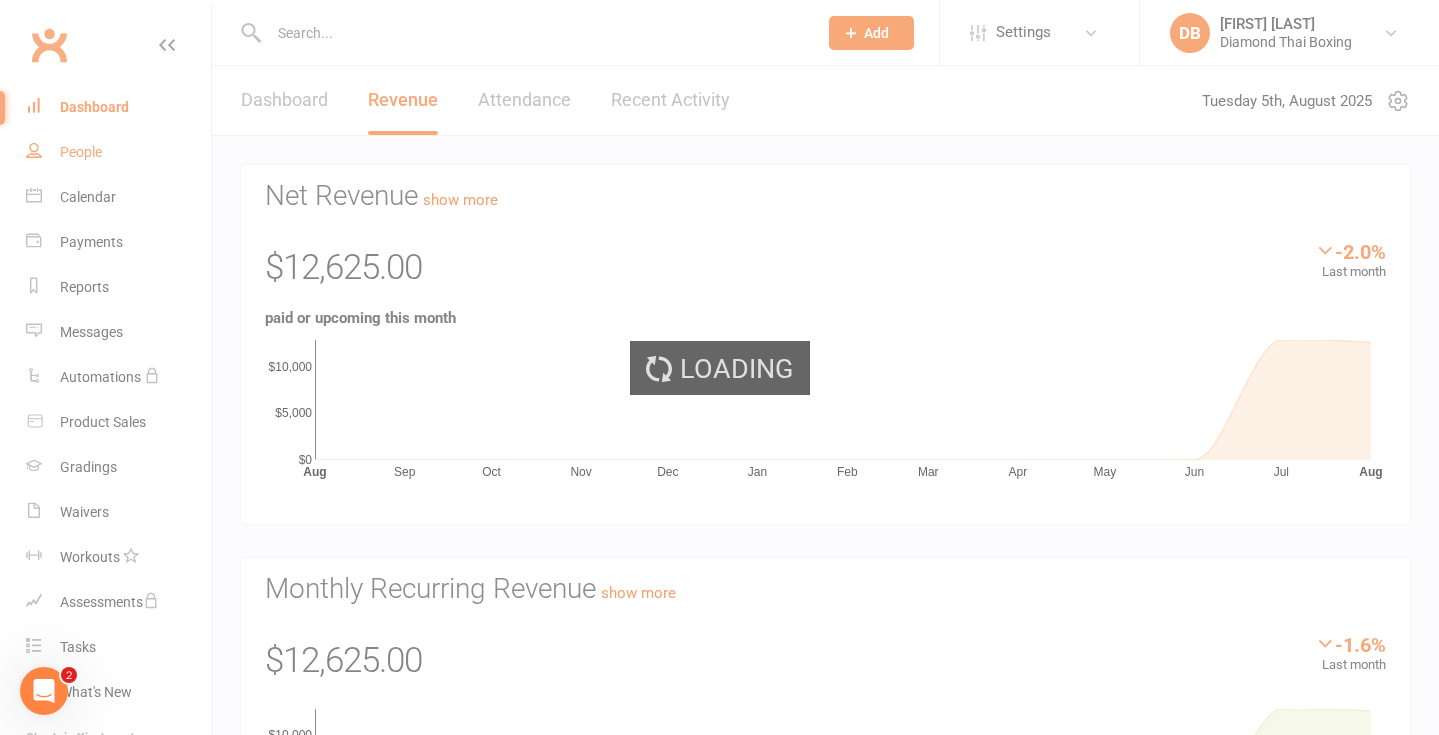 select on "100" 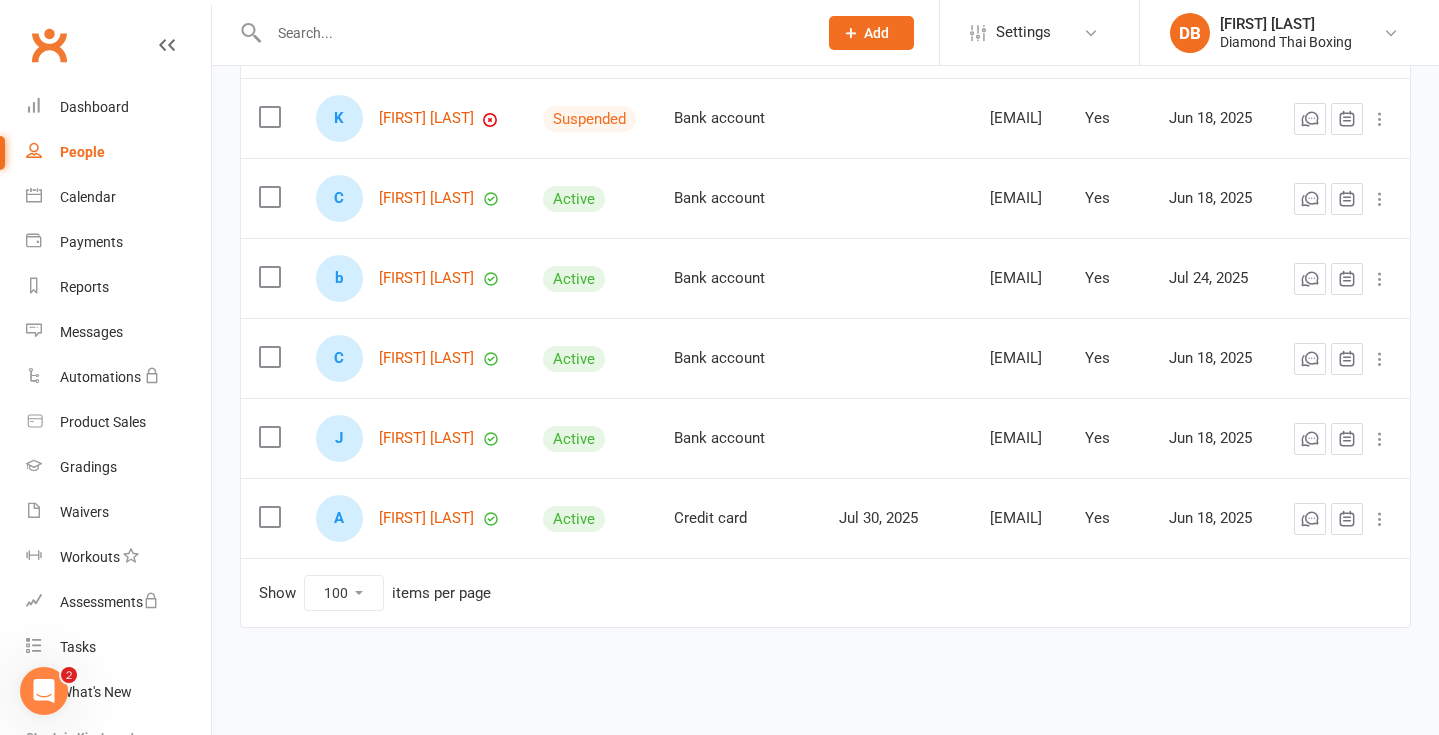 scroll, scrollTop: 5575, scrollLeft: 0, axis: vertical 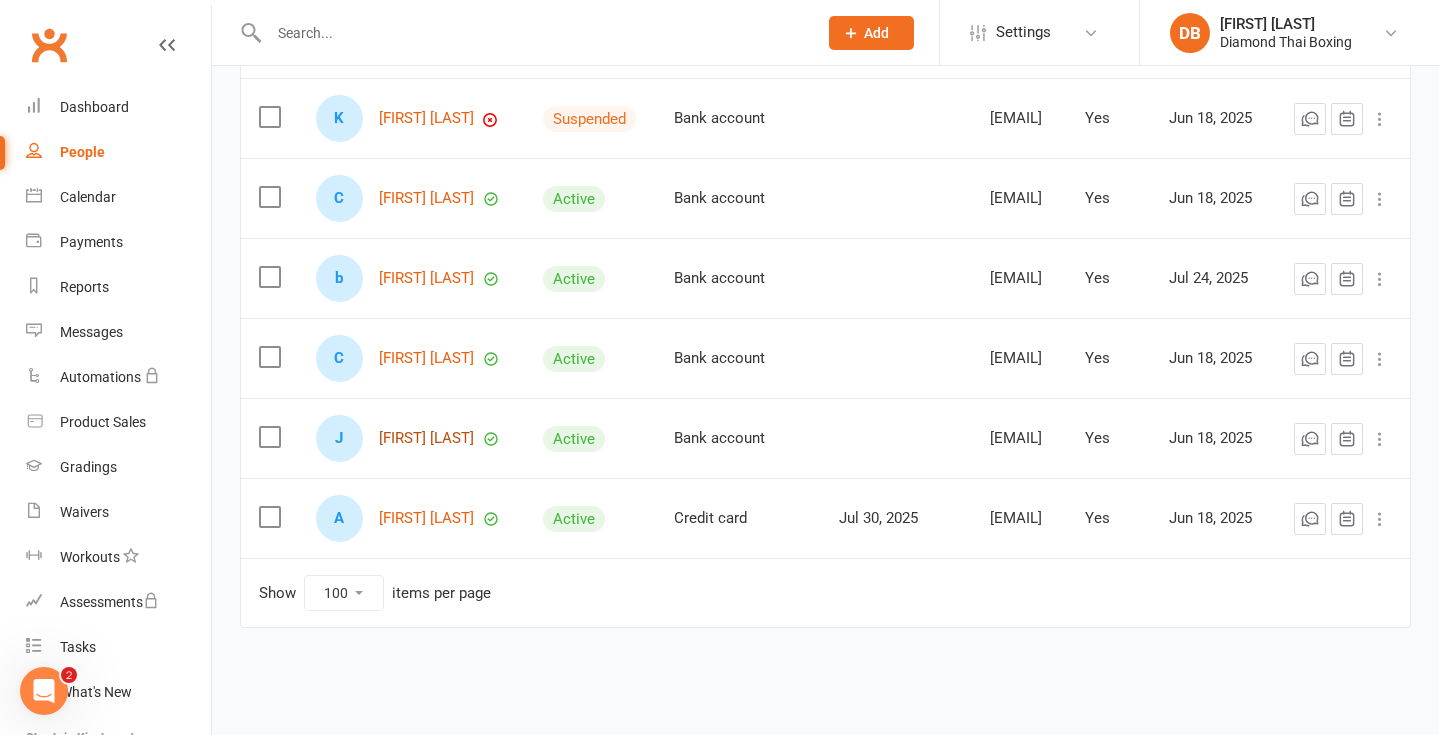 click on "[FIRST] [LAST]" at bounding box center (426, 438) 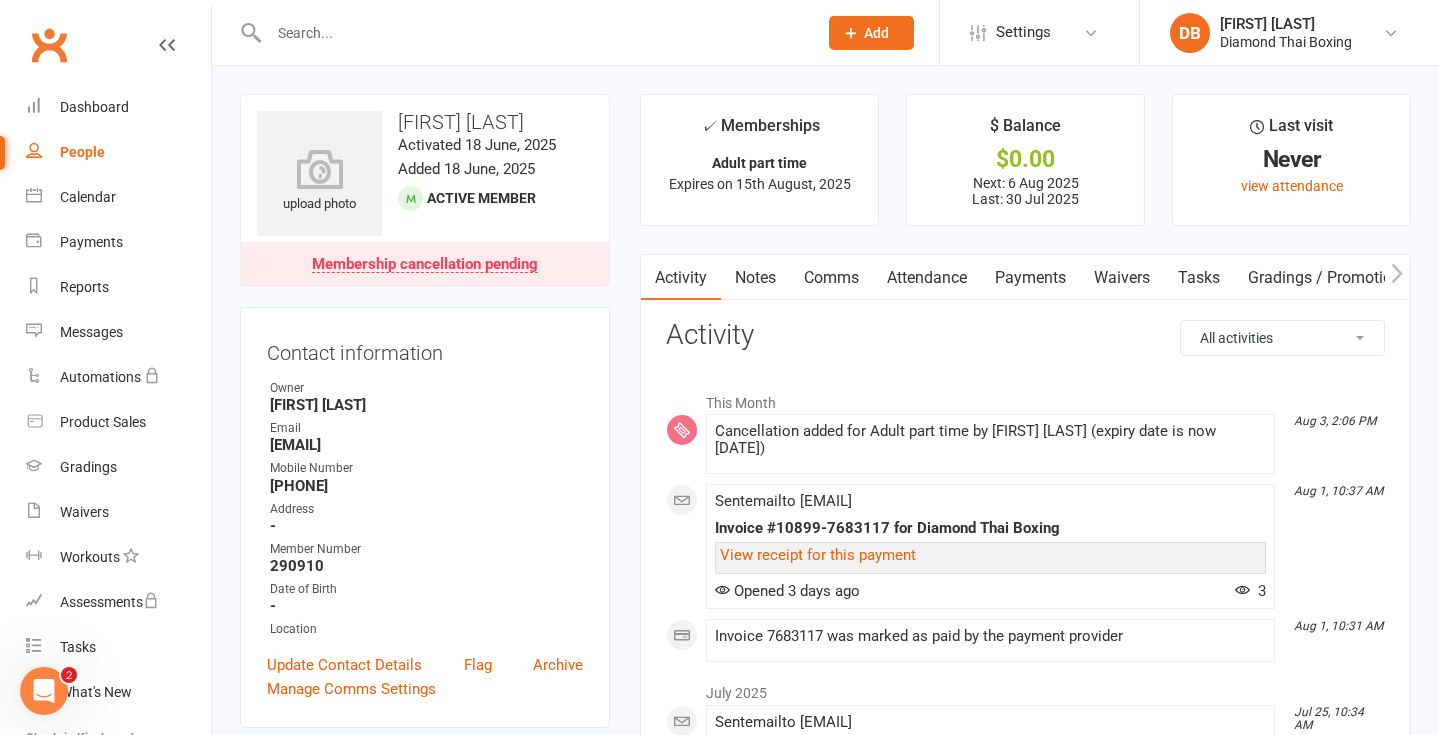 scroll, scrollTop: 0, scrollLeft: 0, axis: both 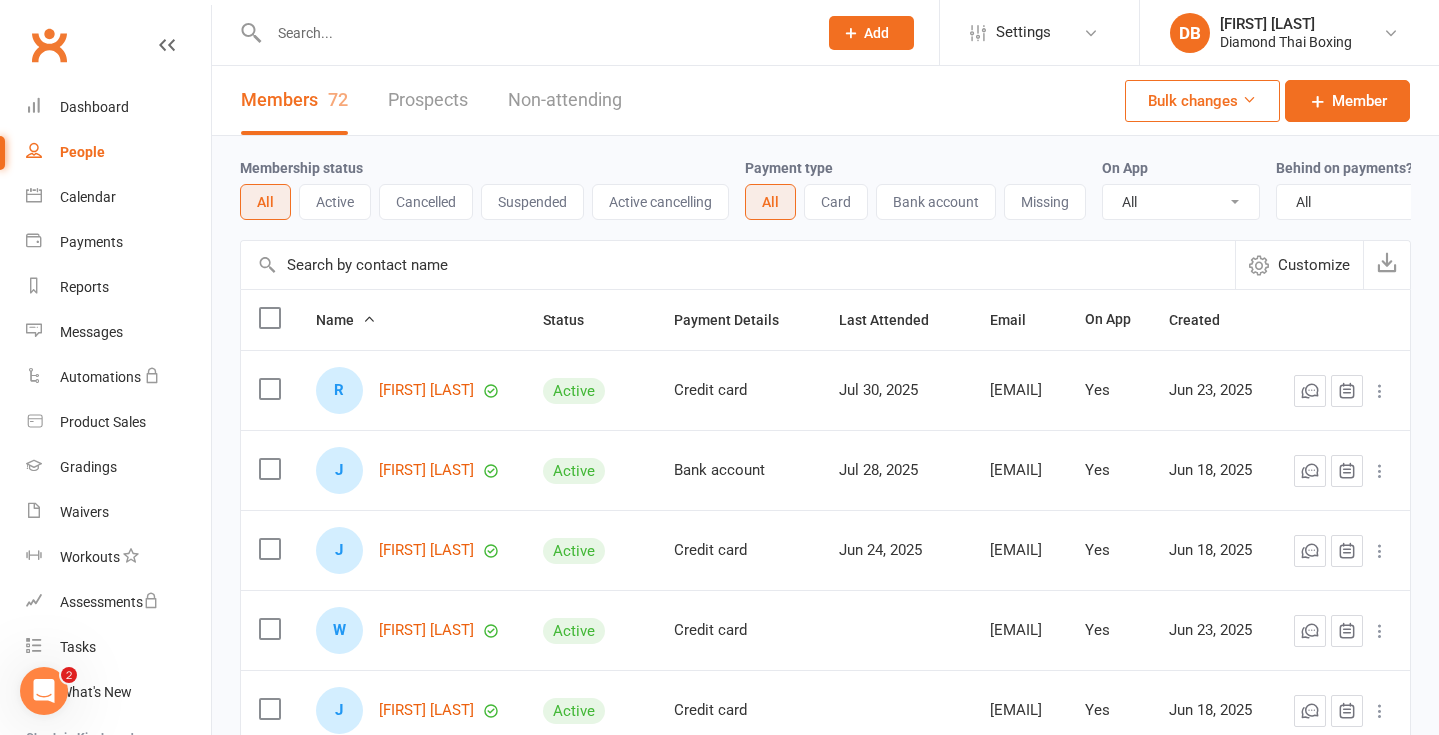 click at bounding box center [533, 33] 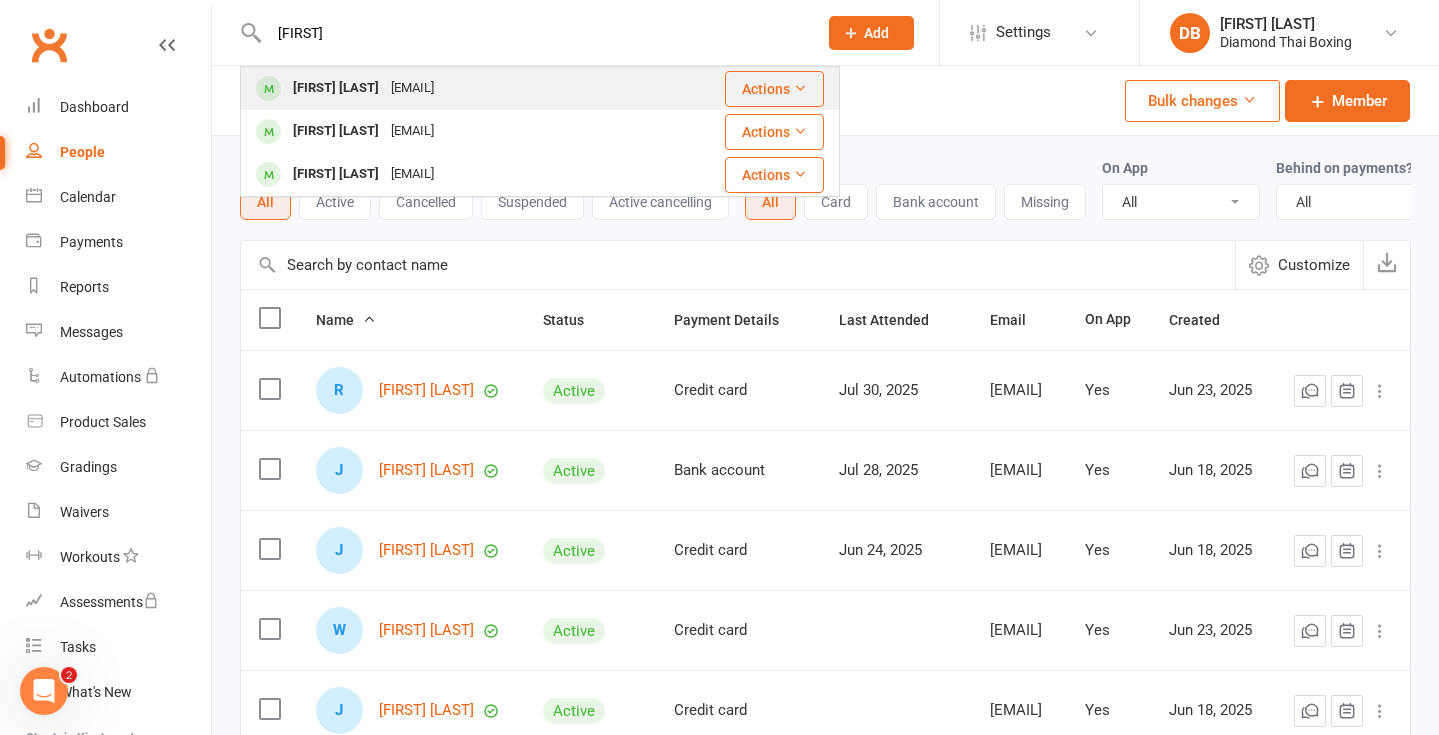 type on "[FIRST]" 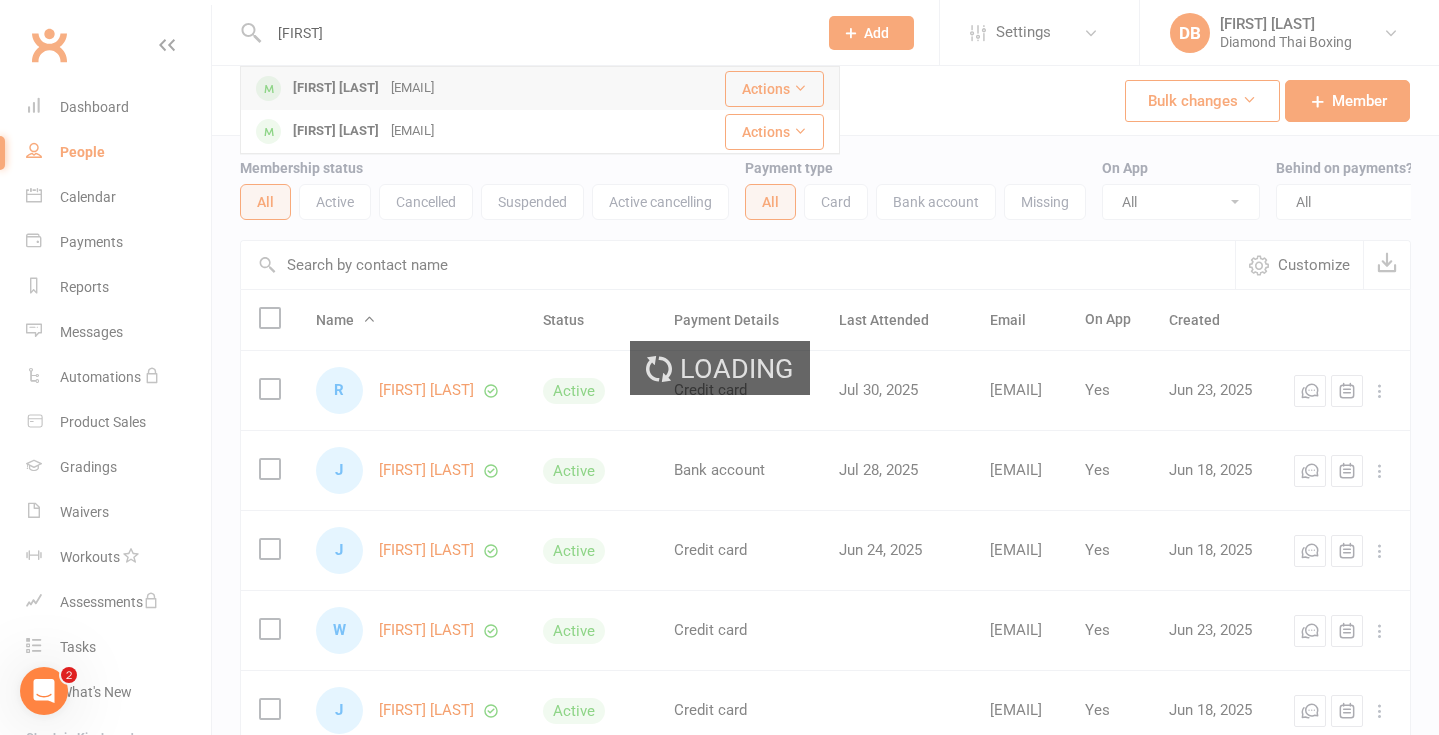 type 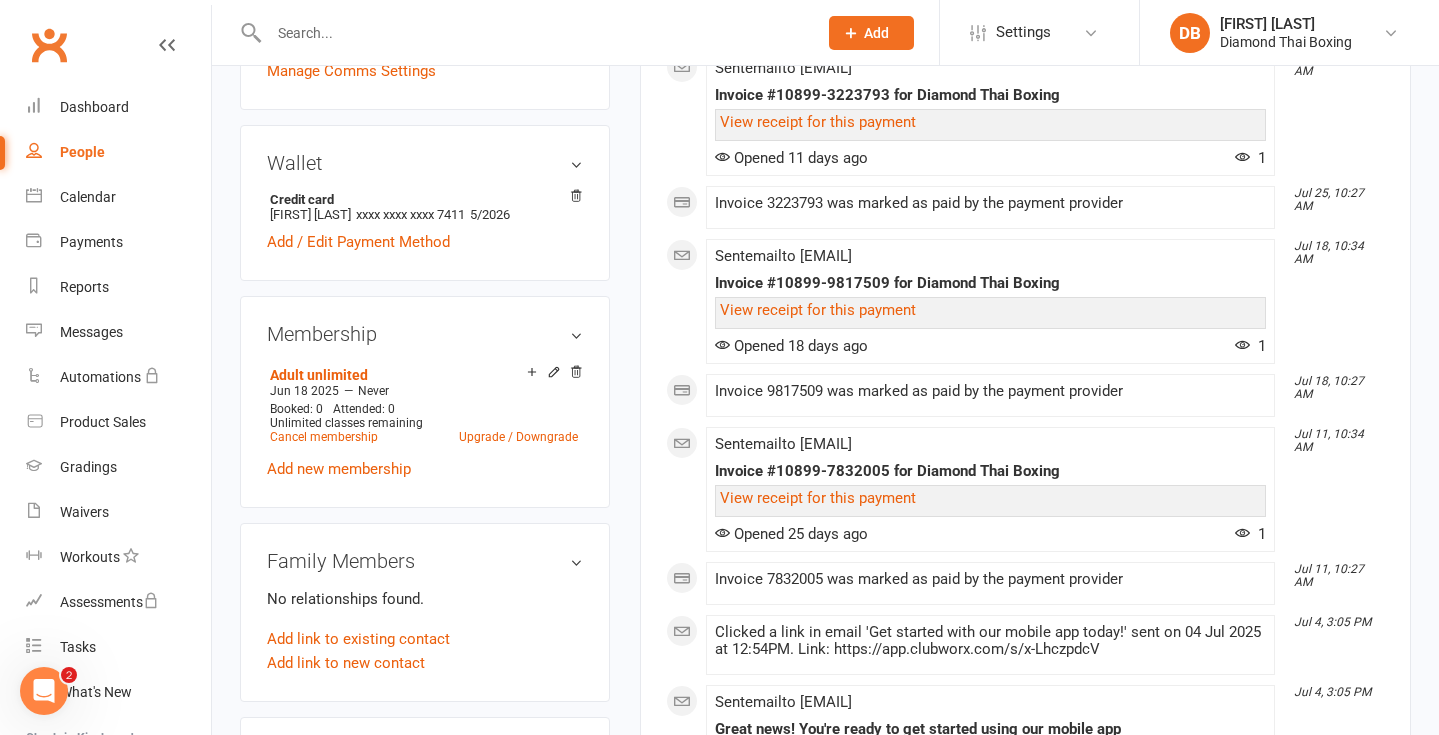 scroll, scrollTop: 584, scrollLeft: 0, axis: vertical 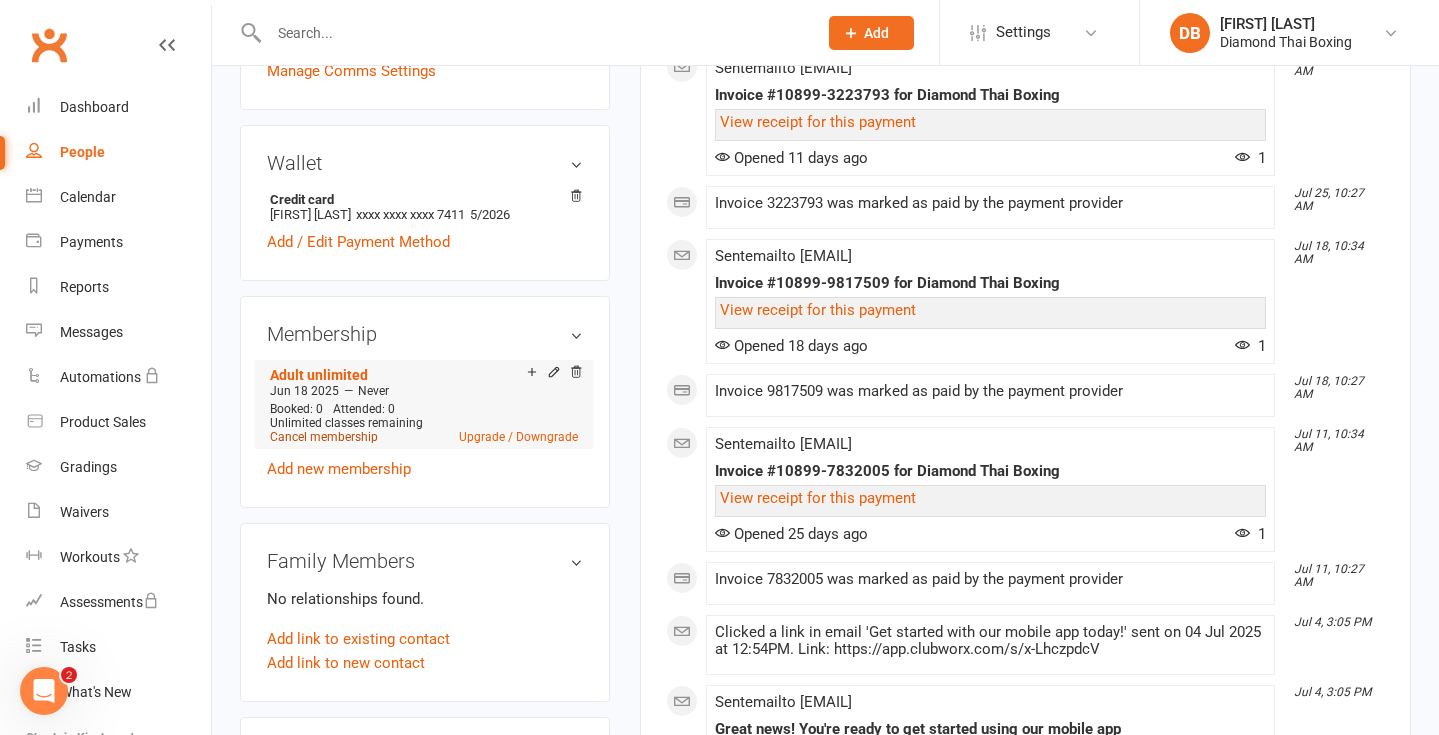 click on "Cancel membership" at bounding box center [324, 437] 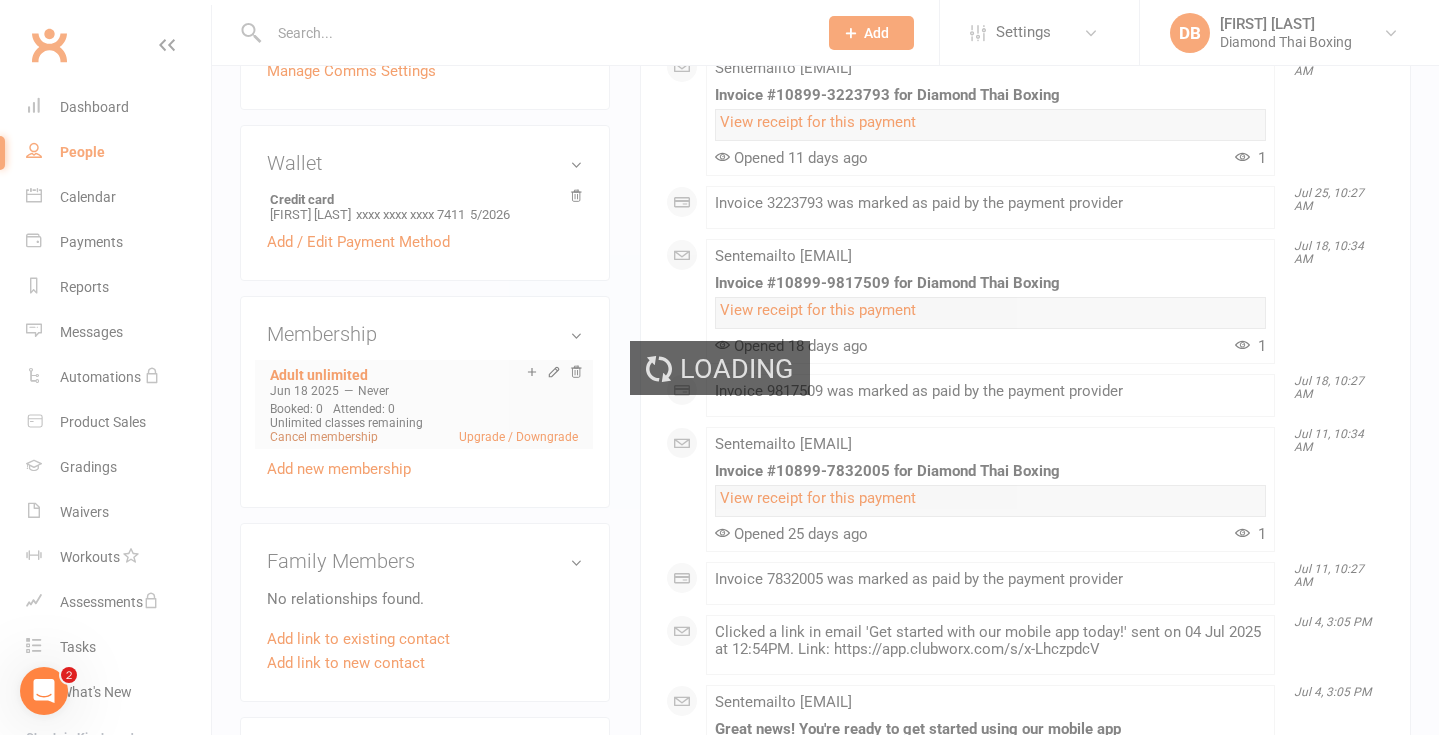 scroll, scrollTop: 0, scrollLeft: 0, axis: both 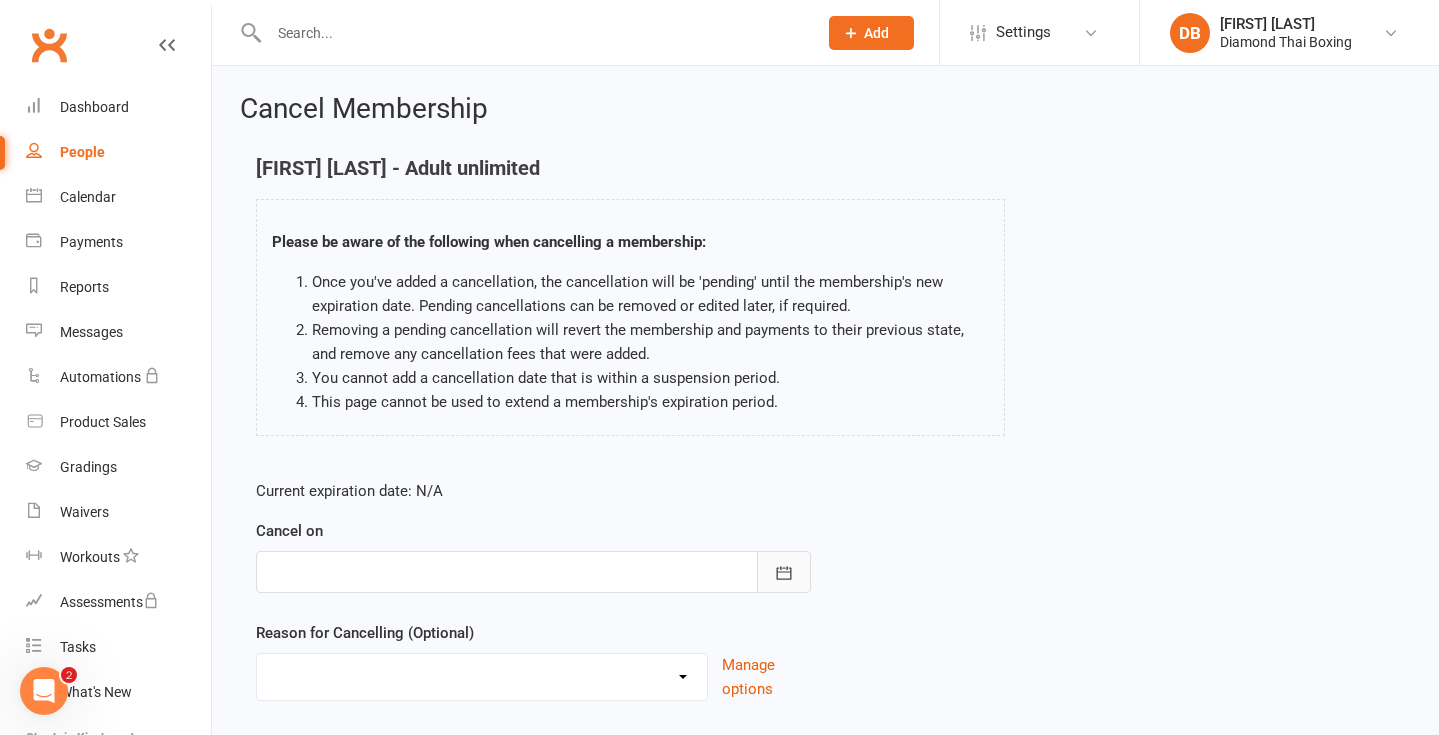 click at bounding box center [784, 572] 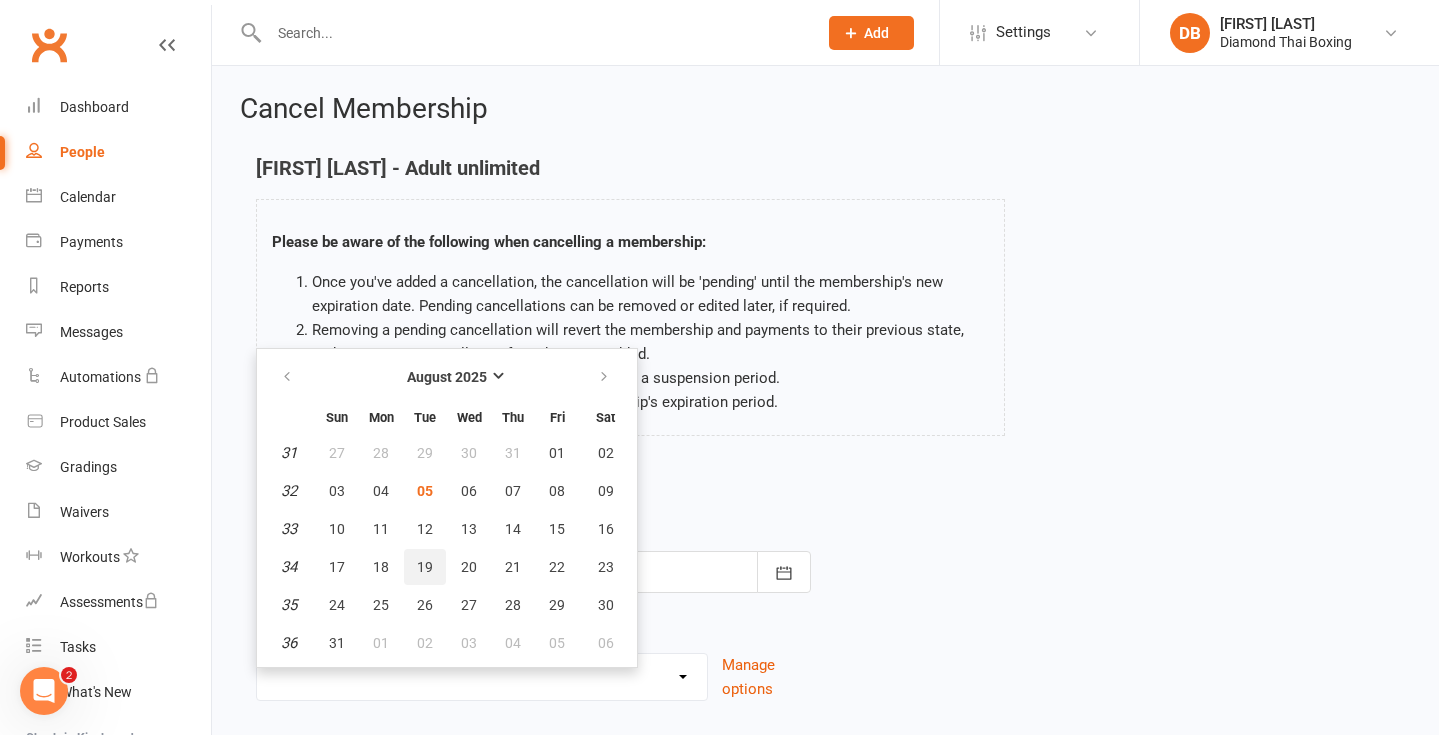 click on "19" at bounding box center [425, 567] 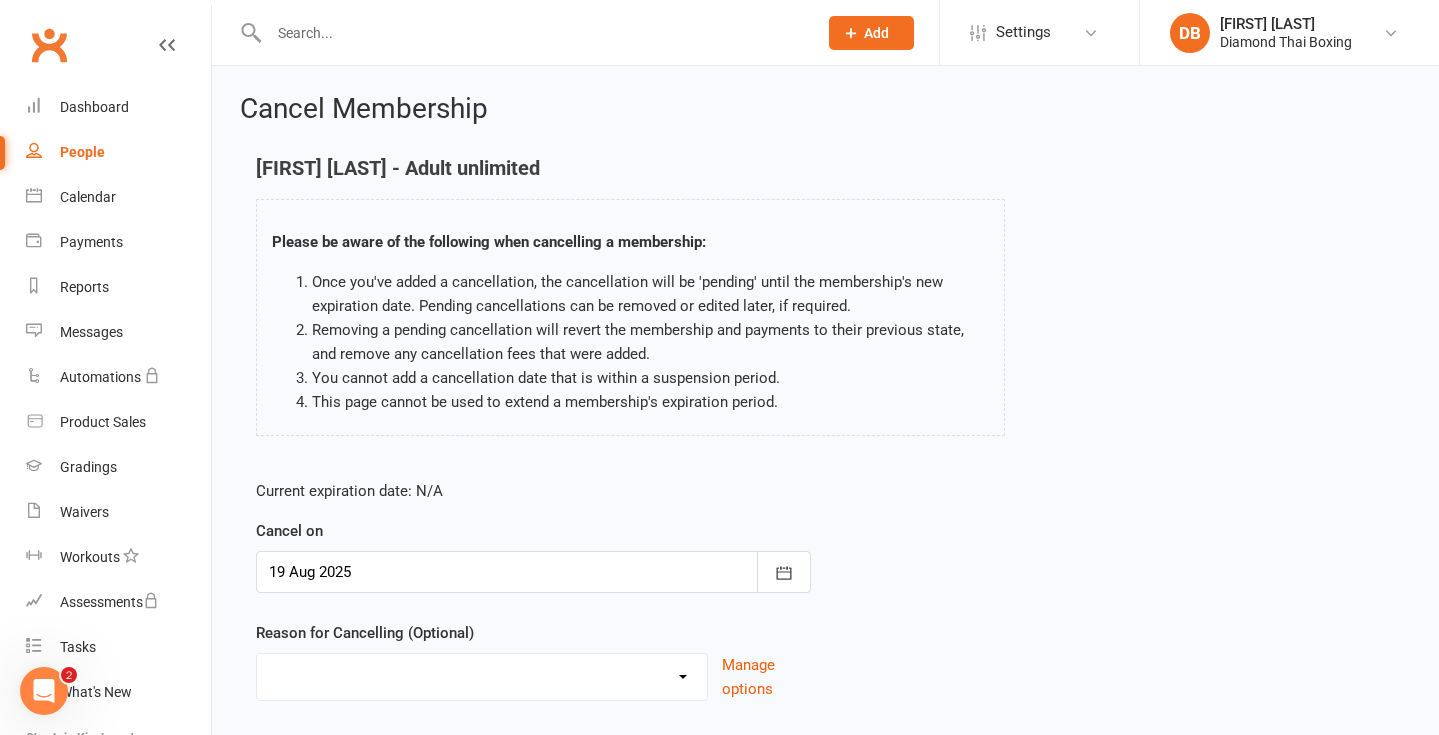 select on "2" 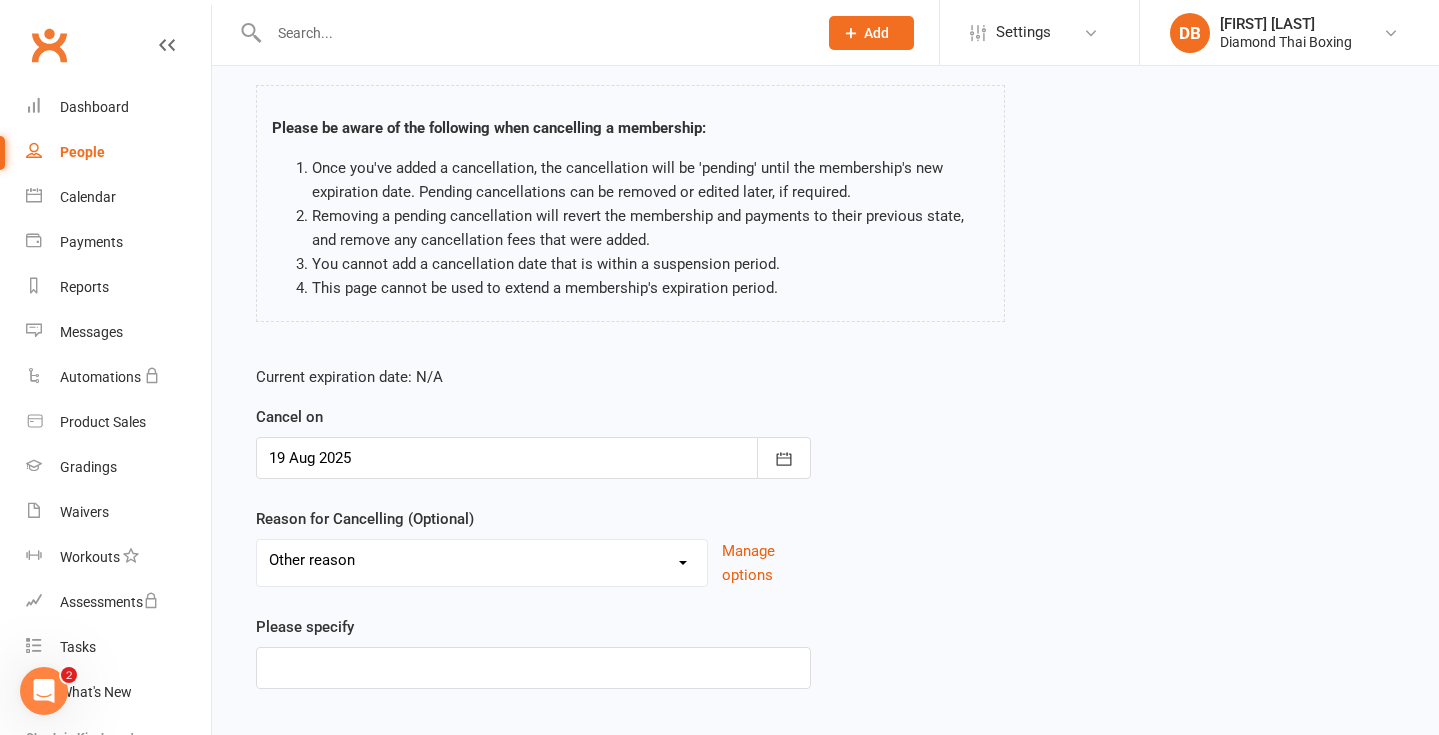 scroll, scrollTop: 120, scrollLeft: 0, axis: vertical 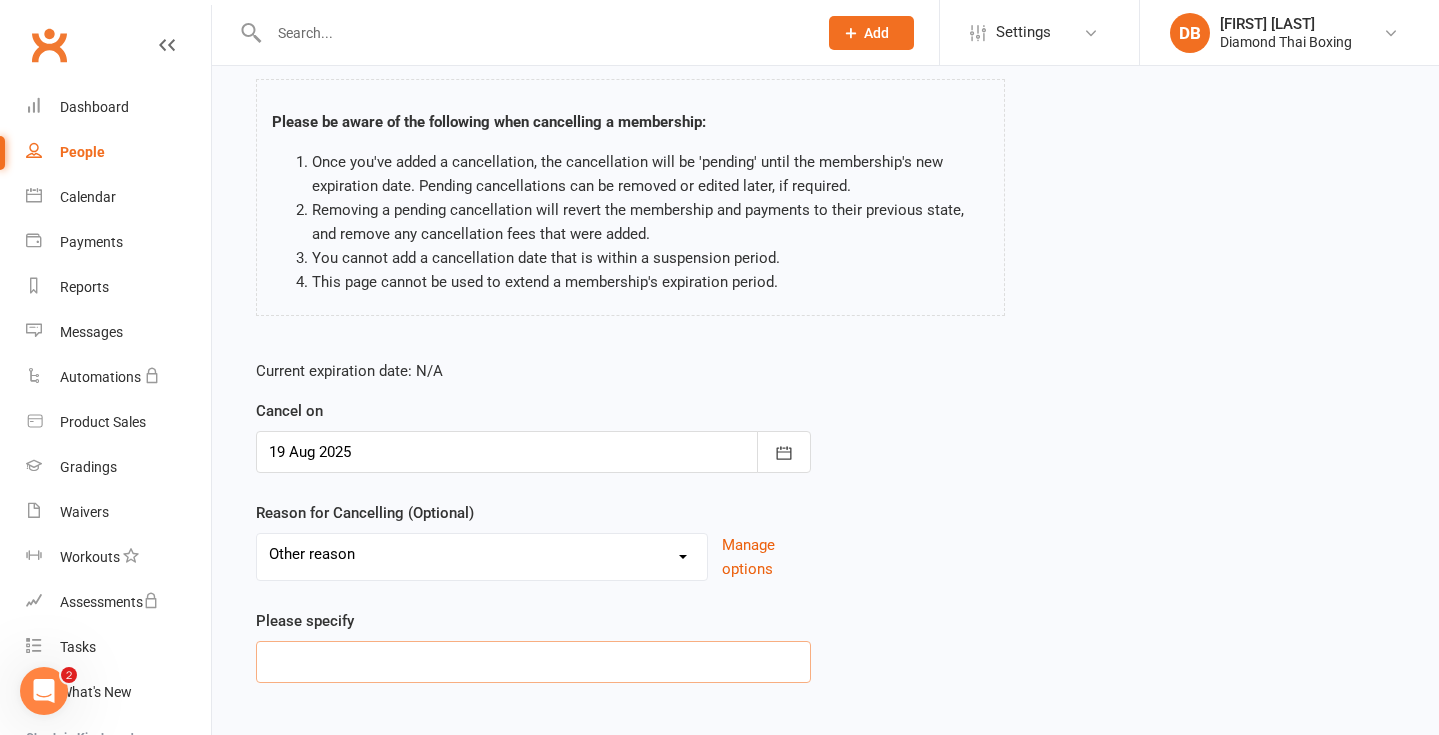 click at bounding box center (533, 662) 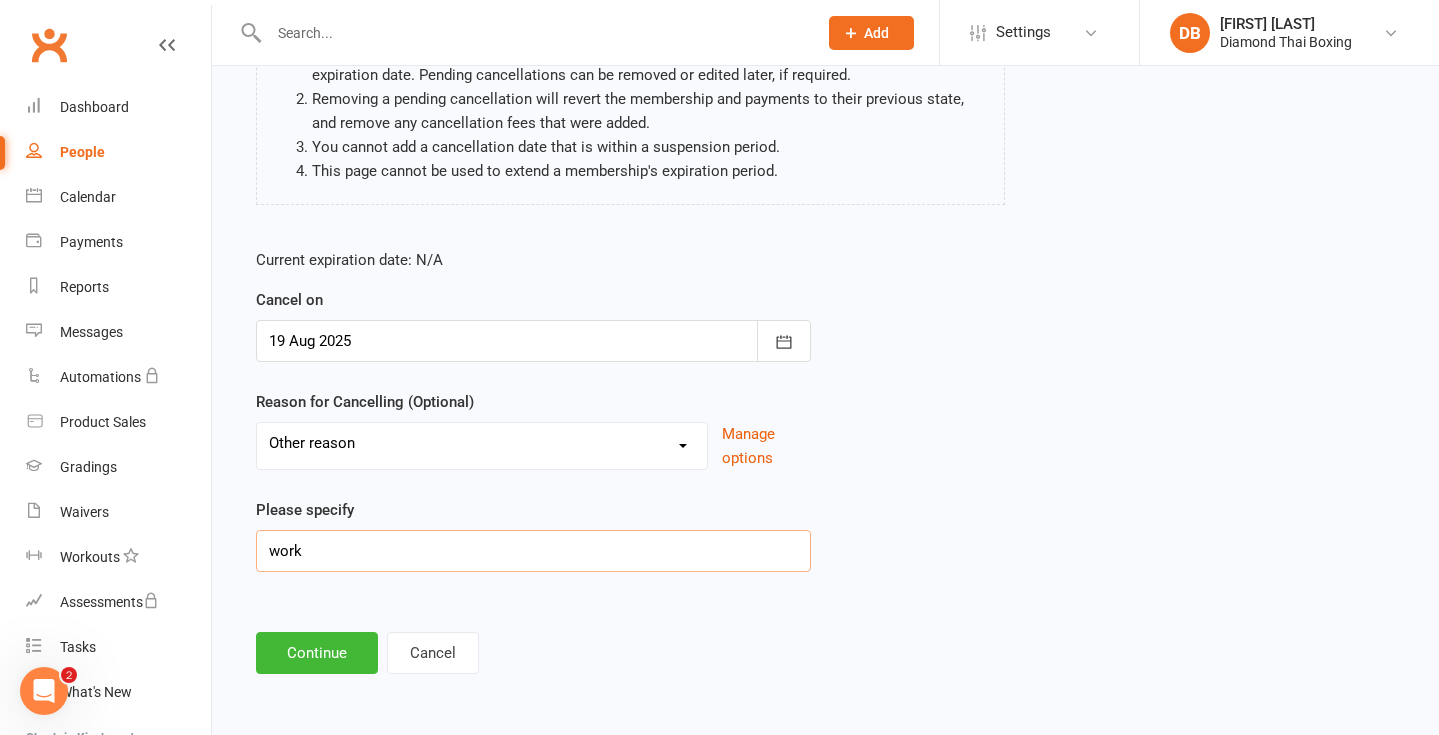 scroll, scrollTop: 247, scrollLeft: 0, axis: vertical 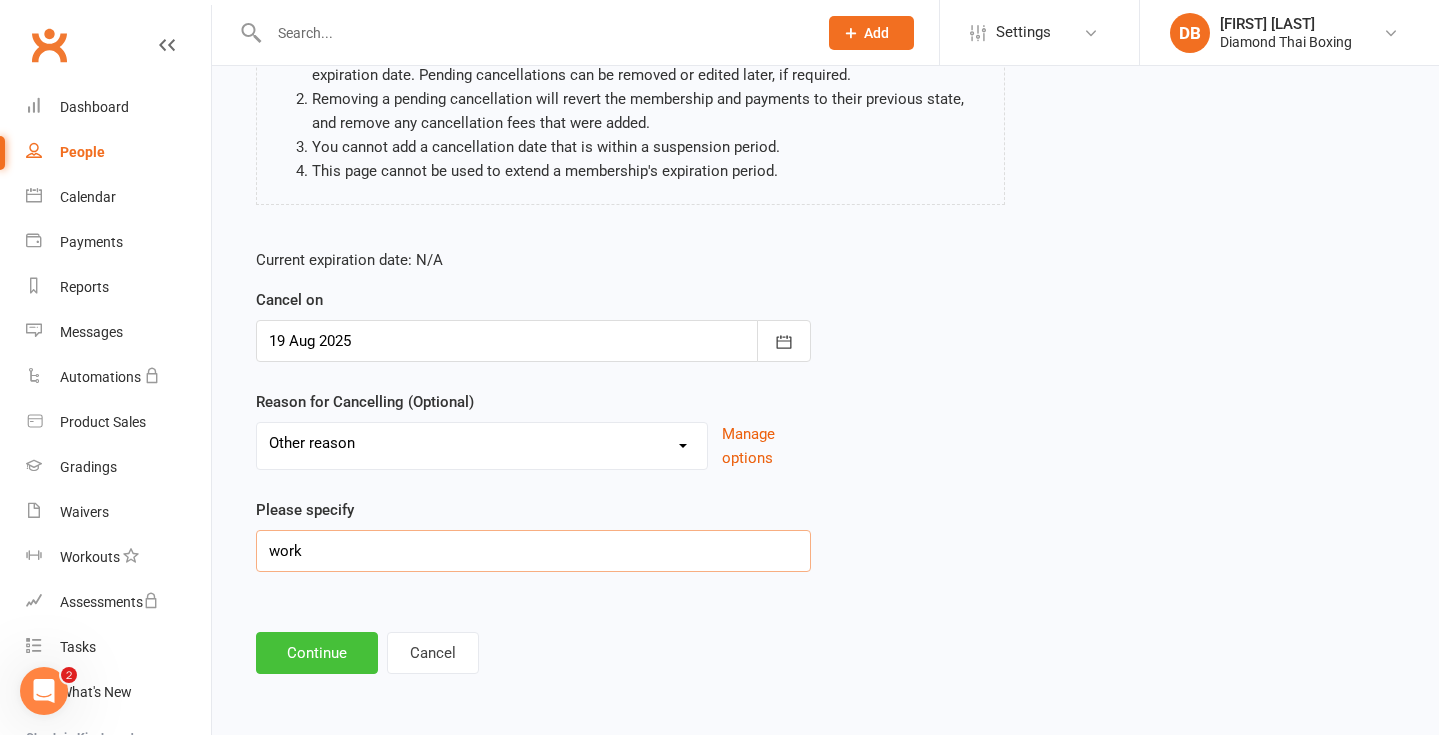 type on "work" 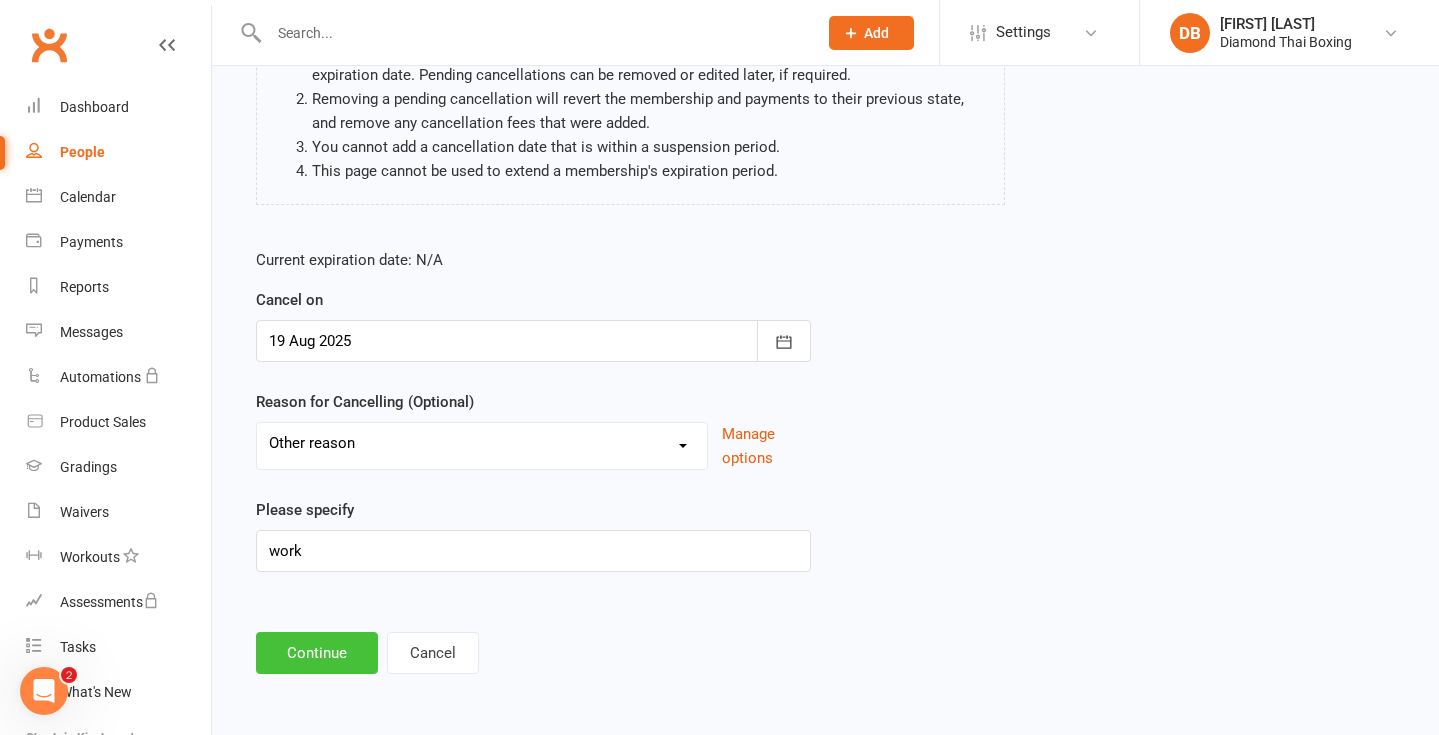 click on "Continue" at bounding box center (317, 653) 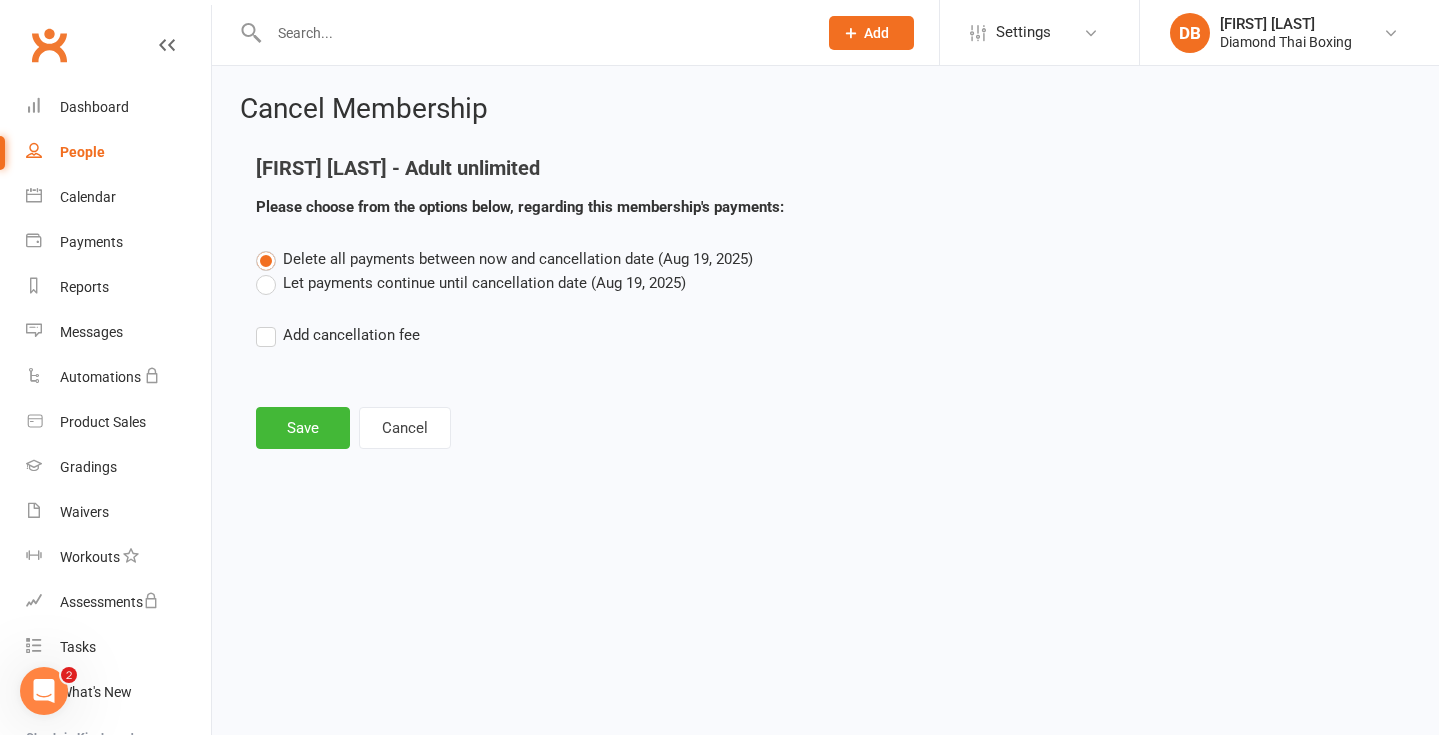 scroll, scrollTop: 0, scrollLeft: 0, axis: both 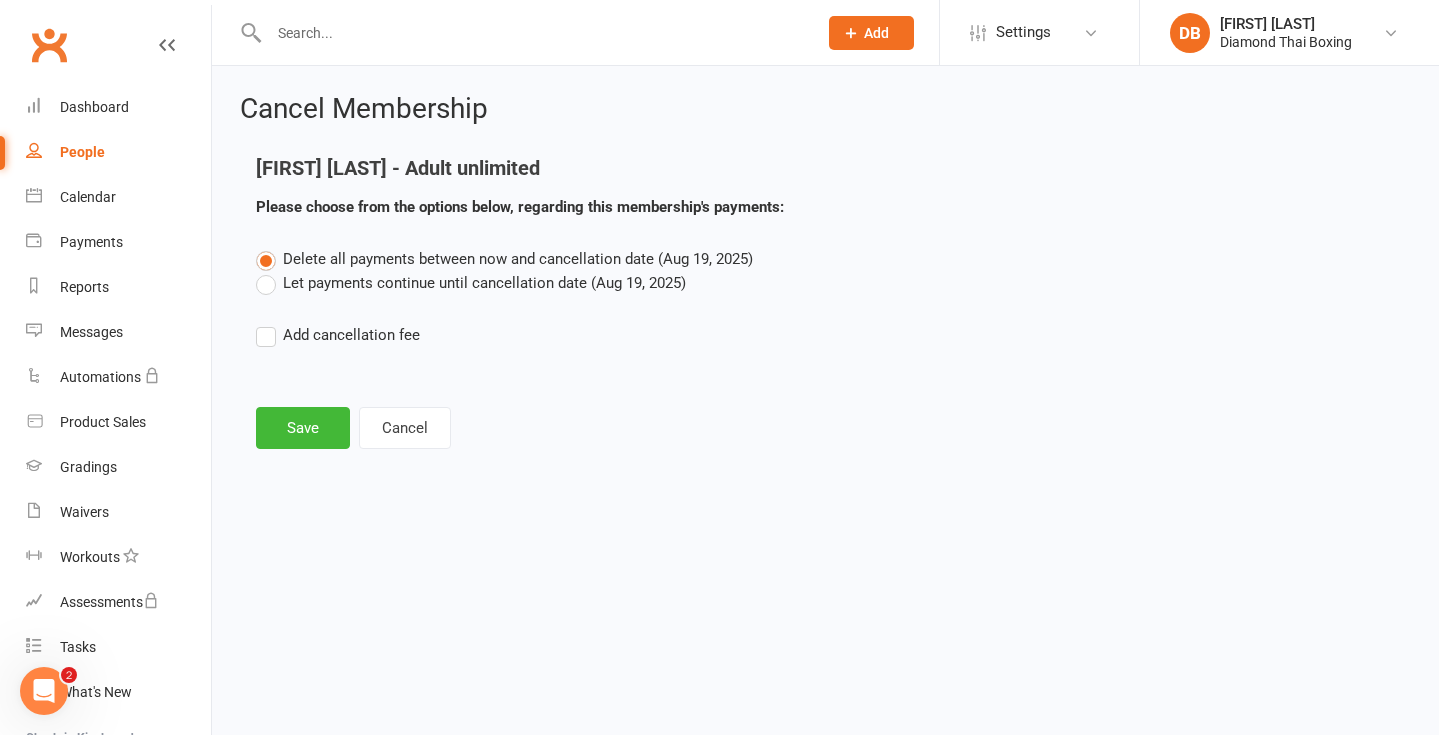 click on "Let payments continue until cancellation date (Aug 19, 2025)" at bounding box center (471, 283) 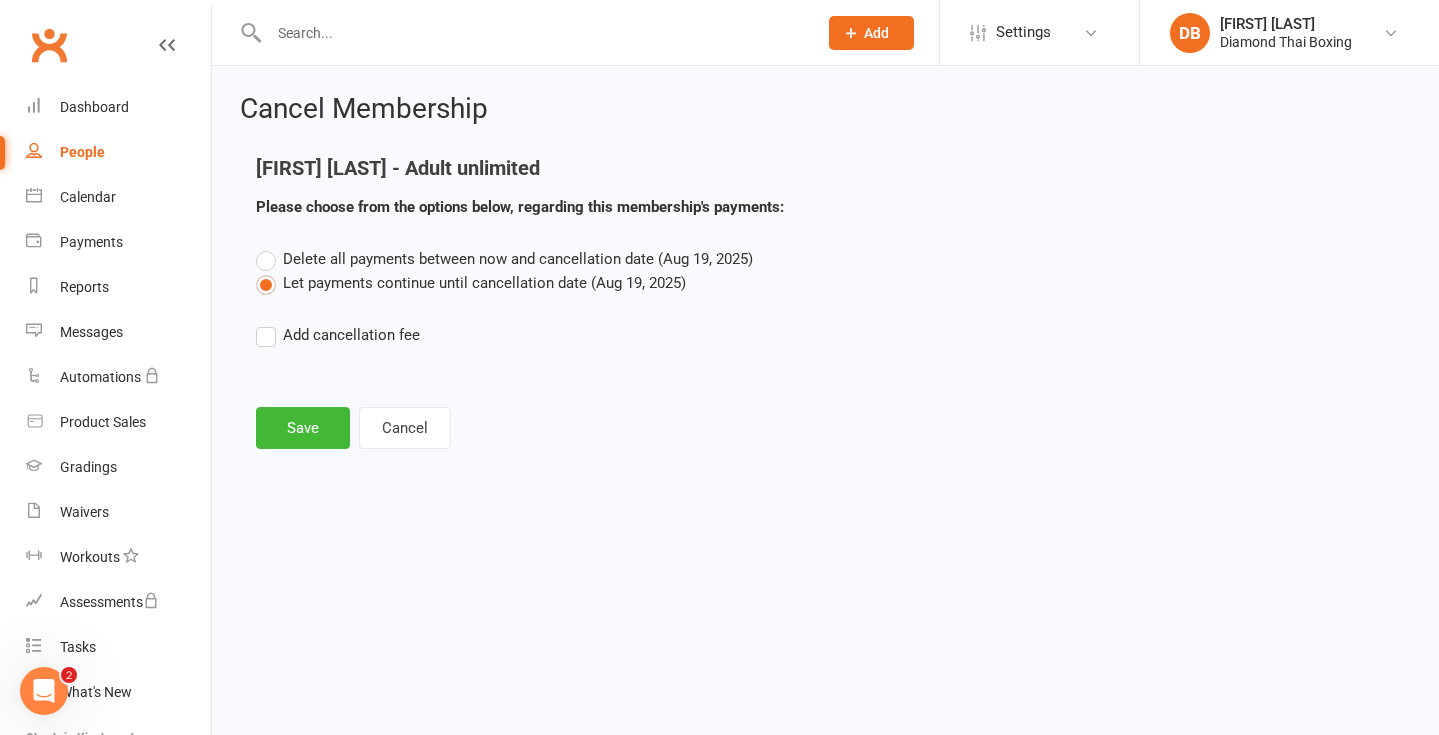 click on "Save" at bounding box center (303, 428) 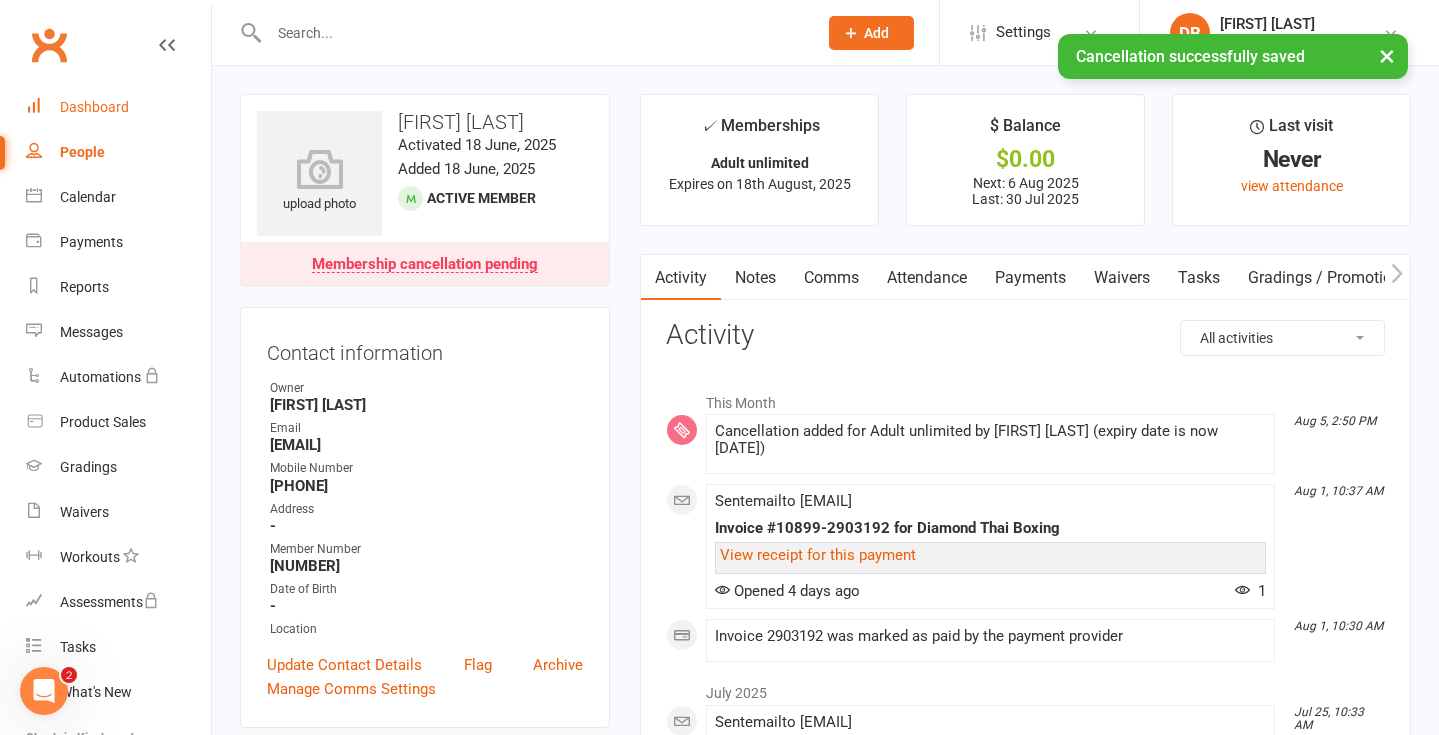 click on "Dashboard" at bounding box center [94, 107] 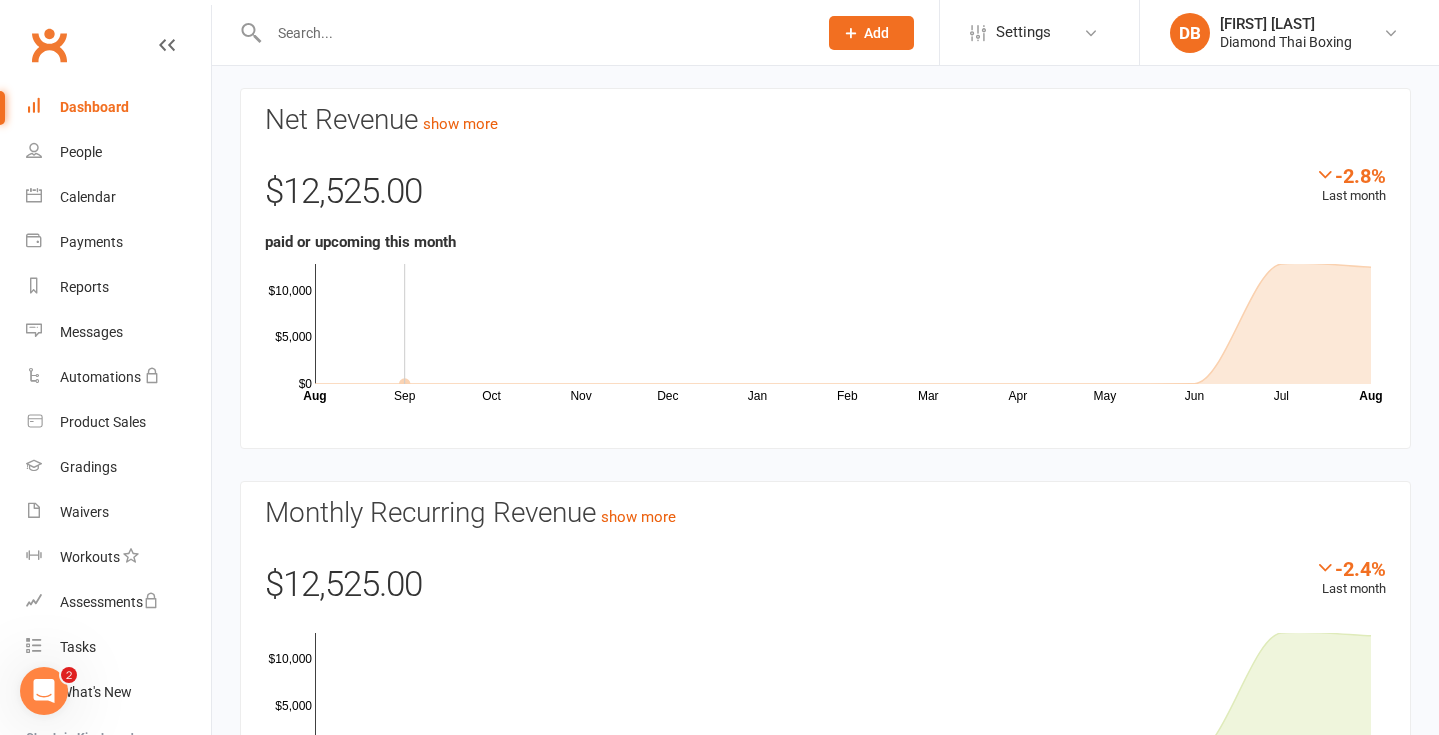 scroll, scrollTop: 32, scrollLeft: 0, axis: vertical 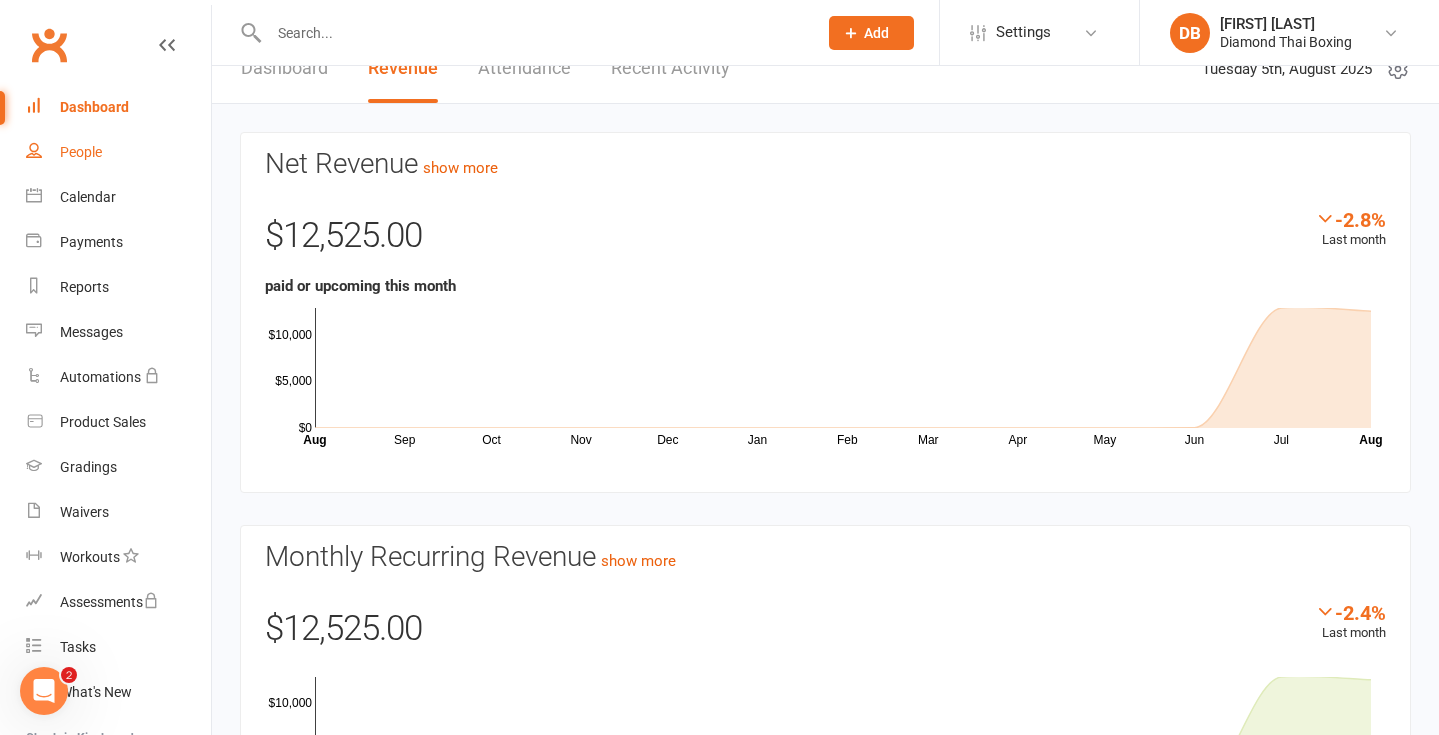 click on "People" at bounding box center (81, 152) 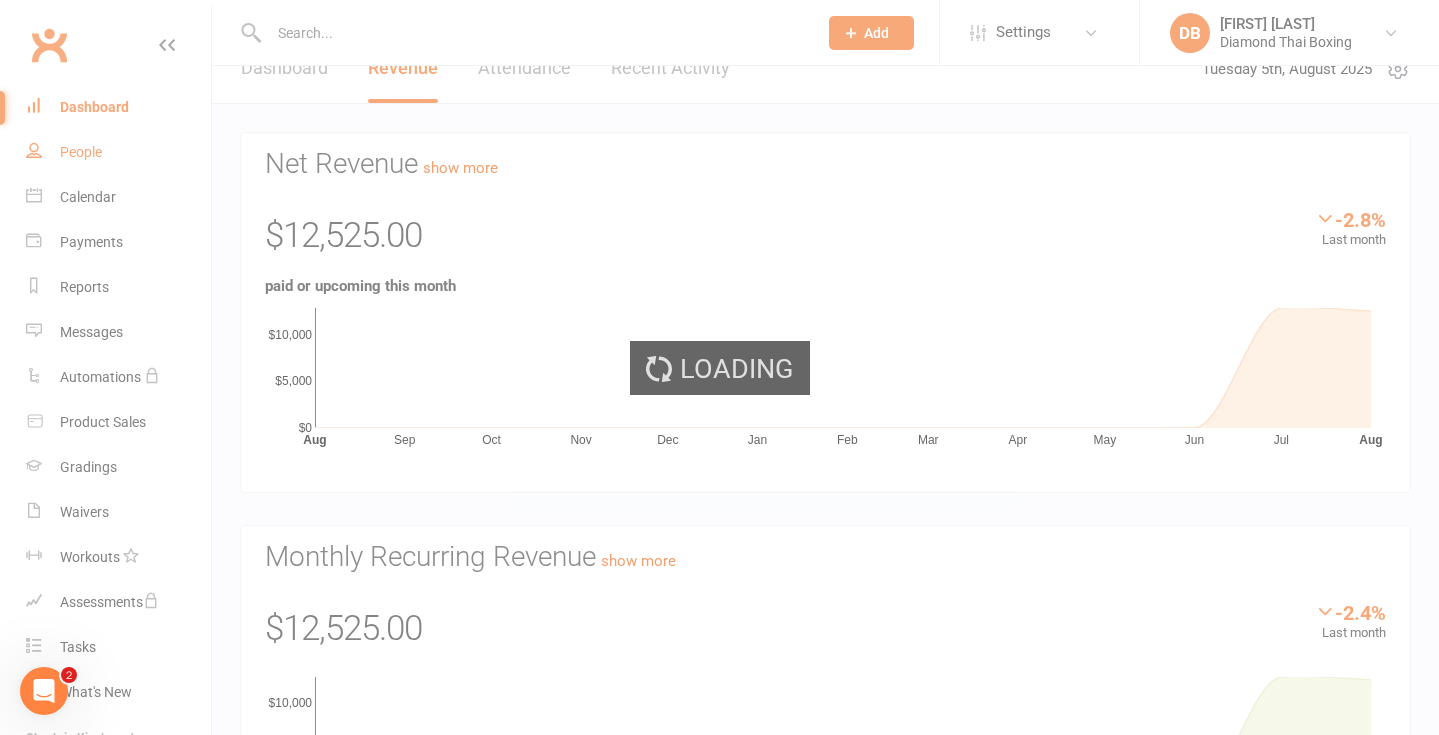 scroll, scrollTop: 0, scrollLeft: 0, axis: both 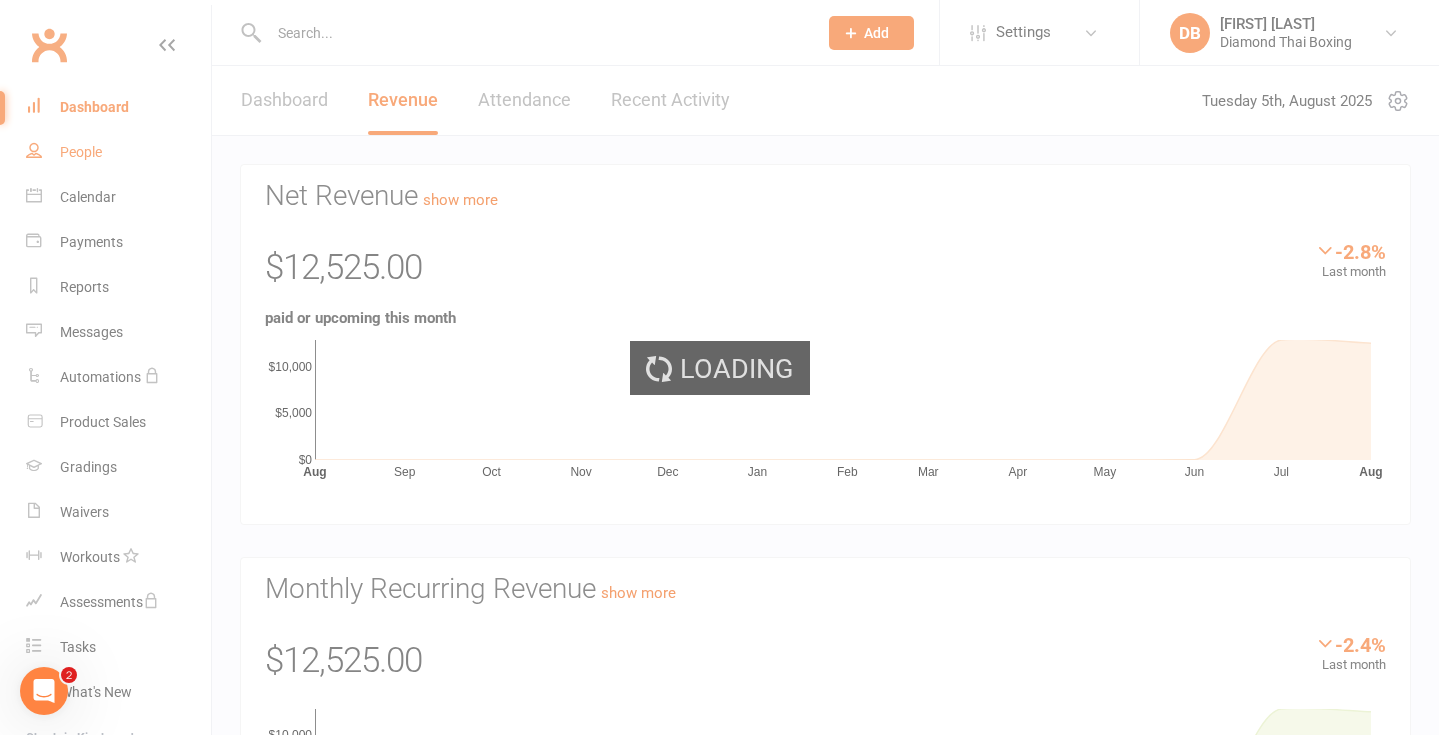 select on "100" 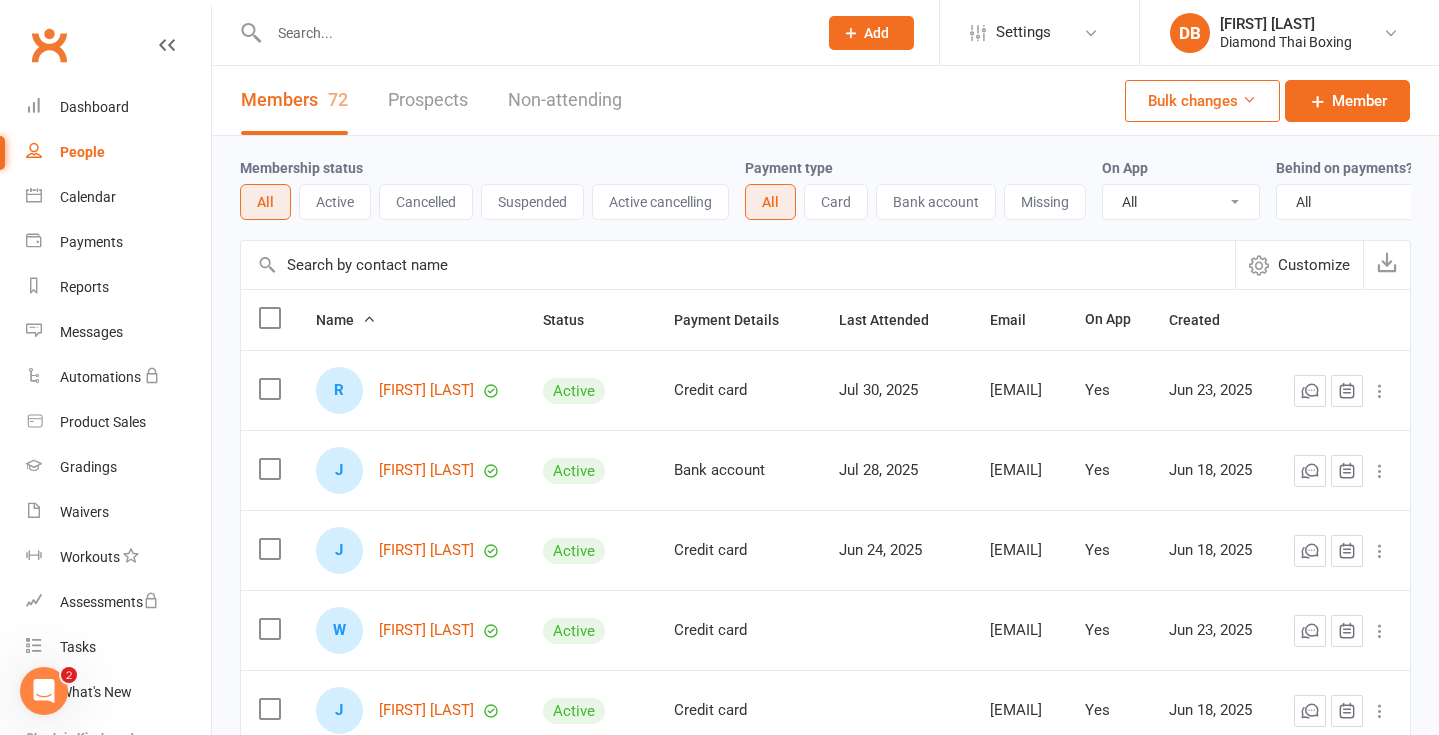 scroll, scrollTop: 0, scrollLeft: 0, axis: both 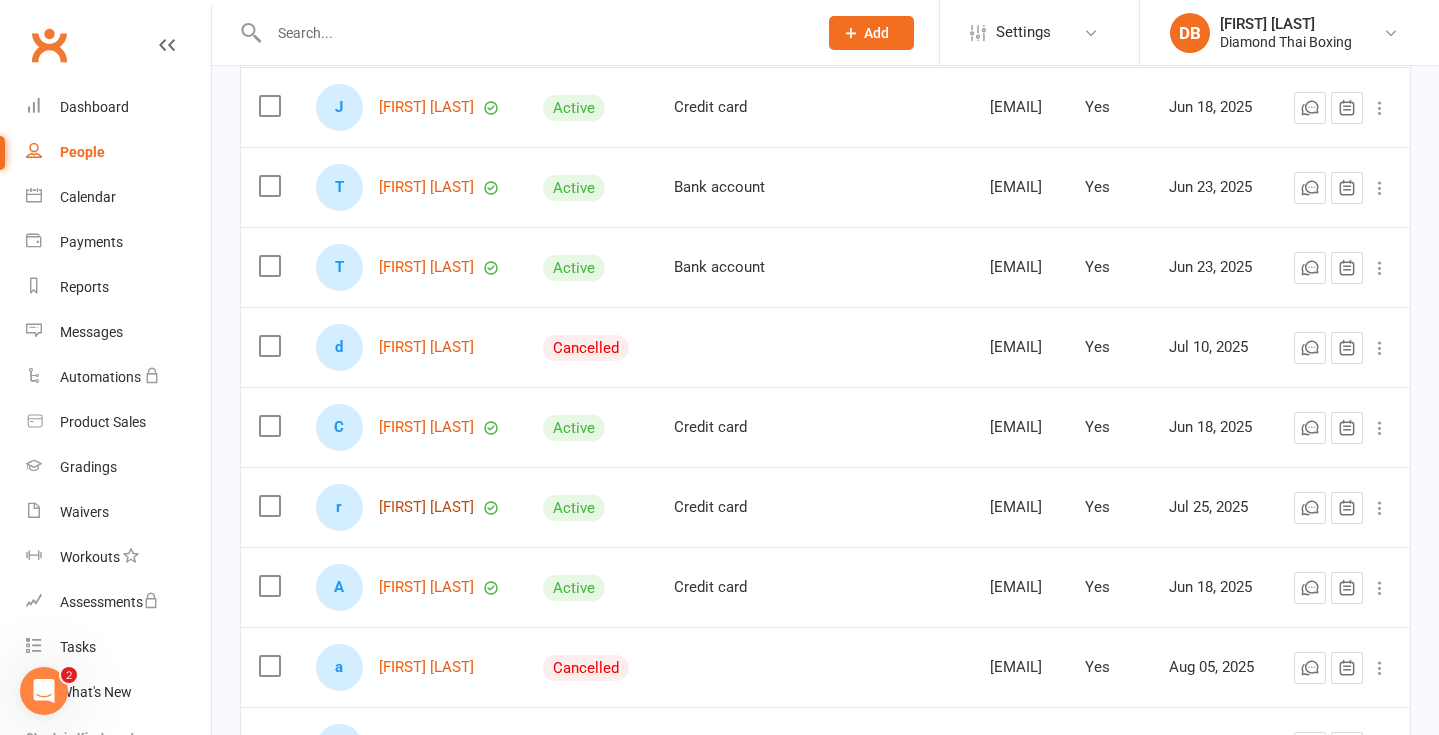 click on "[FIRST] [LAST]" at bounding box center [426, 507] 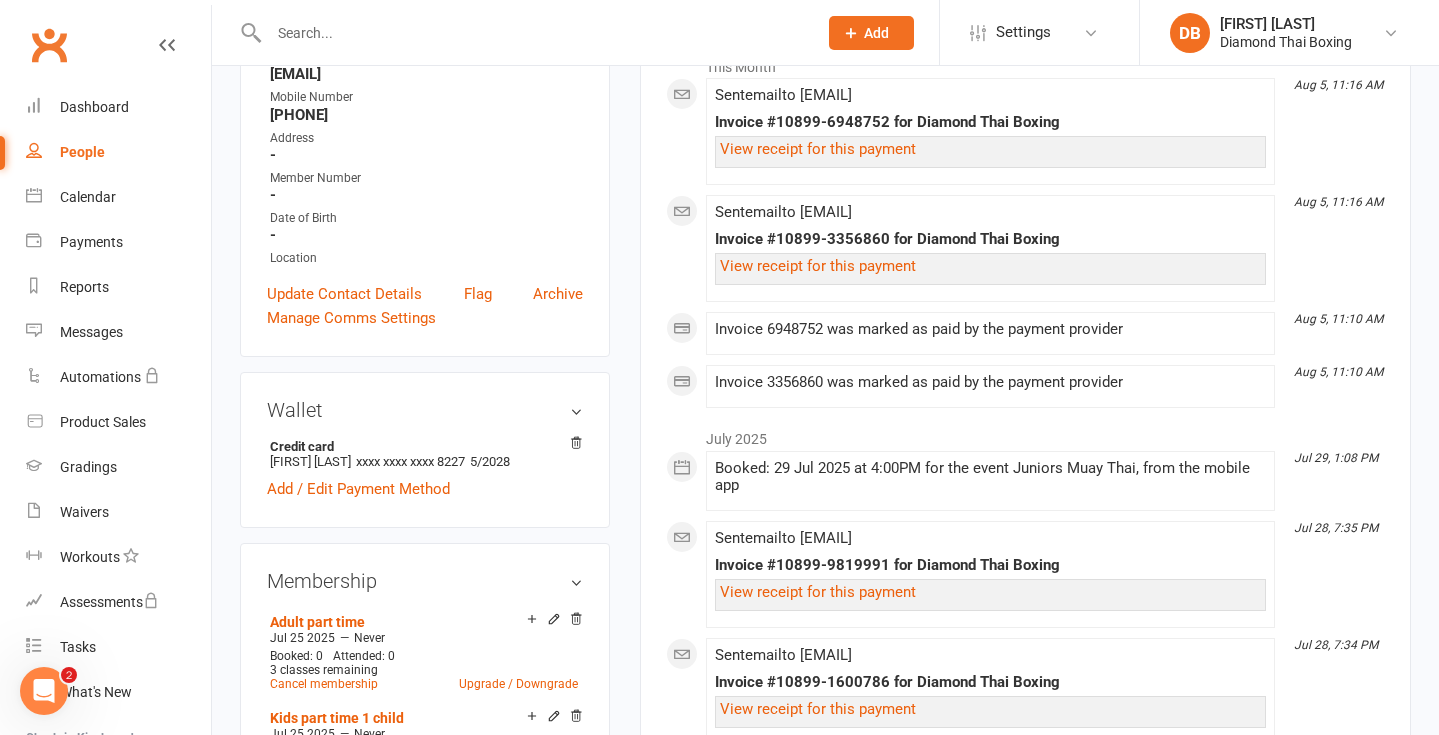 scroll, scrollTop: 372, scrollLeft: 0, axis: vertical 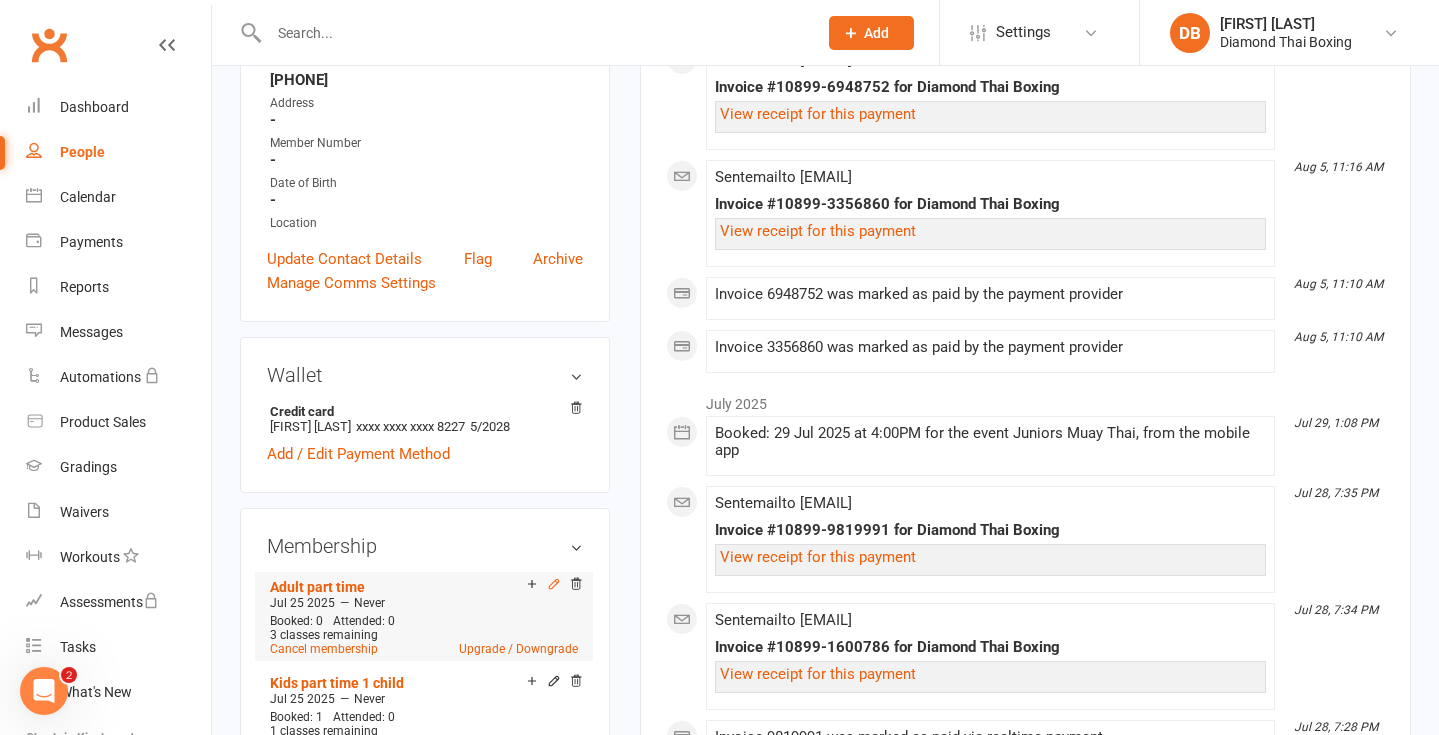 click 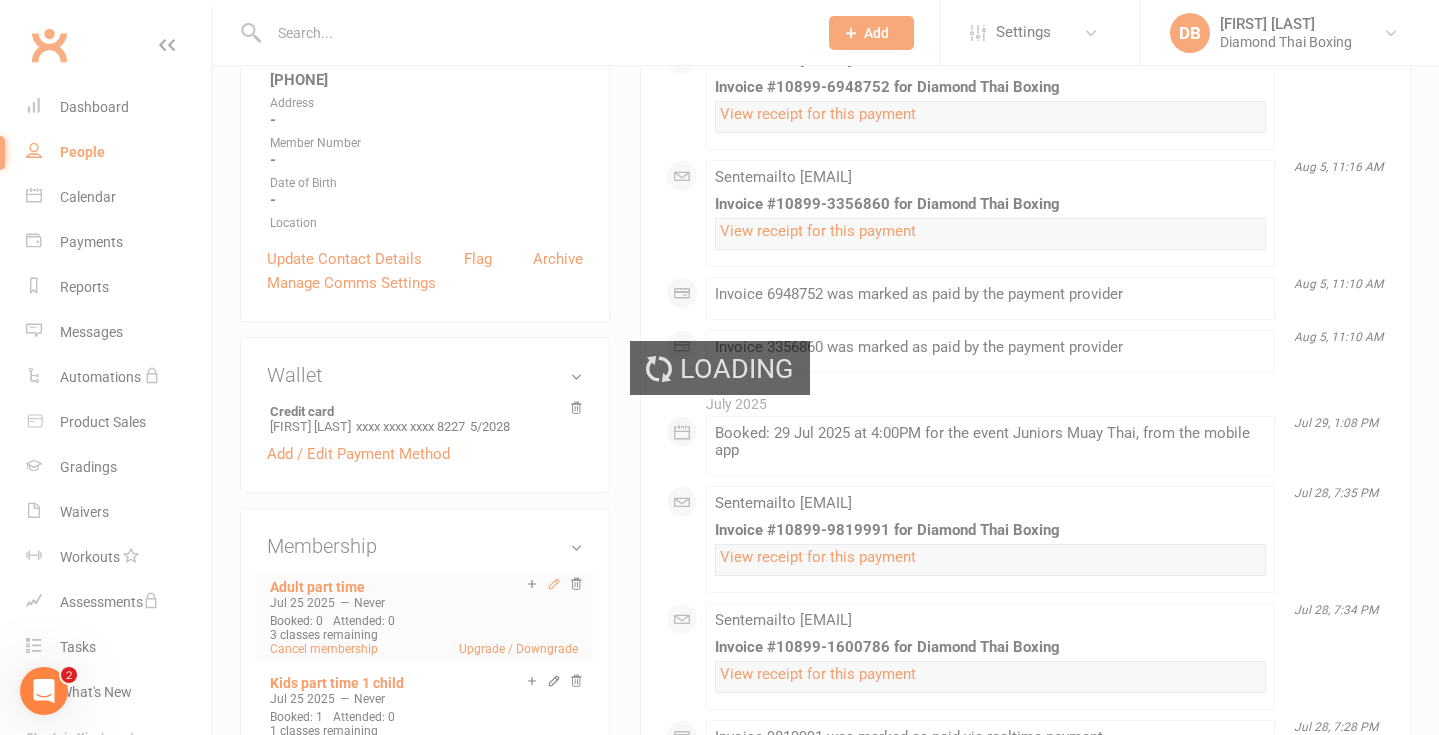 scroll, scrollTop: 0, scrollLeft: 0, axis: both 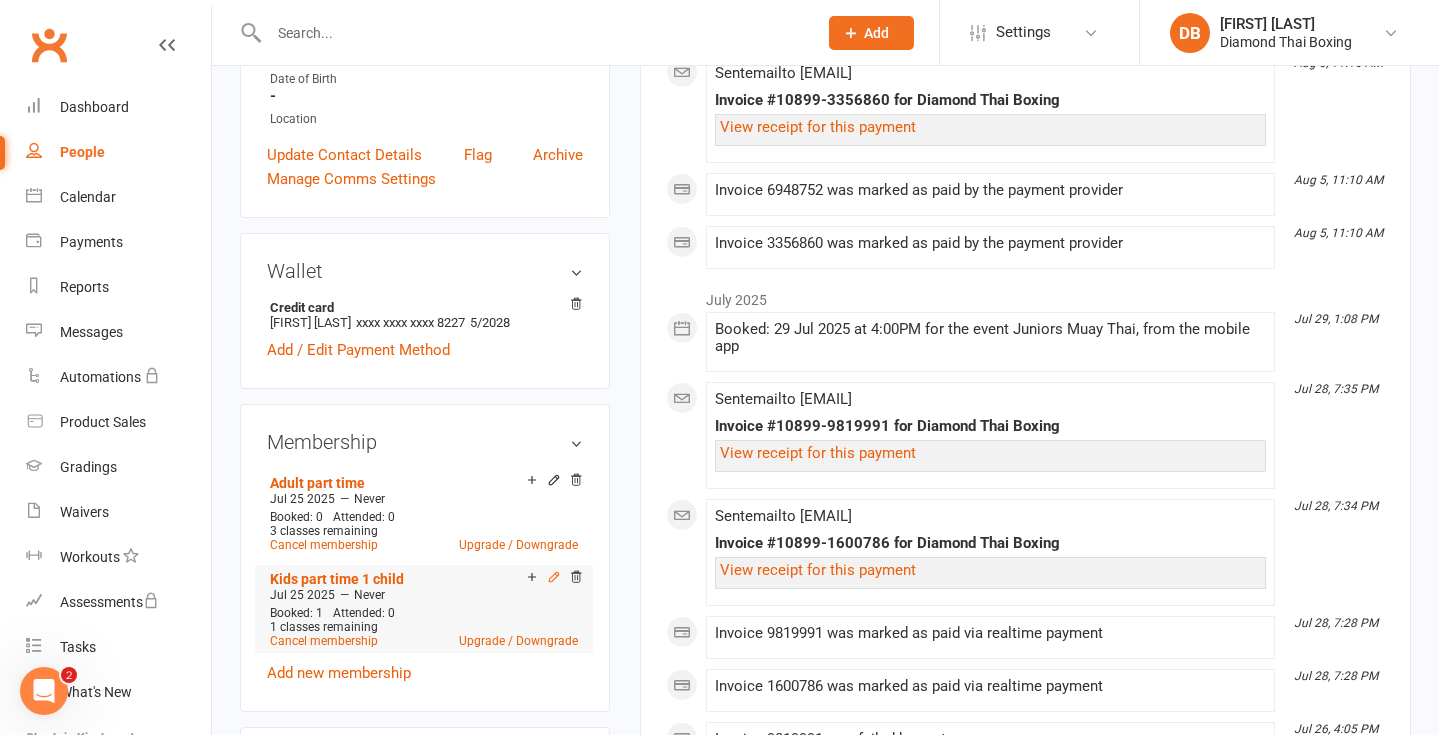 click 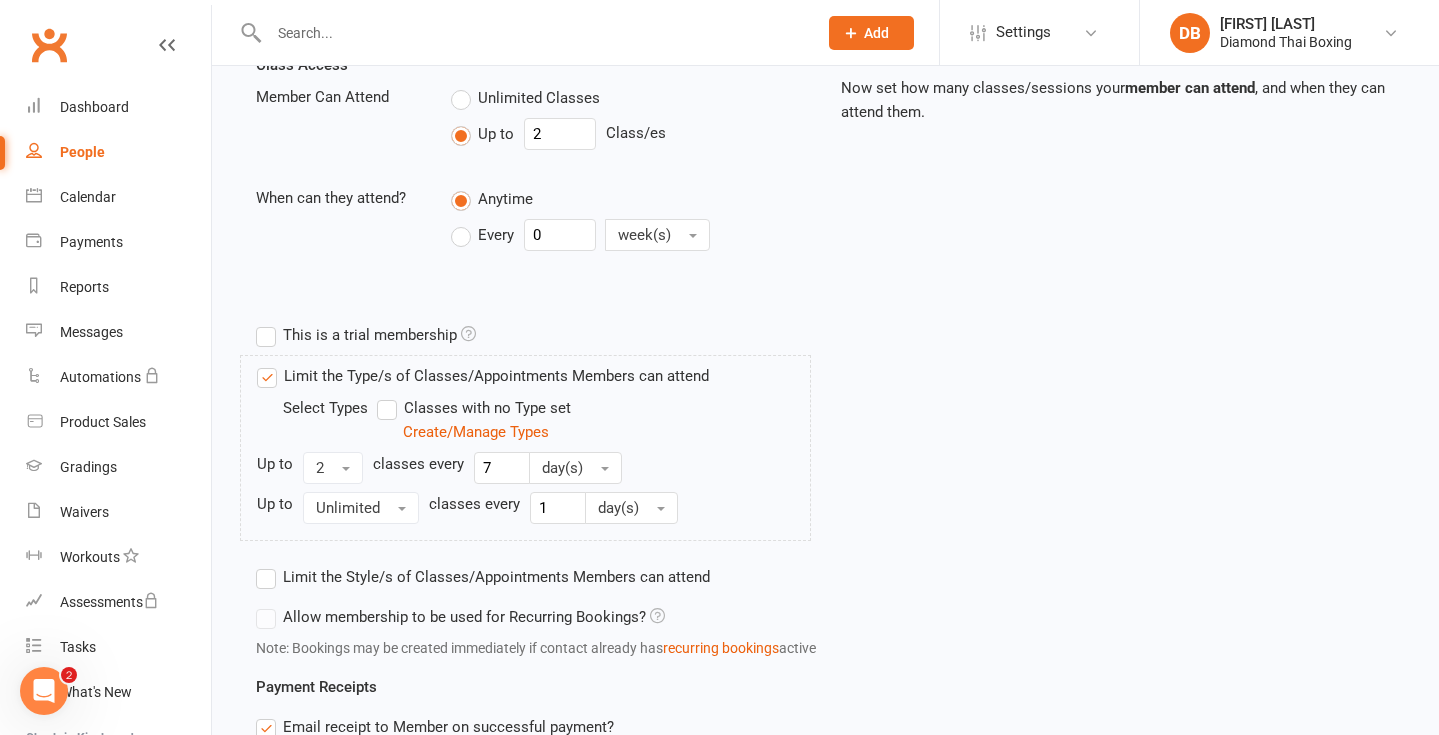 scroll, scrollTop: 0, scrollLeft: 0, axis: both 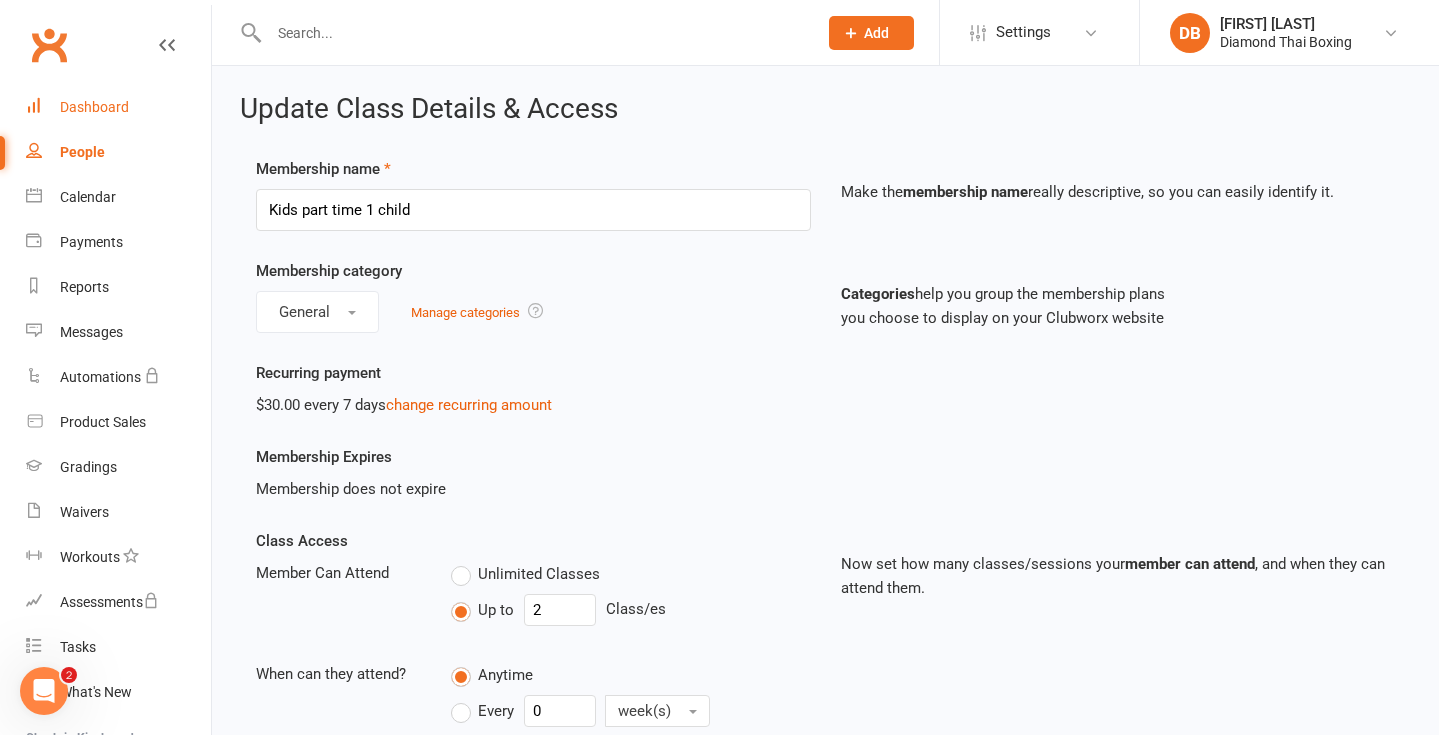 click on "Dashboard" at bounding box center [94, 107] 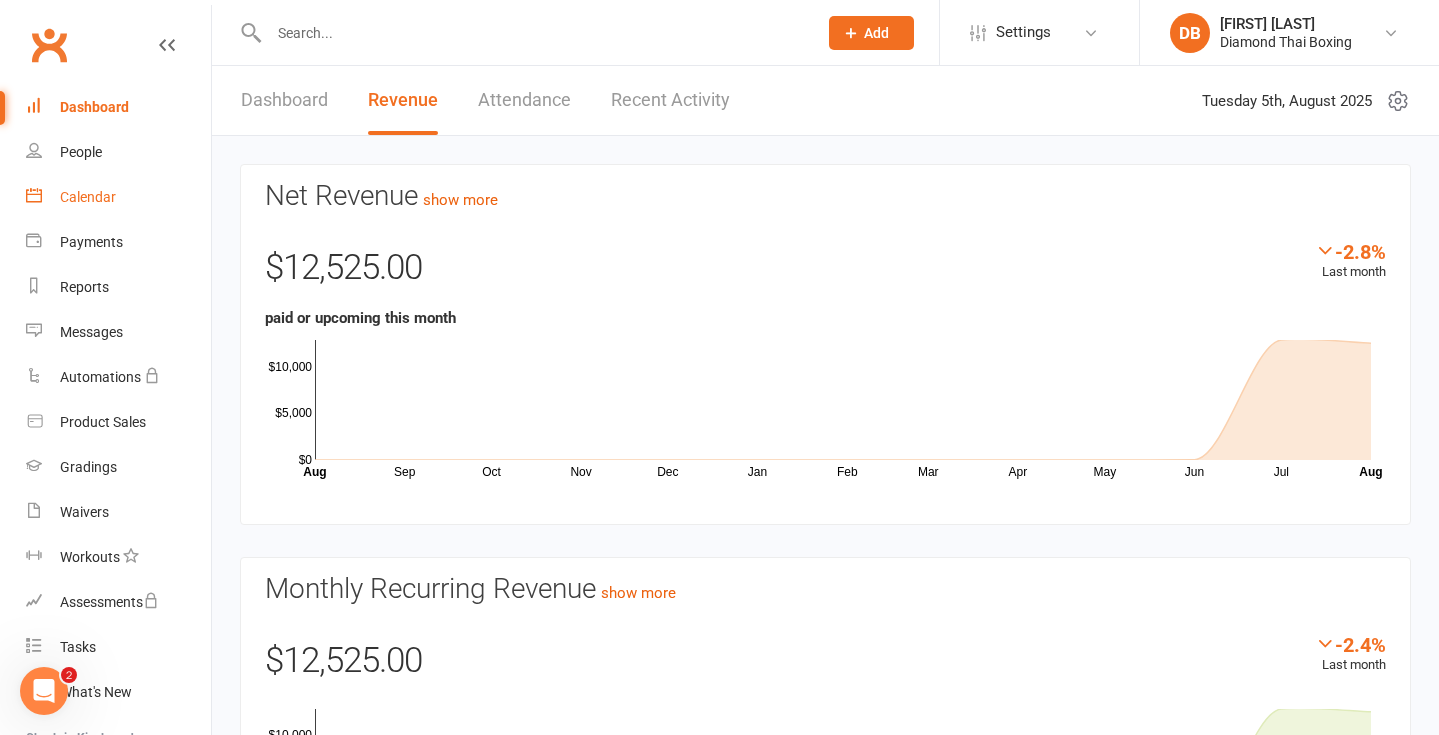 scroll, scrollTop: 0, scrollLeft: 0, axis: both 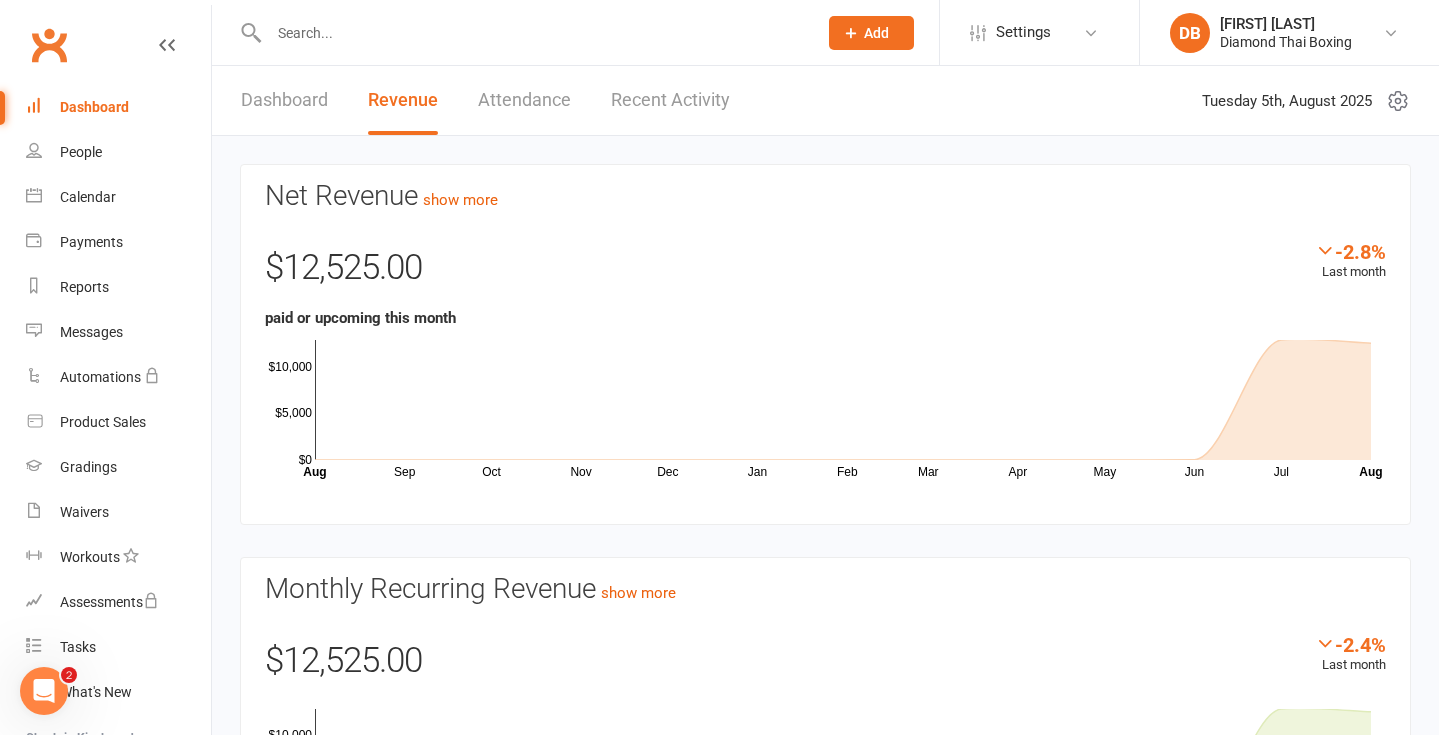 click on "Dashboard" at bounding box center (94, 107) 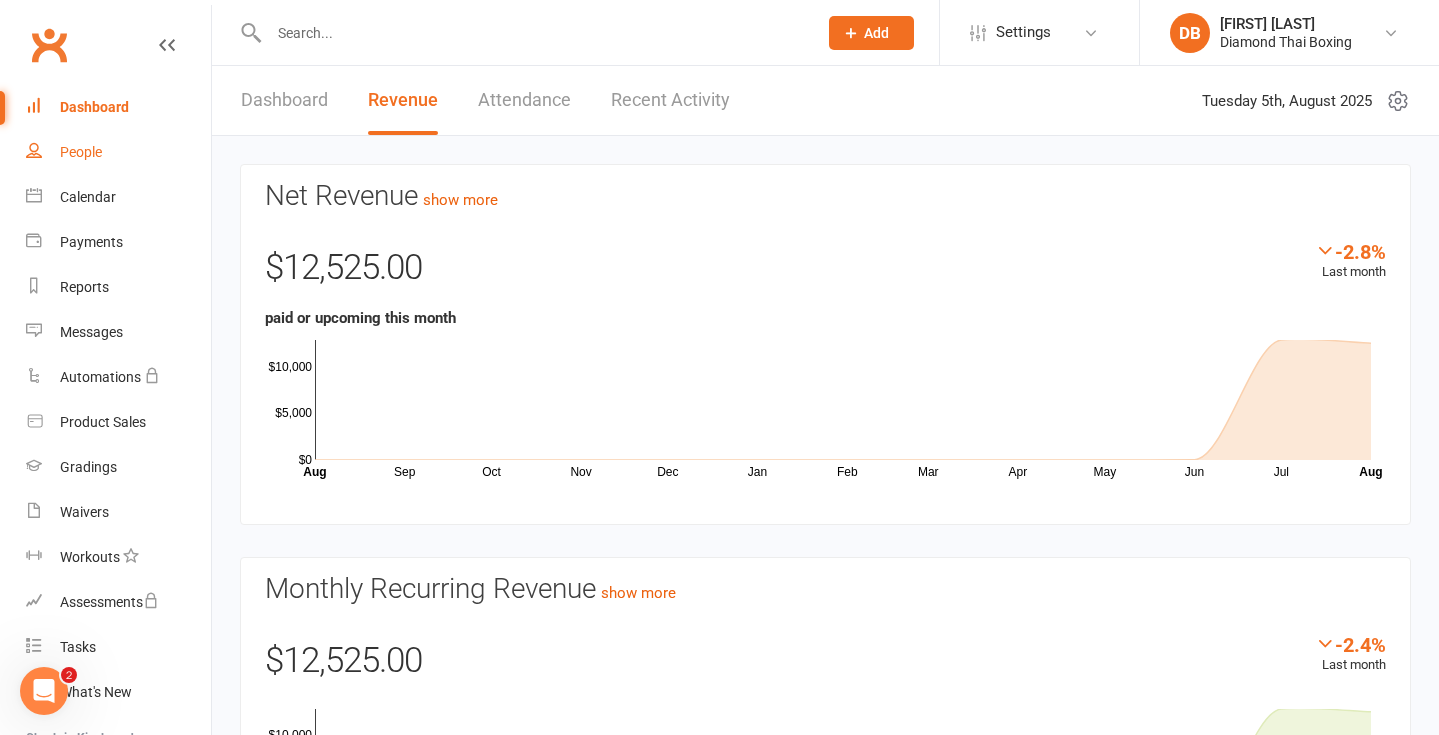 click on "People" at bounding box center [81, 152] 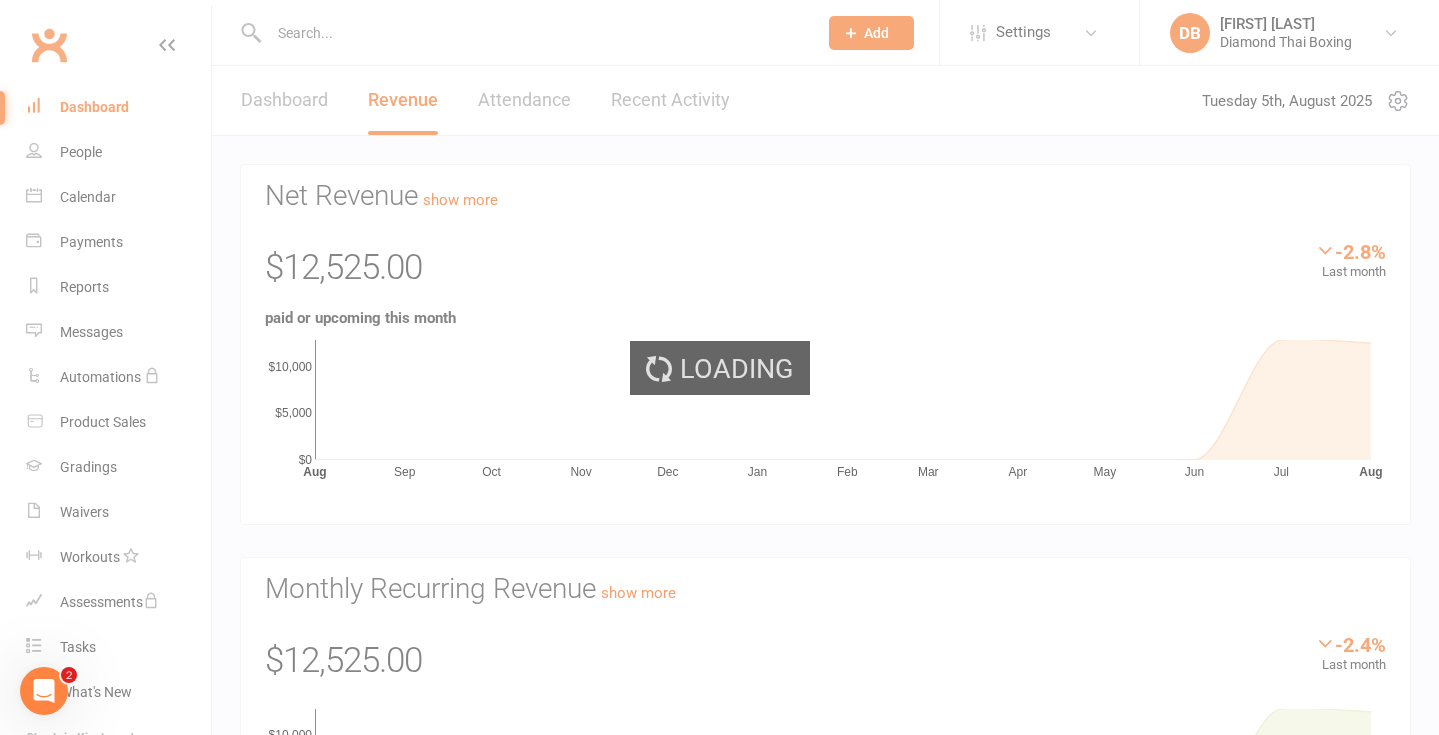 select on "100" 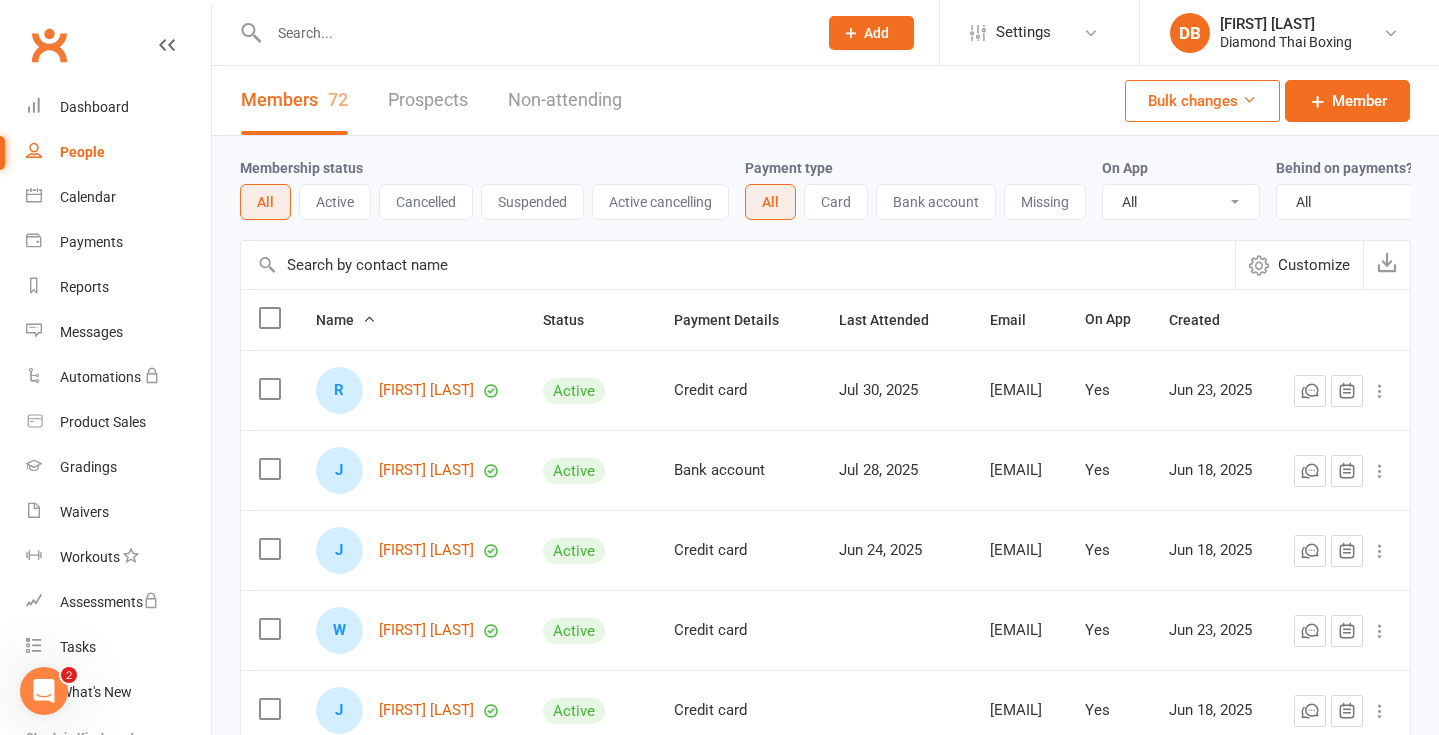 scroll, scrollTop: 0, scrollLeft: 0, axis: both 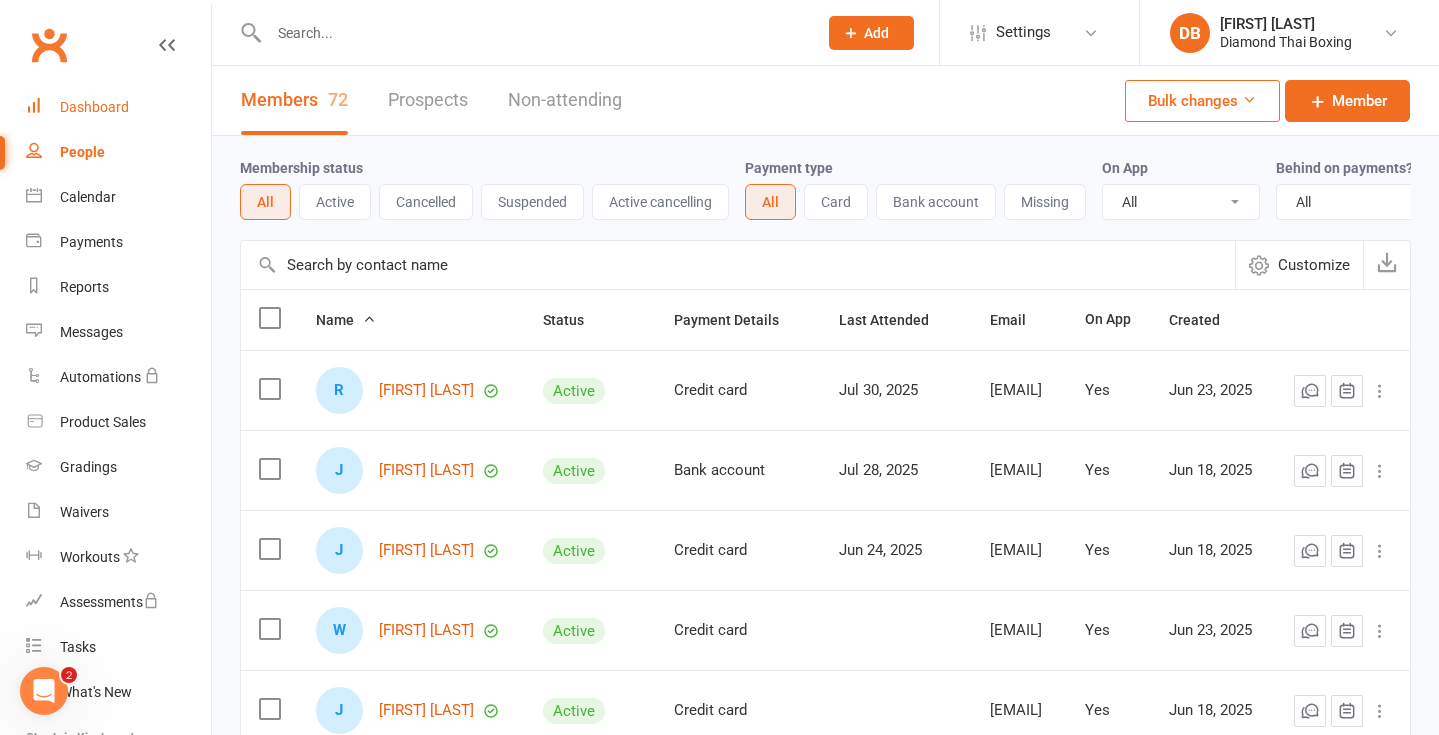 click on "Dashboard" at bounding box center (94, 107) 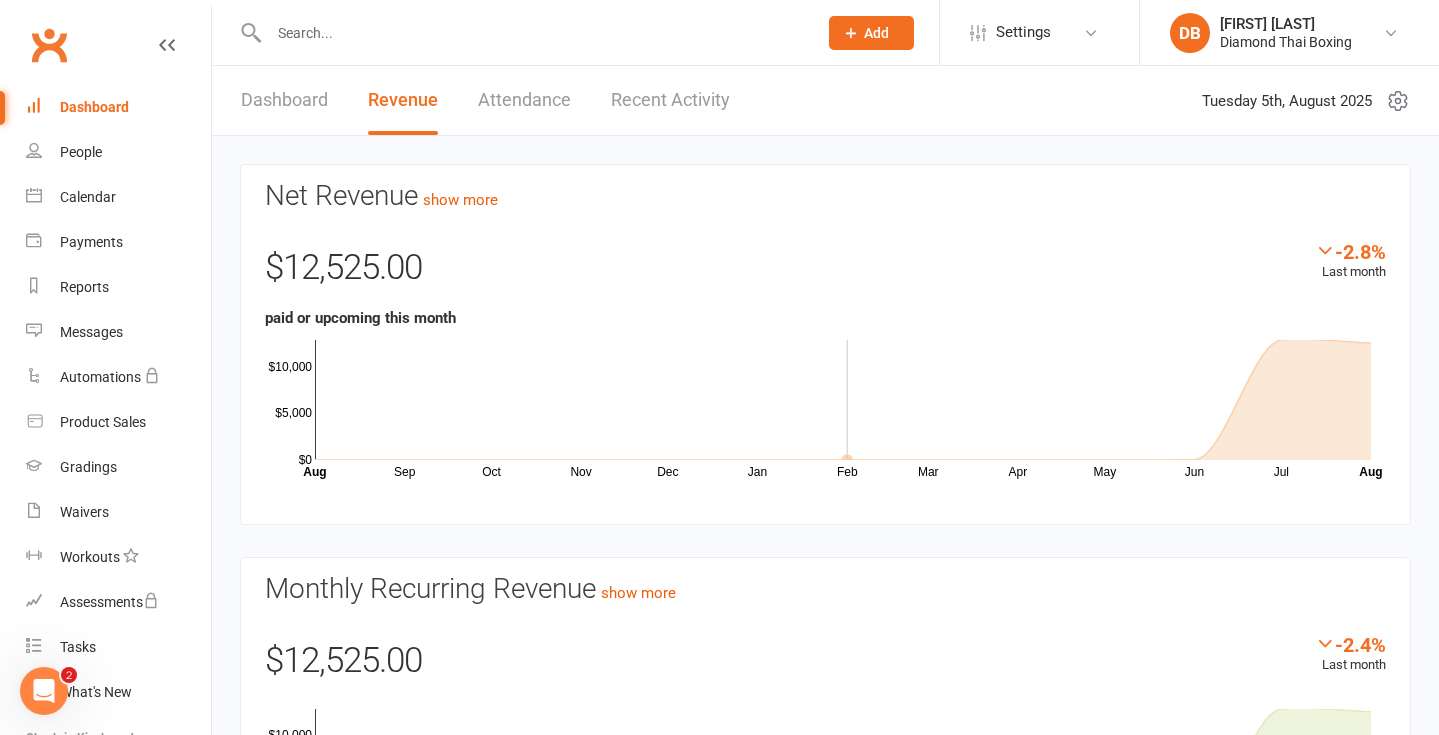 scroll, scrollTop: 0, scrollLeft: 0, axis: both 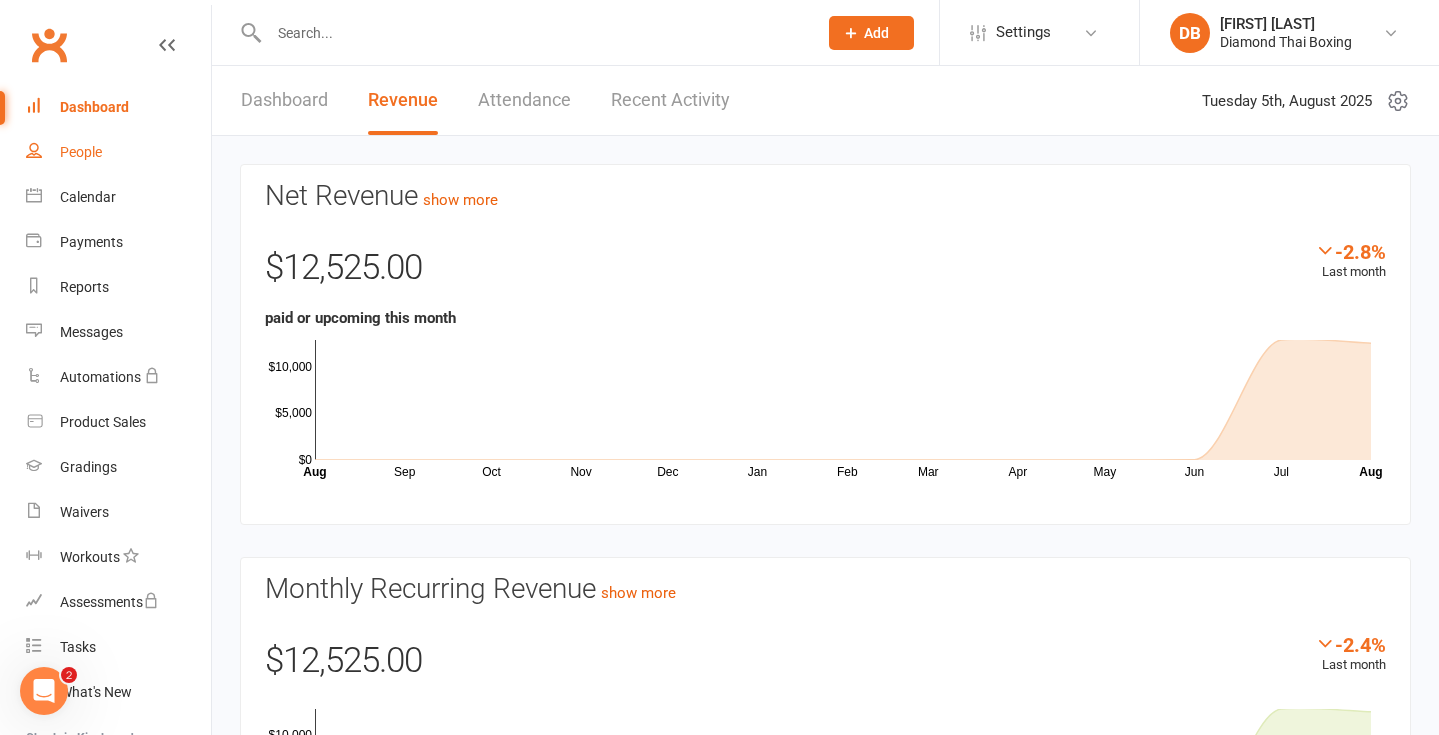 click on "People" at bounding box center [81, 152] 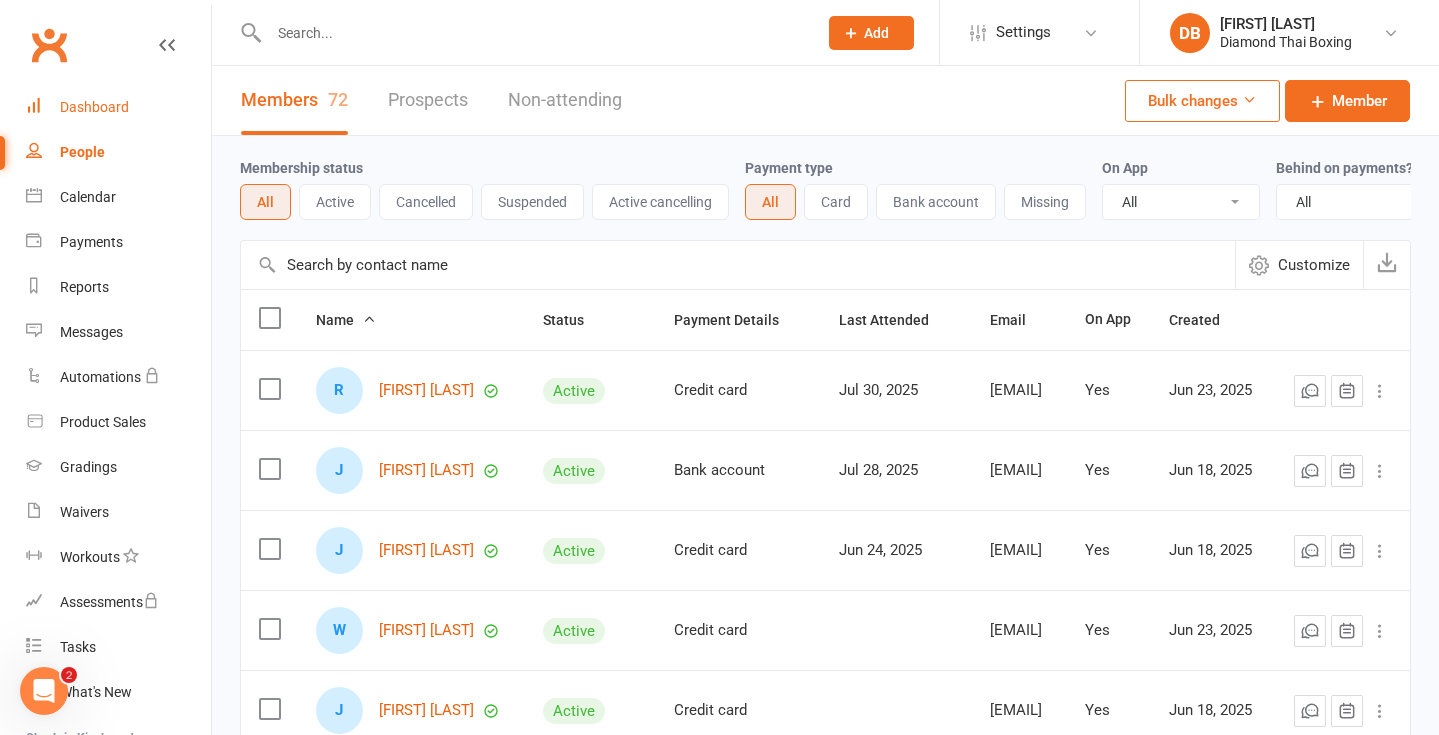 click on "Dashboard" at bounding box center (118, 107) 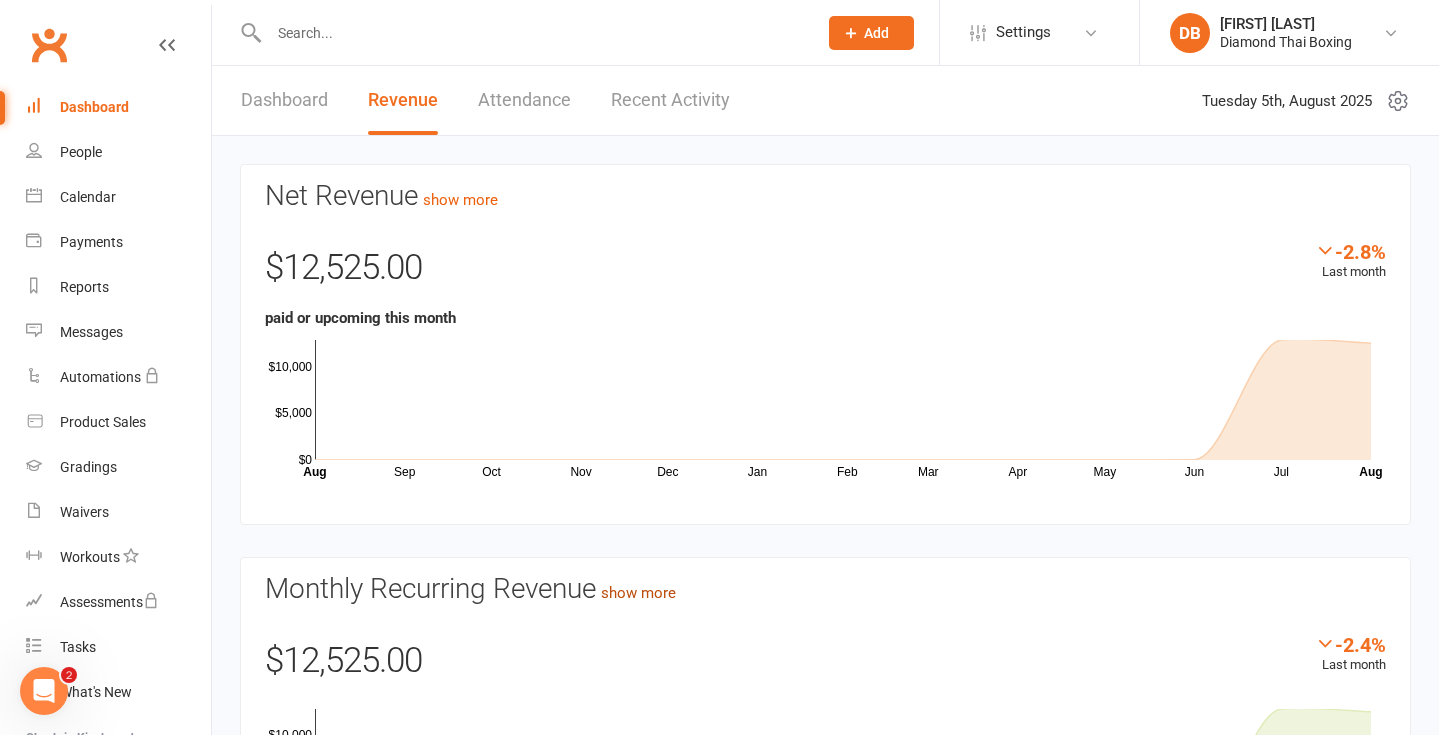 scroll, scrollTop: 0, scrollLeft: 0, axis: both 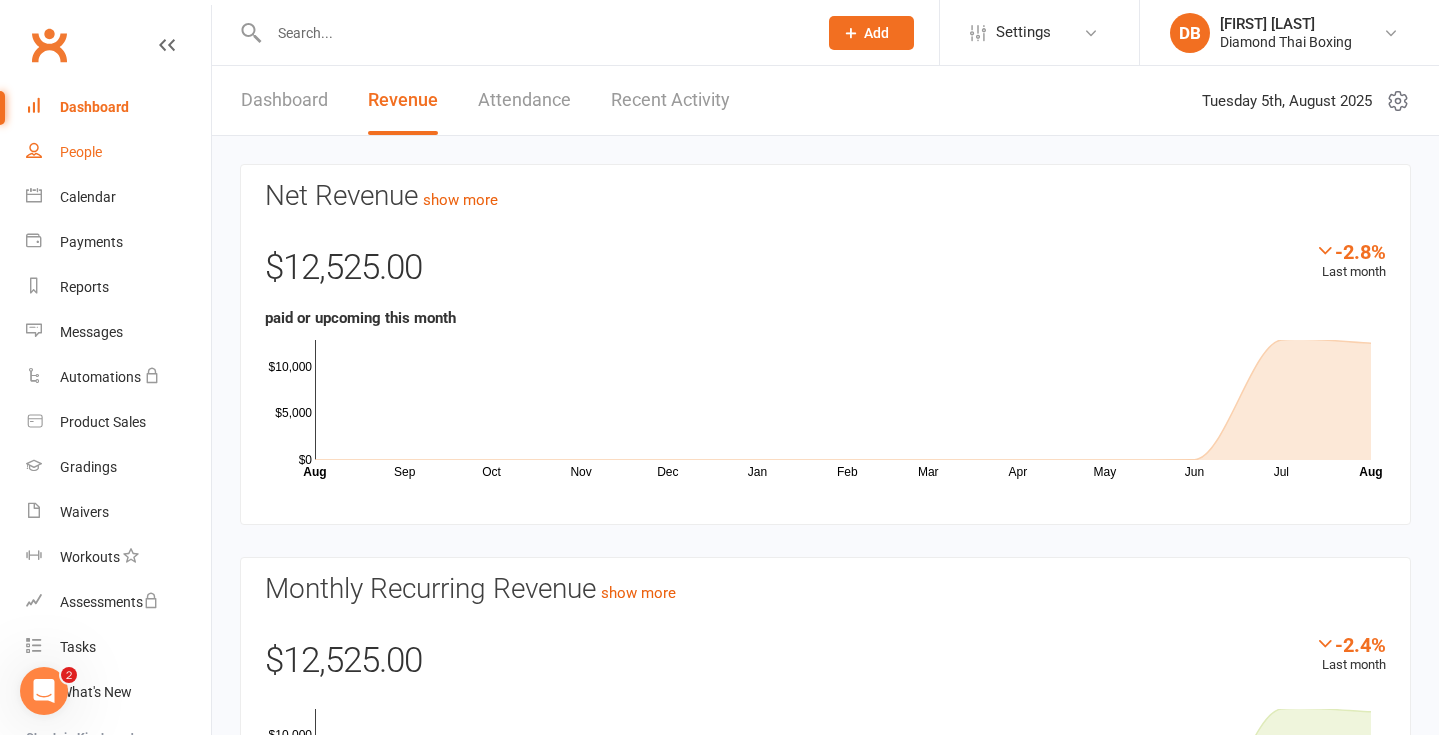 click on "People" at bounding box center [118, 152] 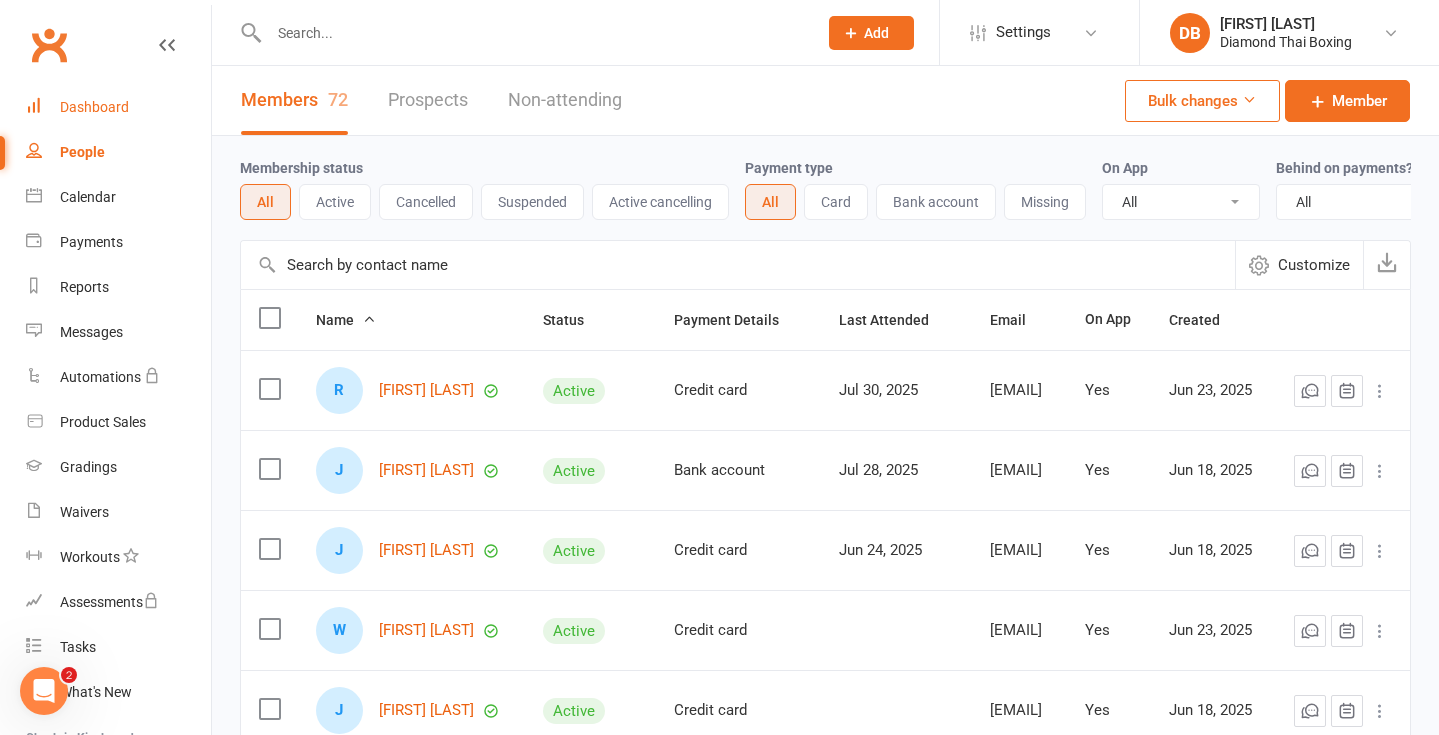 scroll, scrollTop: 0, scrollLeft: 0, axis: both 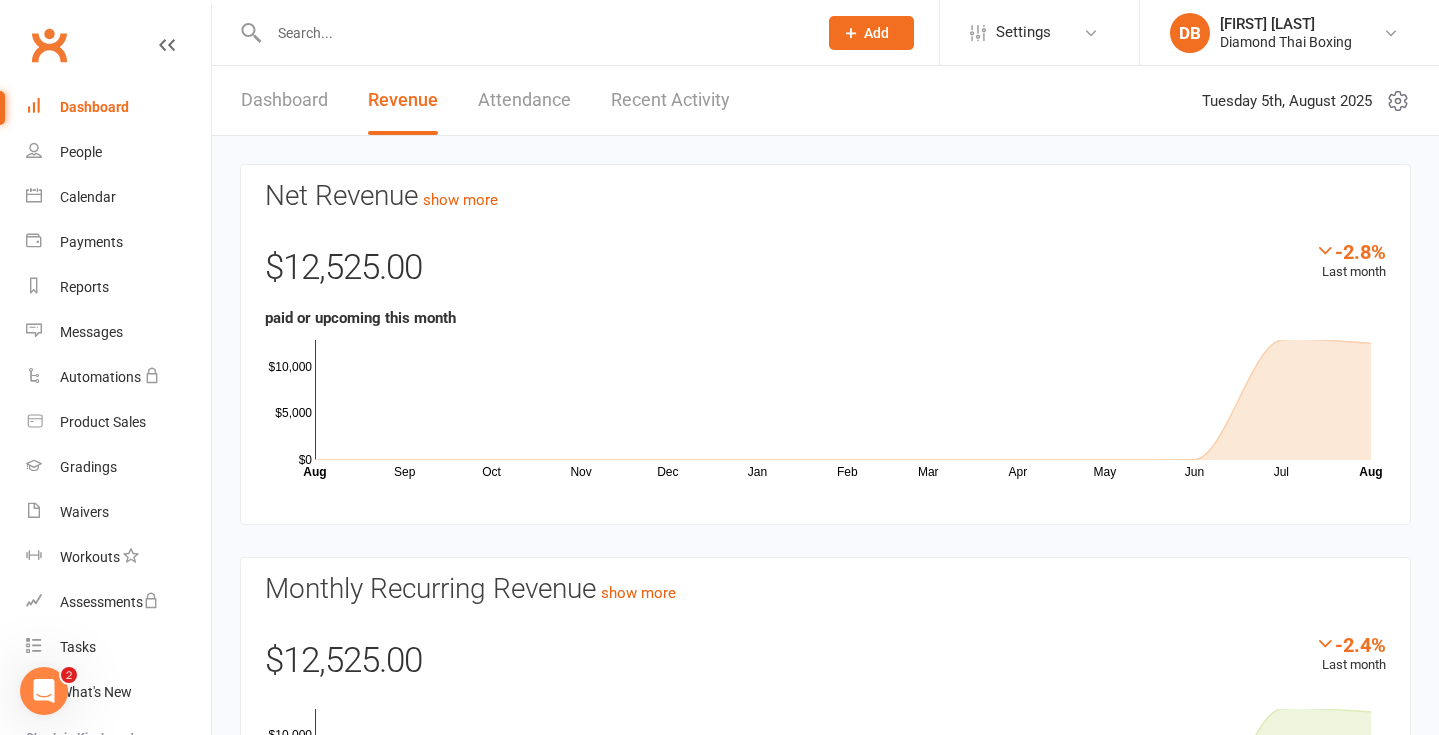 click on "People" at bounding box center [81, 152] 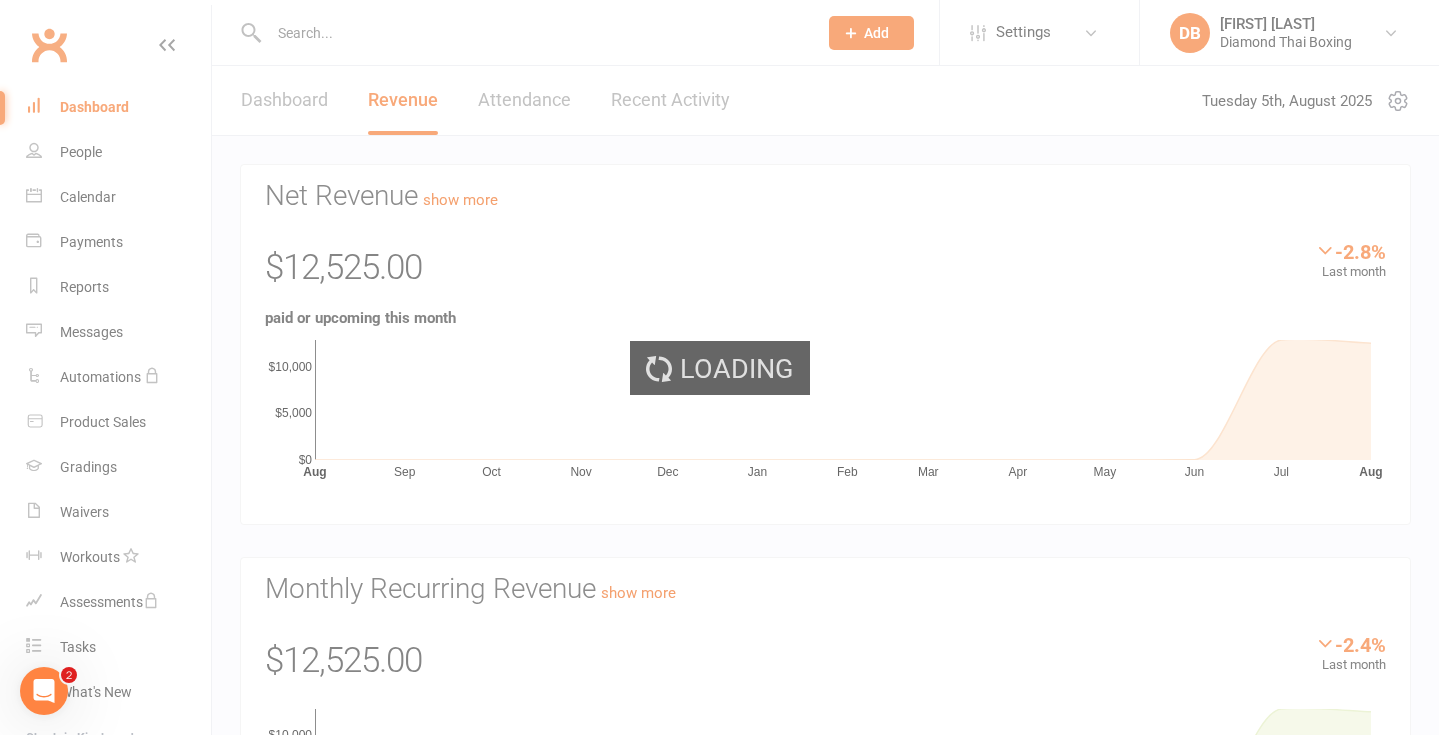 select on "100" 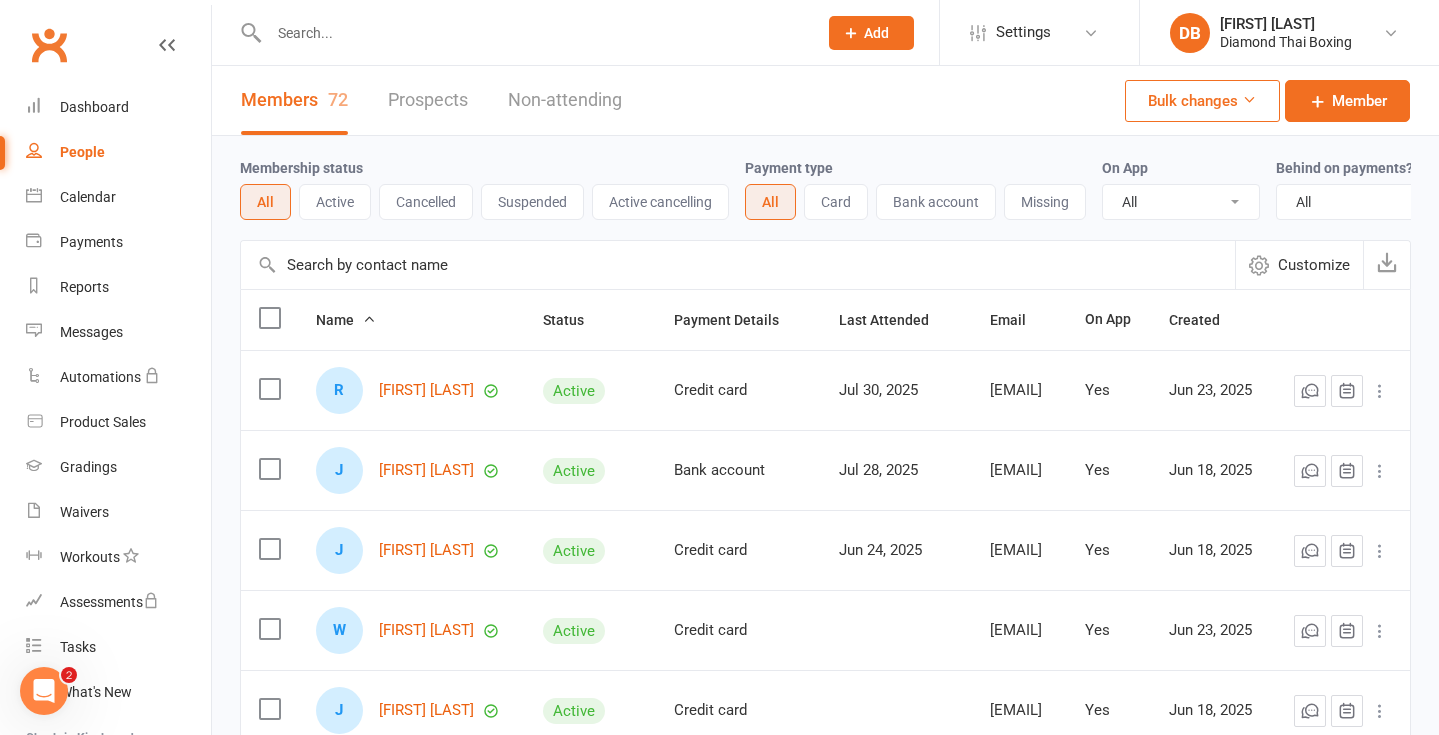 click on "People" at bounding box center [82, 152] 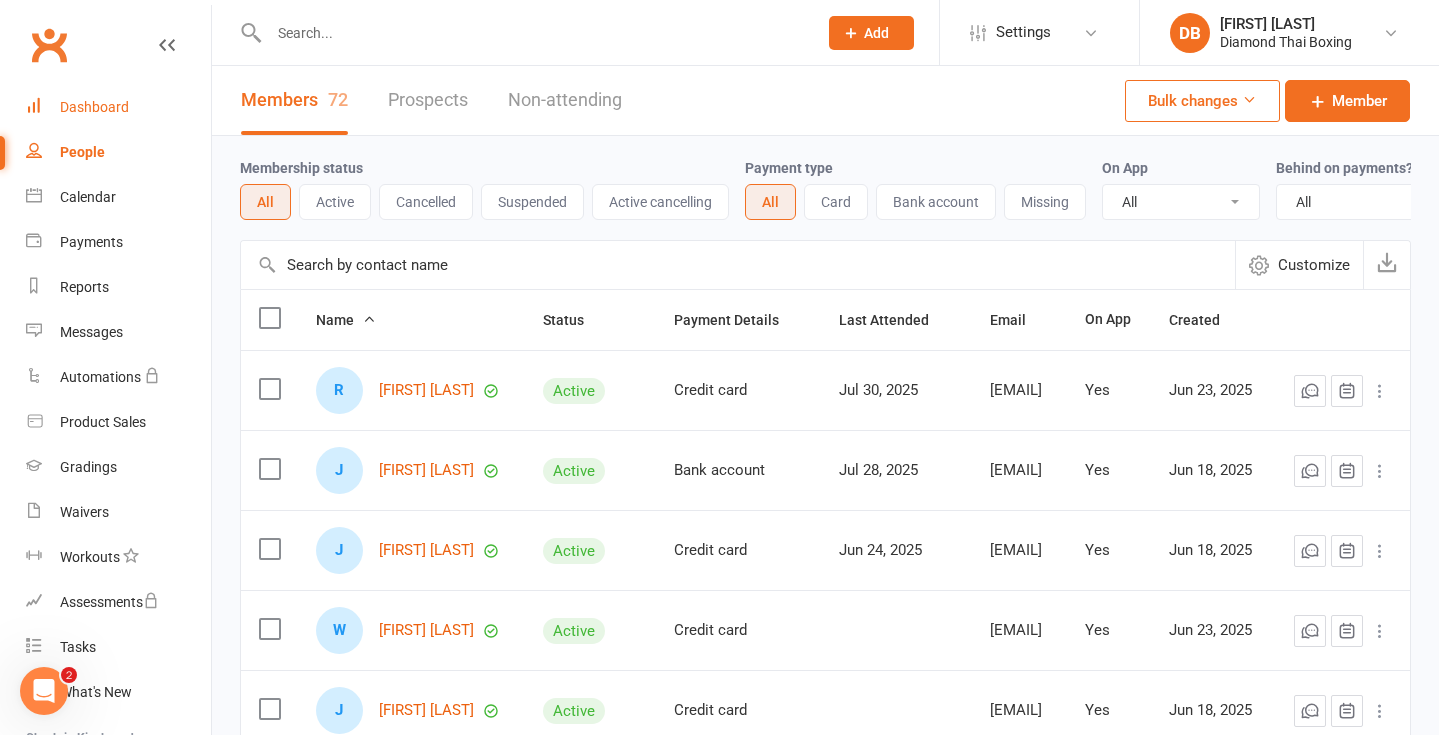 click on "Dashboard" at bounding box center (118, 107) 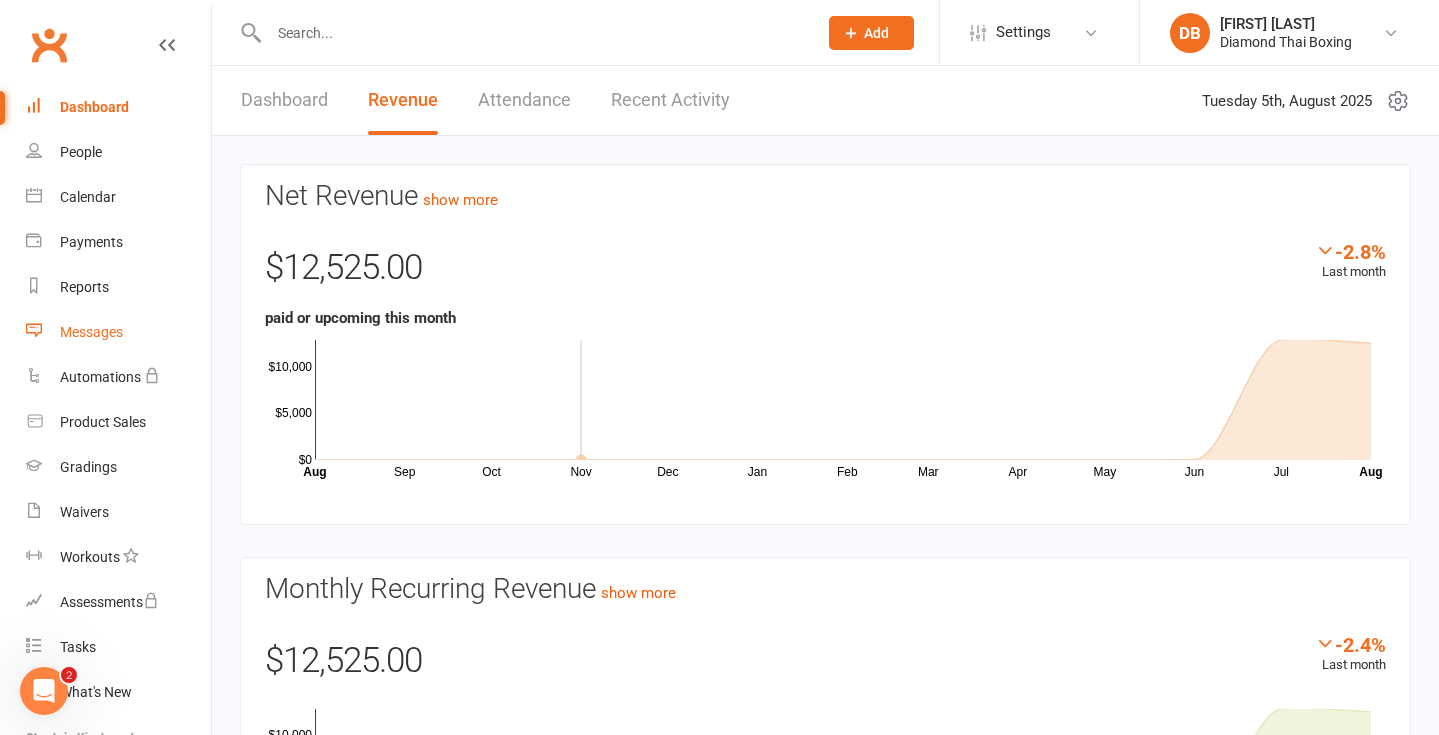 scroll, scrollTop: 0, scrollLeft: 0, axis: both 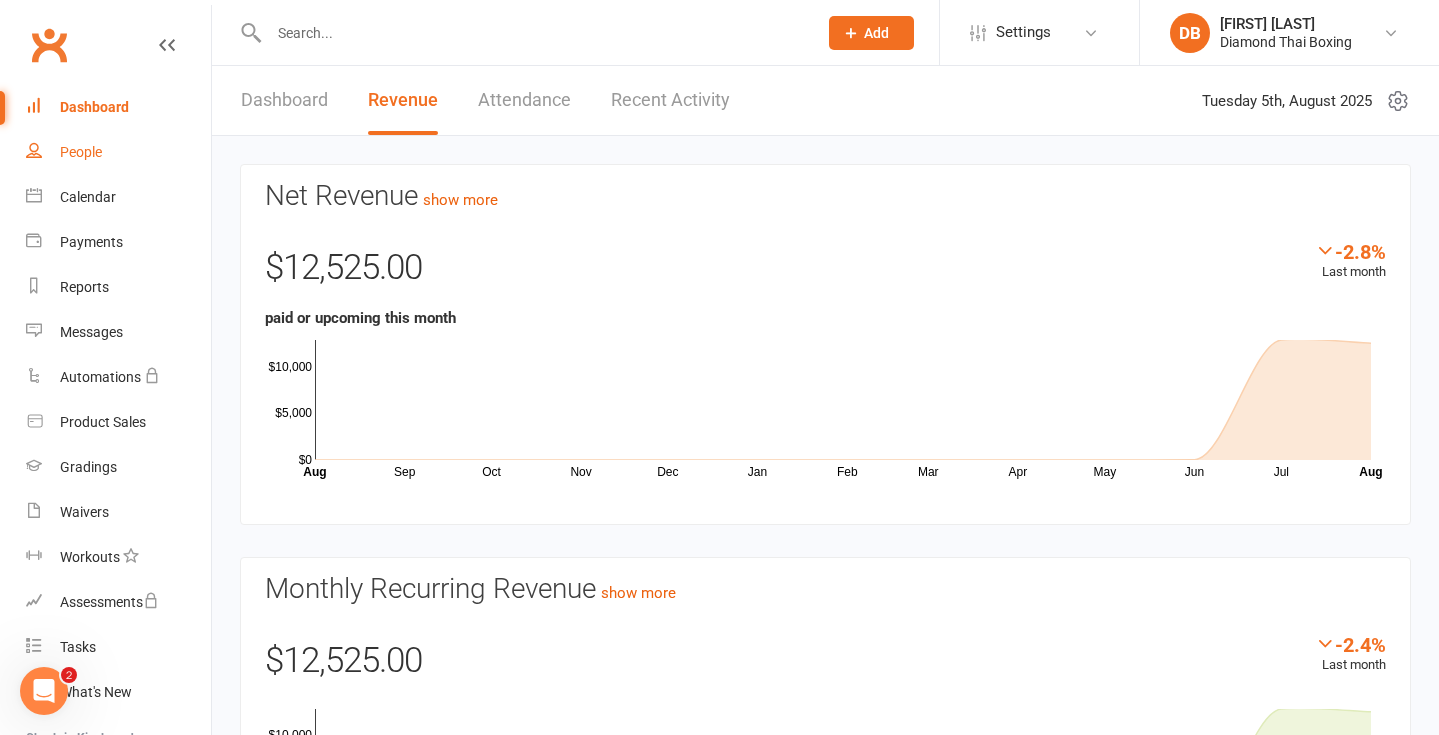 click on "People" at bounding box center (81, 152) 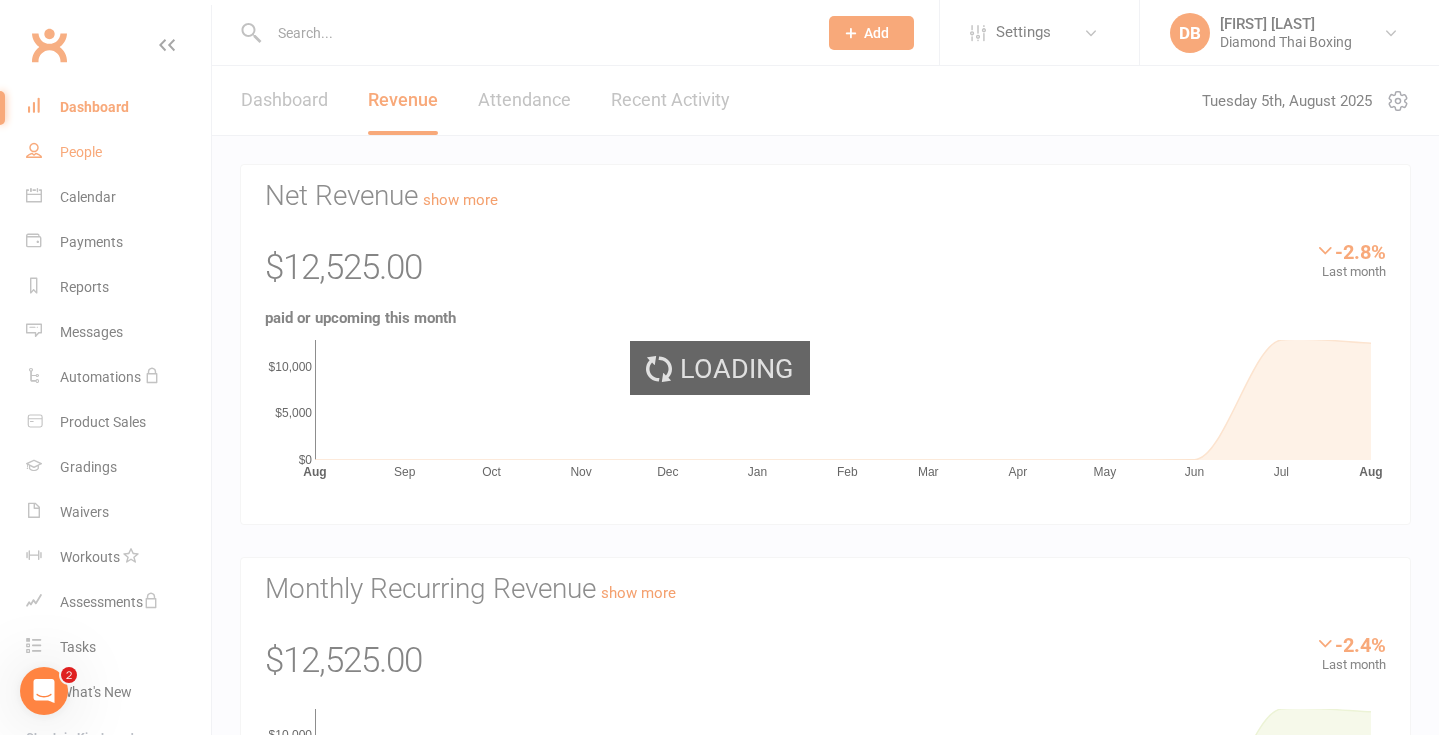 select on "100" 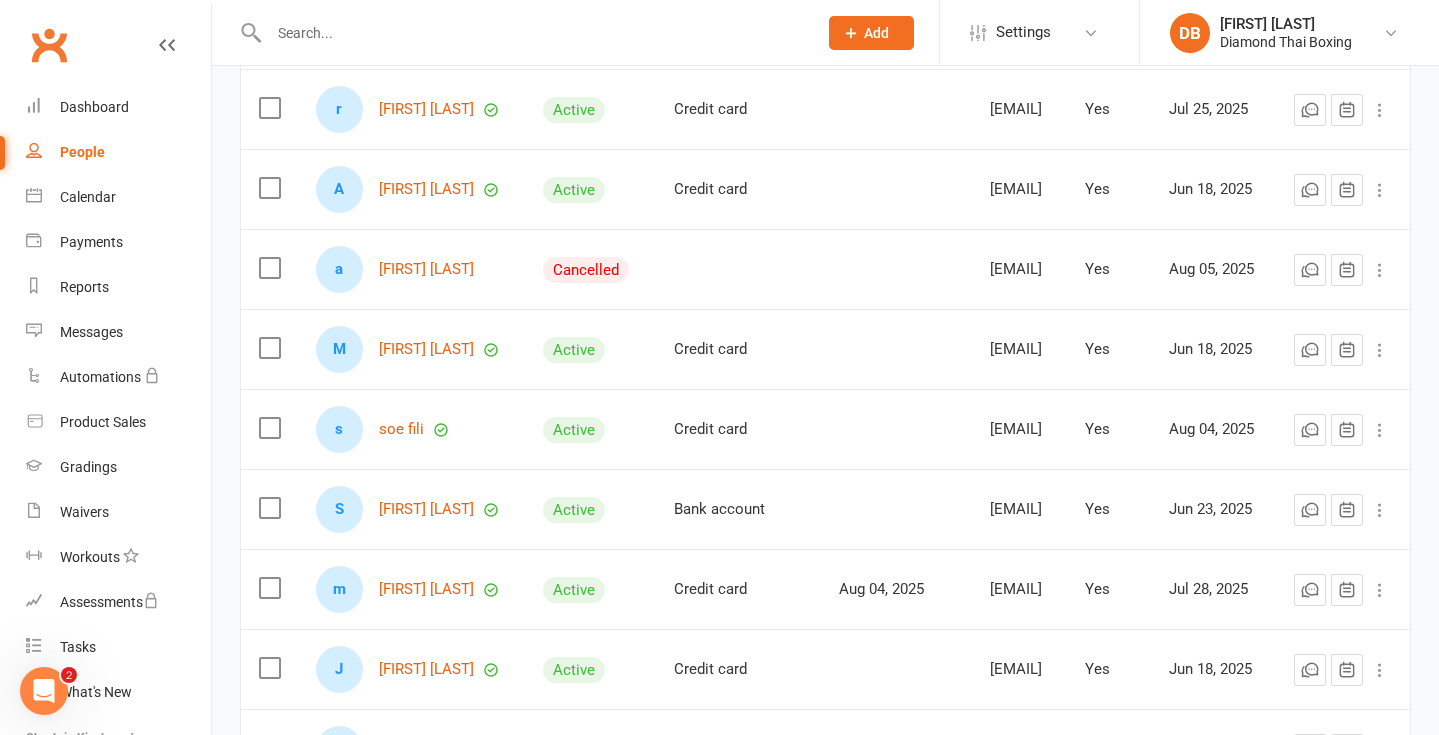 scroll, scrollTop: 1004, scrollLeft: 1, axis: both 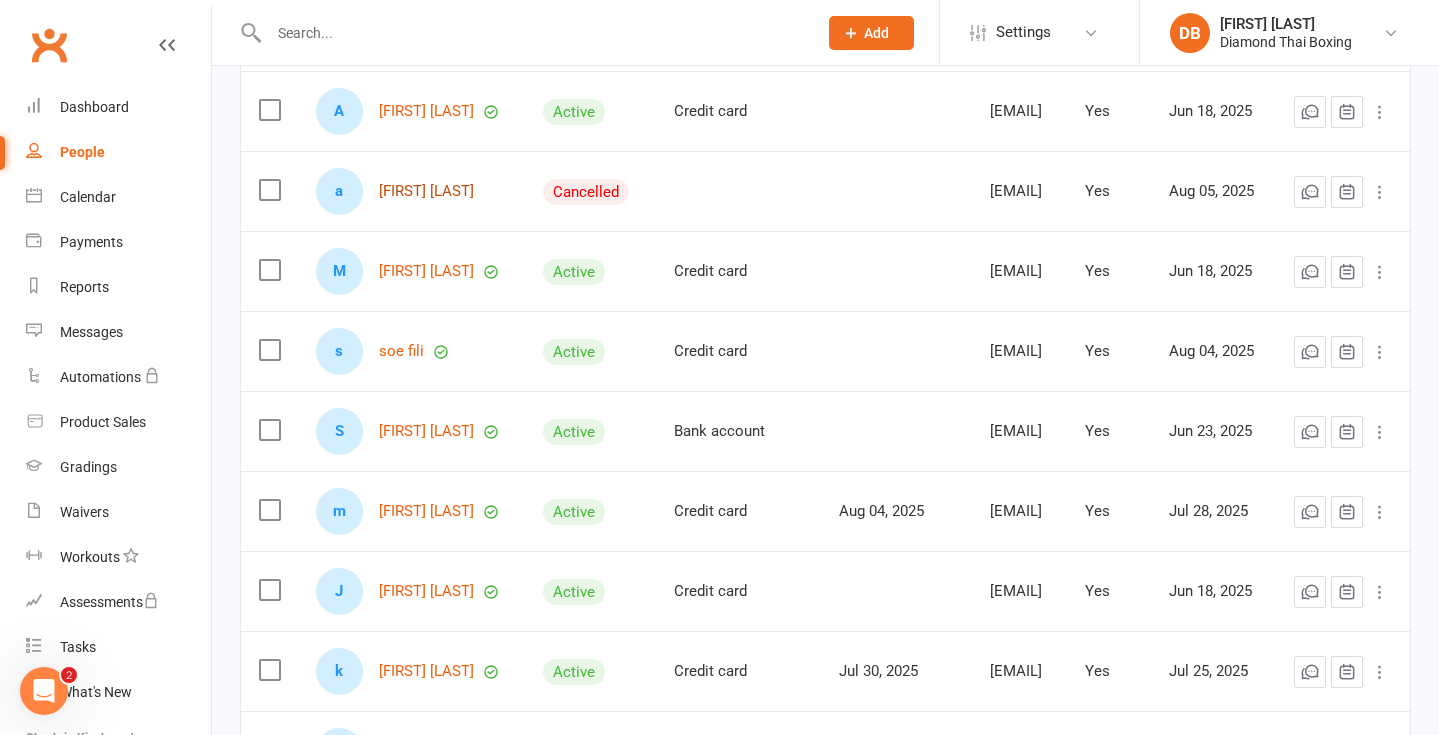click on "[FIRST] [LAST]" at bounding box center (426, 191) 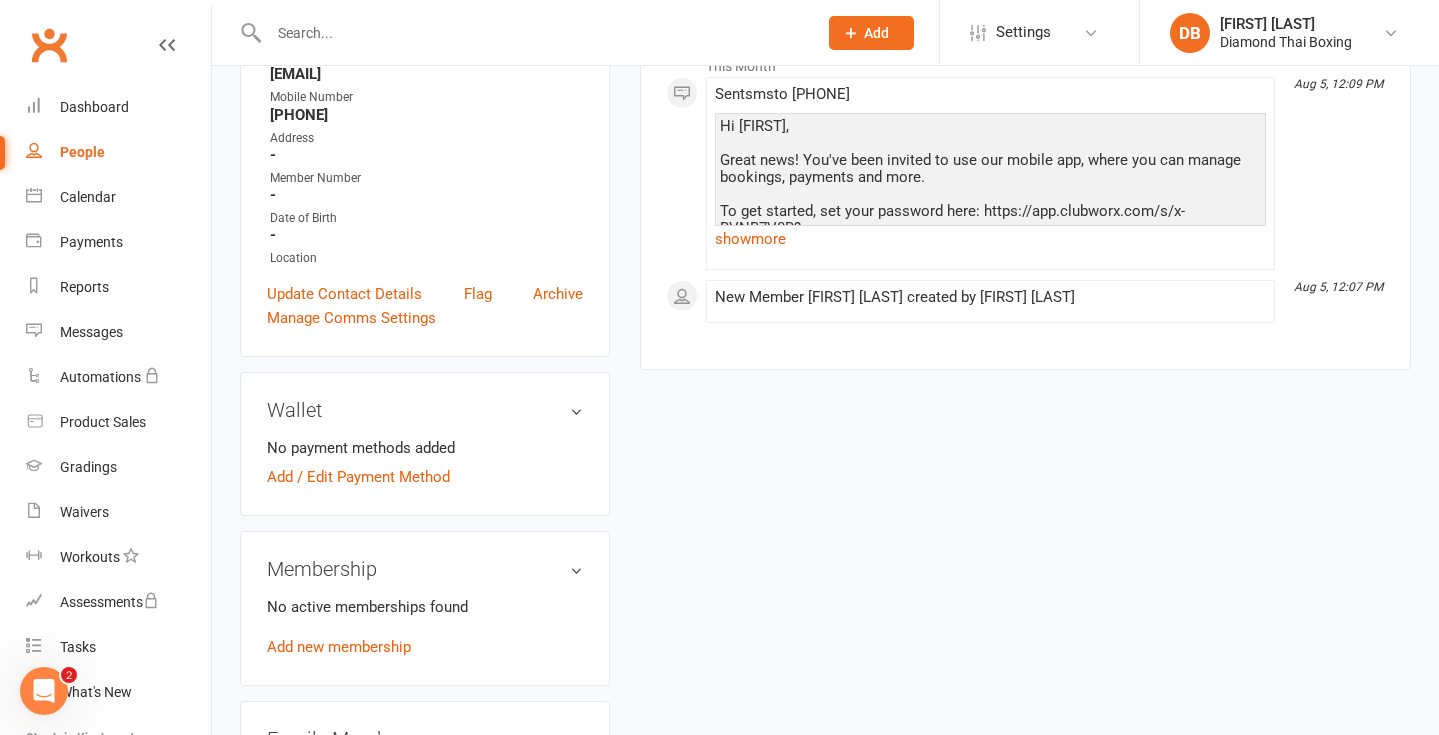 scroll, scrollTop: 338, scrollLeft: 0, axis: vertical 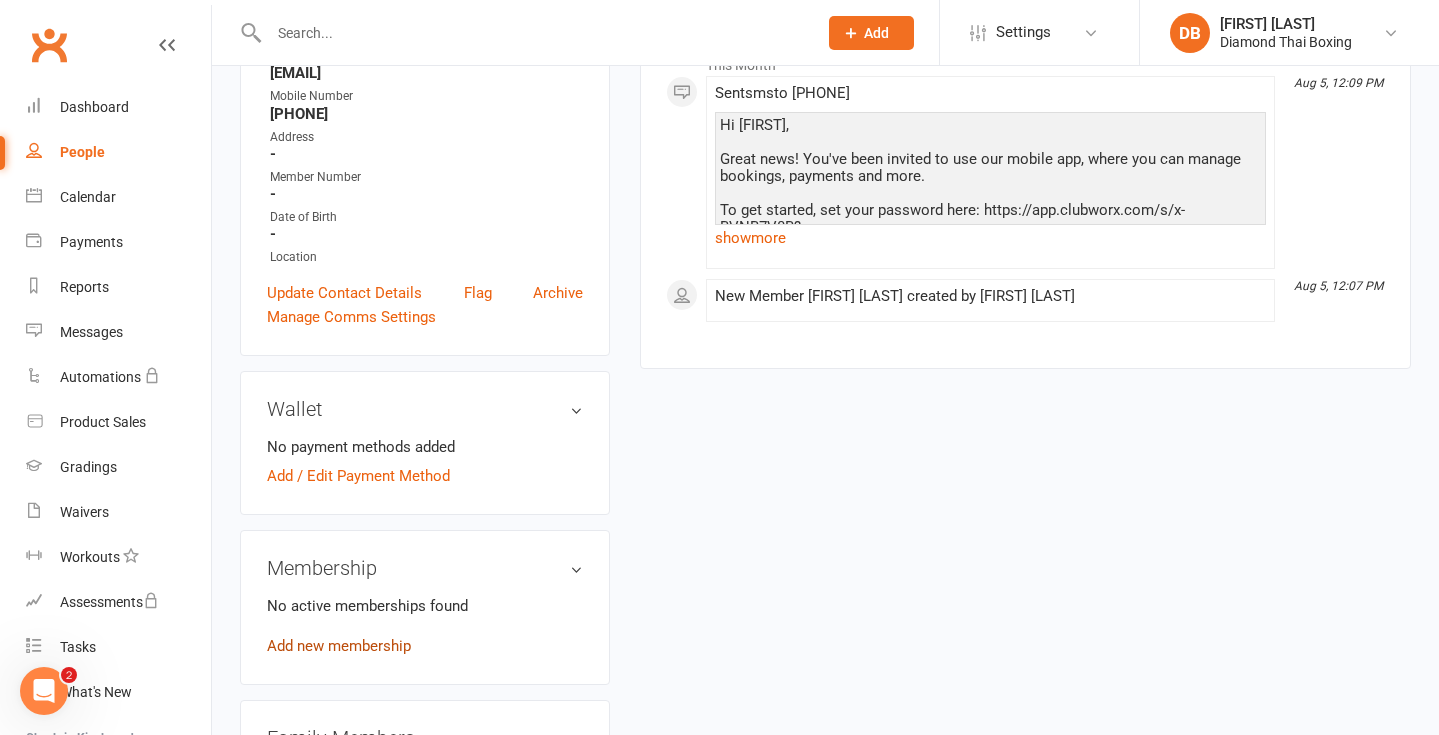 click on "Add new membership" at bounding box center (339, 646) 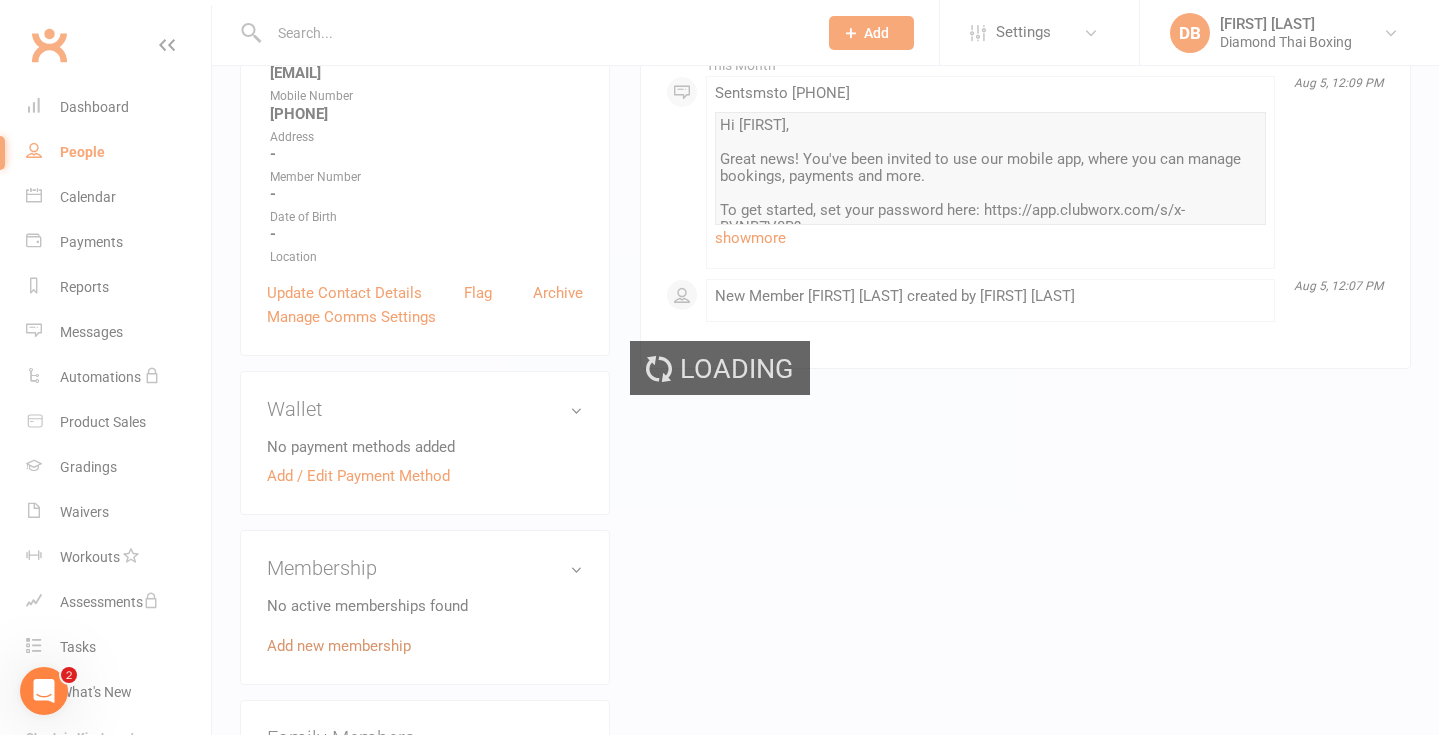 scroll, scrollTop: 0, scrollLeft: 0, axis: both 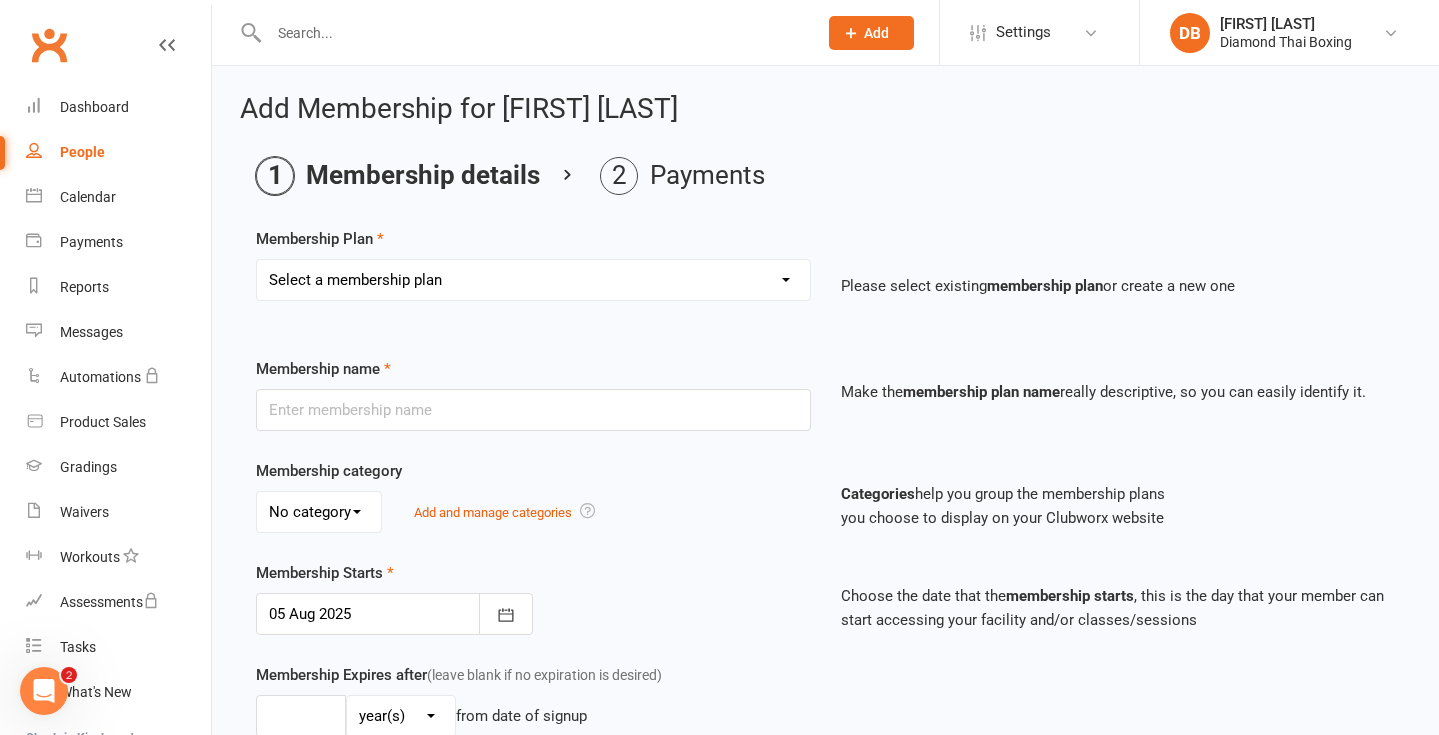 select on "1" 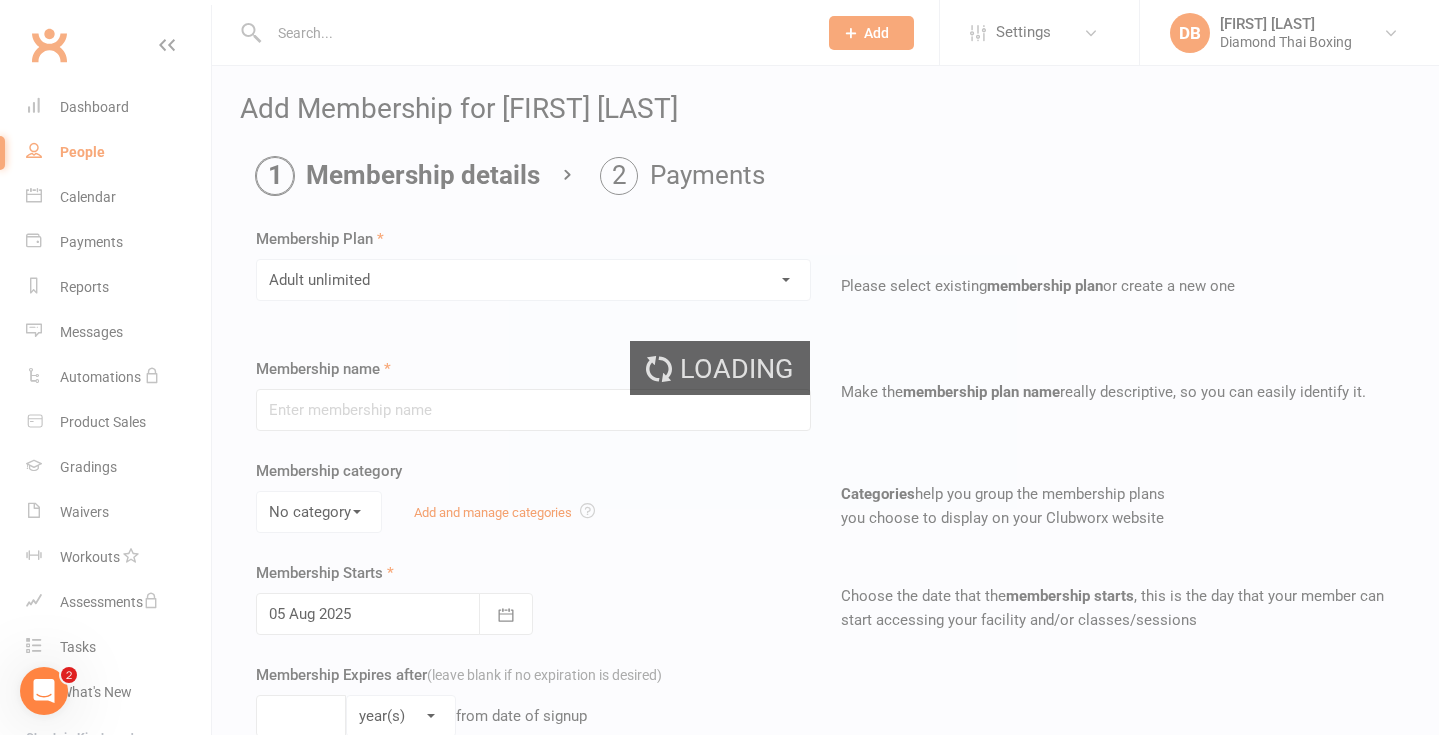 type on "Adult unlimited" 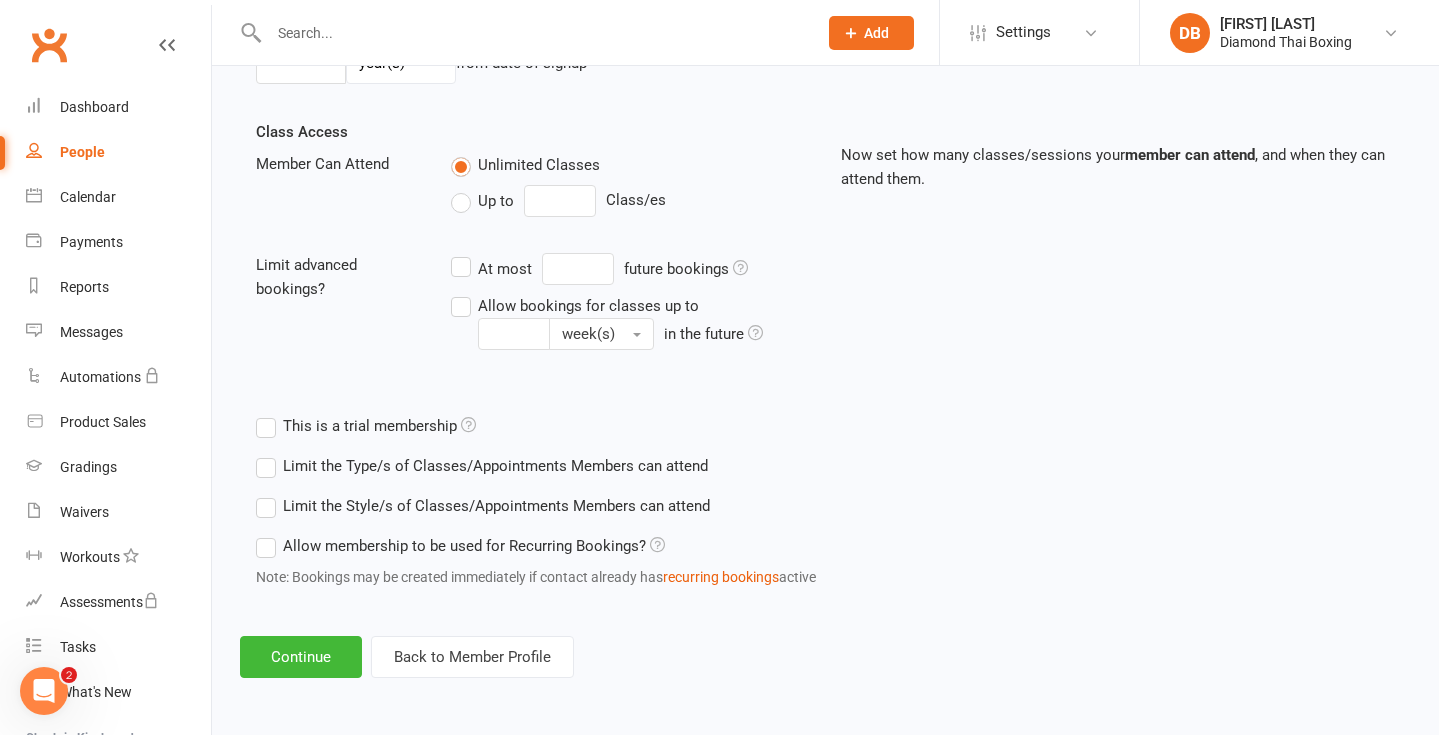 scroll, scrollTop: 669, scrollLeft: 0, axis: vertical 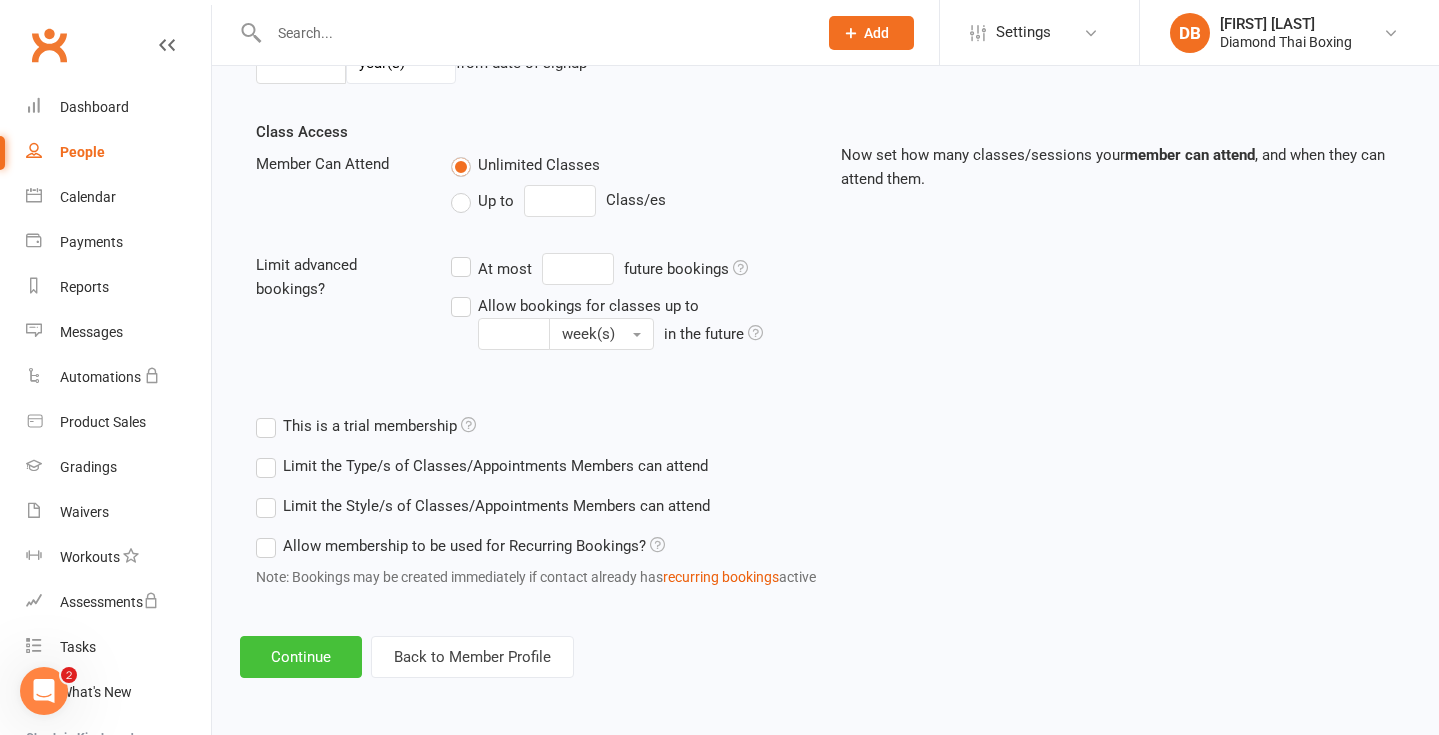 click on "Continue" at bounding box center (301, 657) 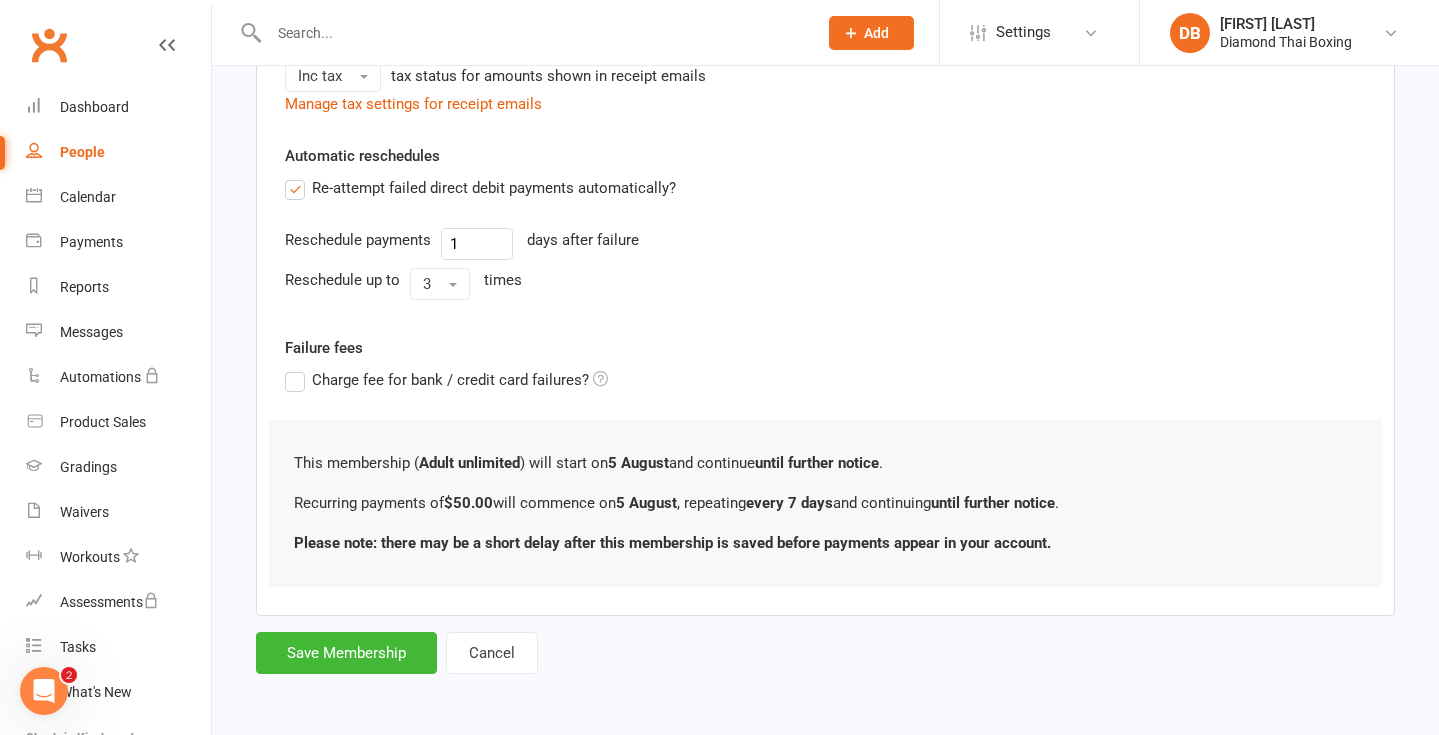 scroll, scrollTop: 735, scrollLeft: 0, axis: vertical 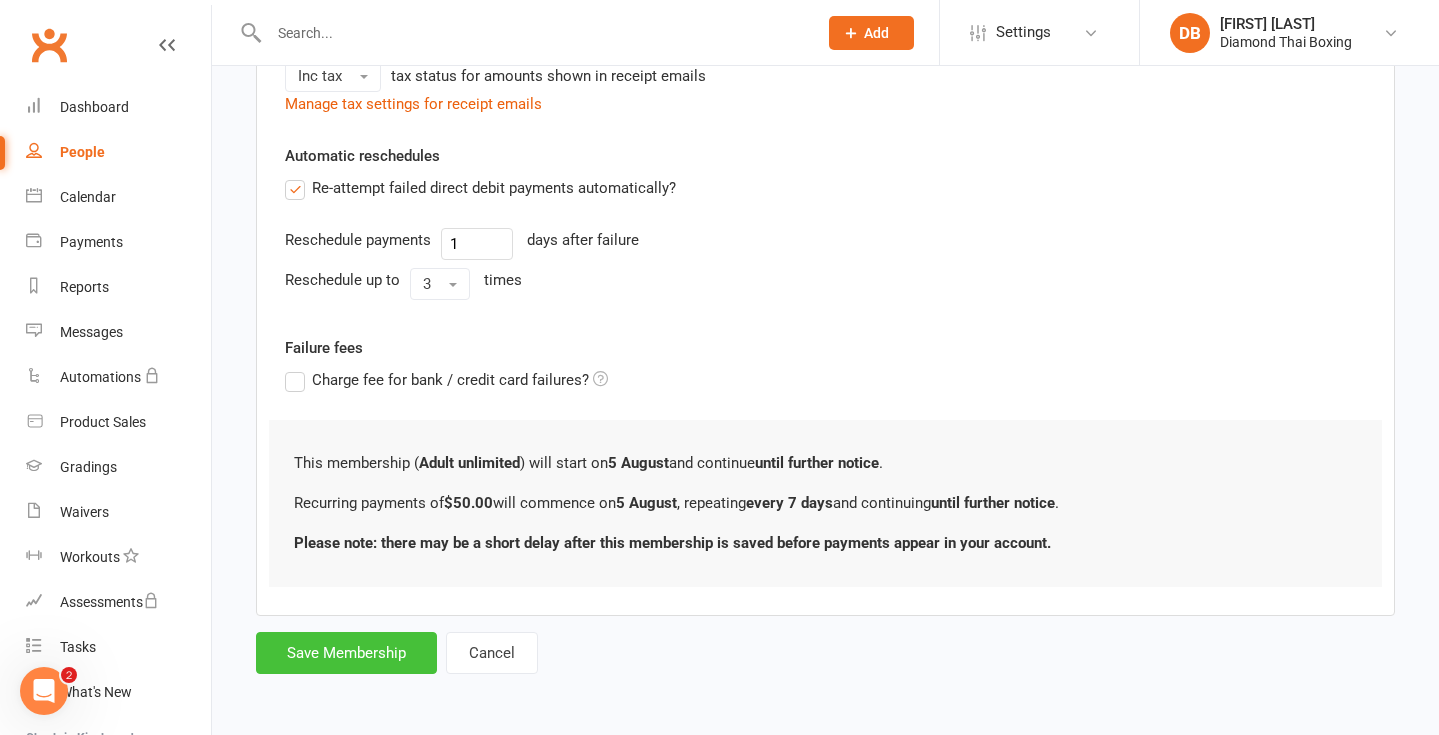 click on "Save Membership" at bounding box center [346, 653] 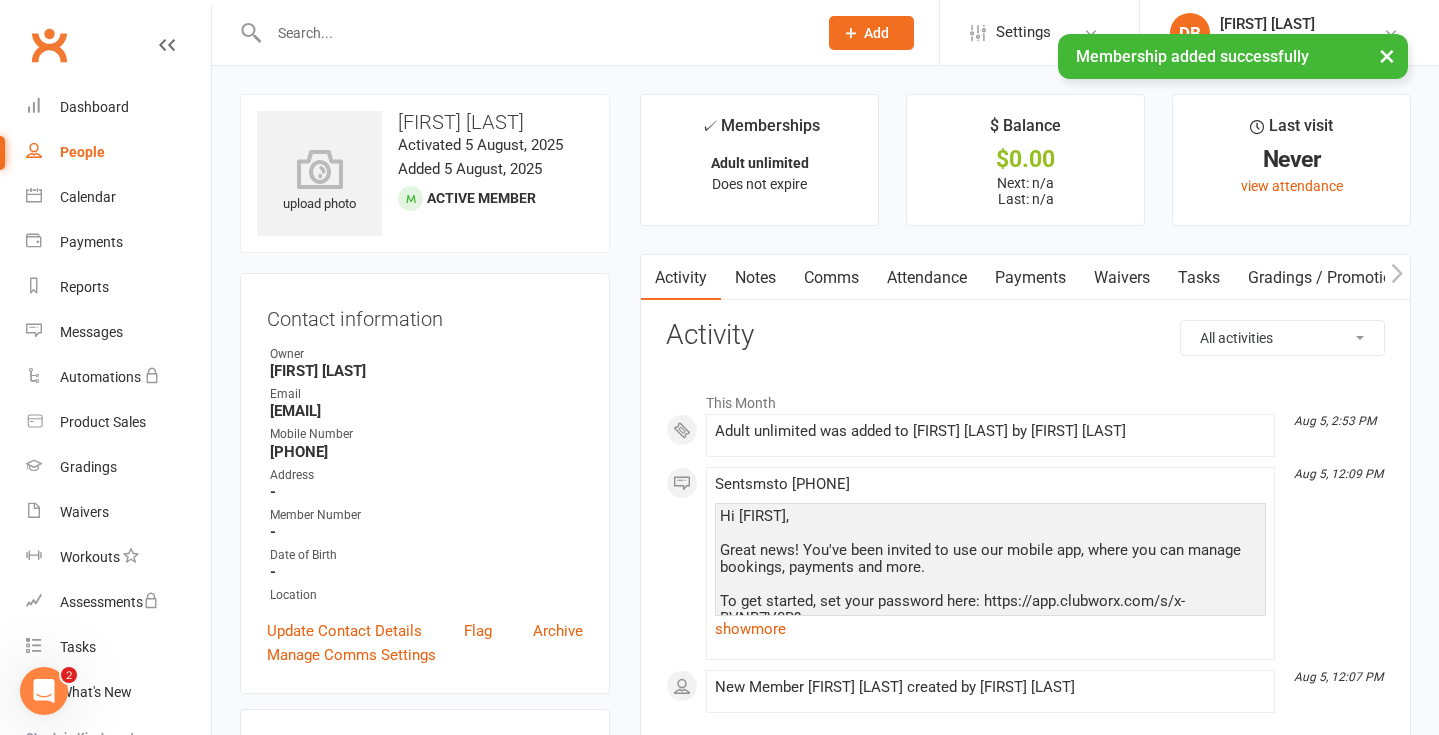 scroll, scrollTop: 0, scrollLeft: 0, axis: both 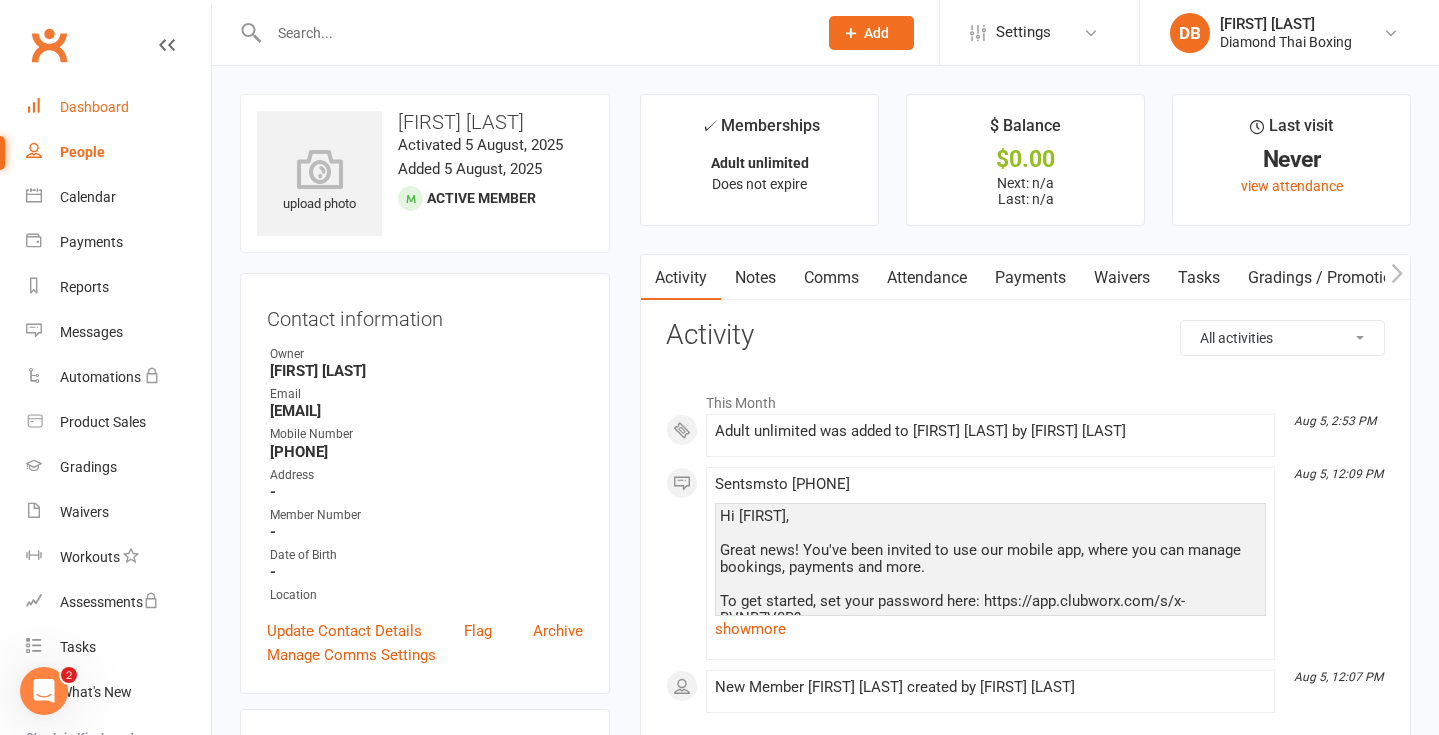click on "Dashboard" at bounding box center [118, 107] 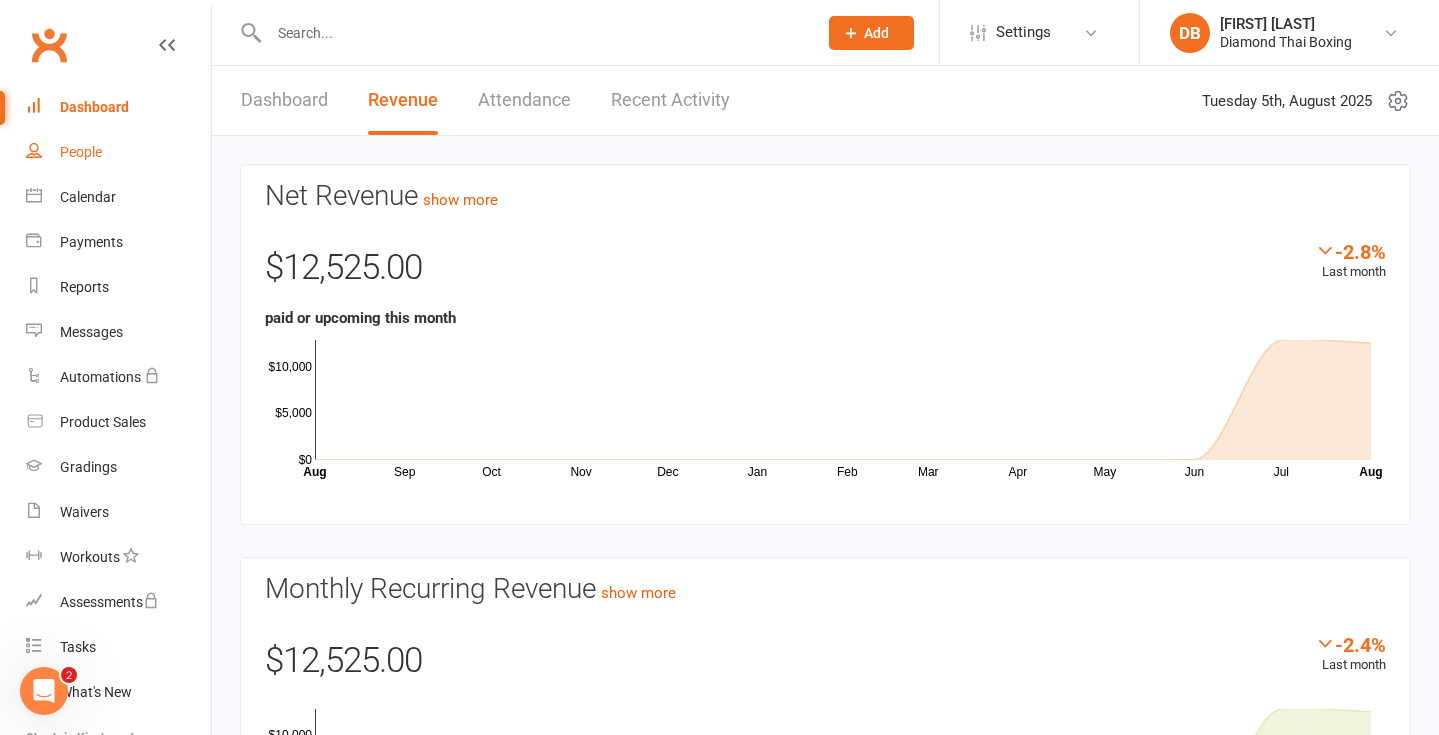 click on "People" at bounding box center [118, 152] 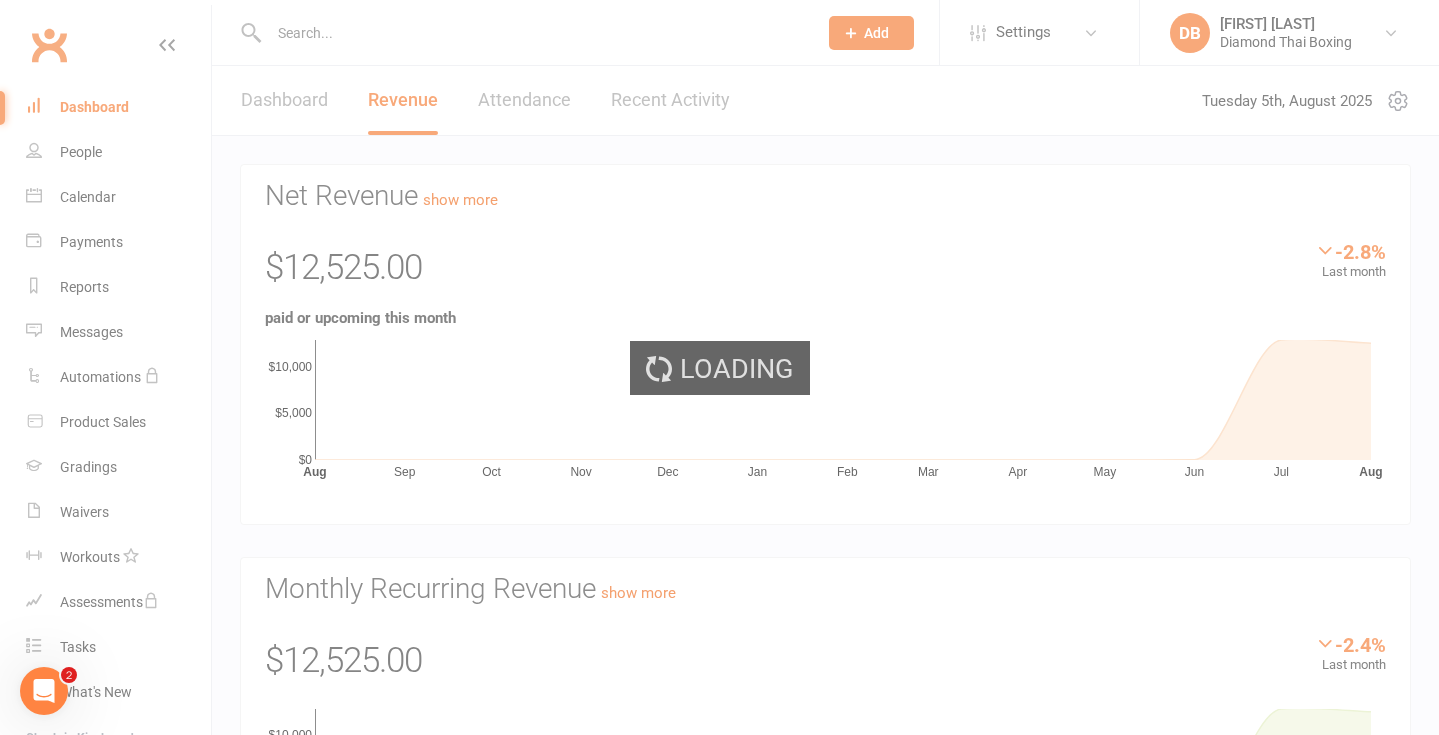 select on "100" 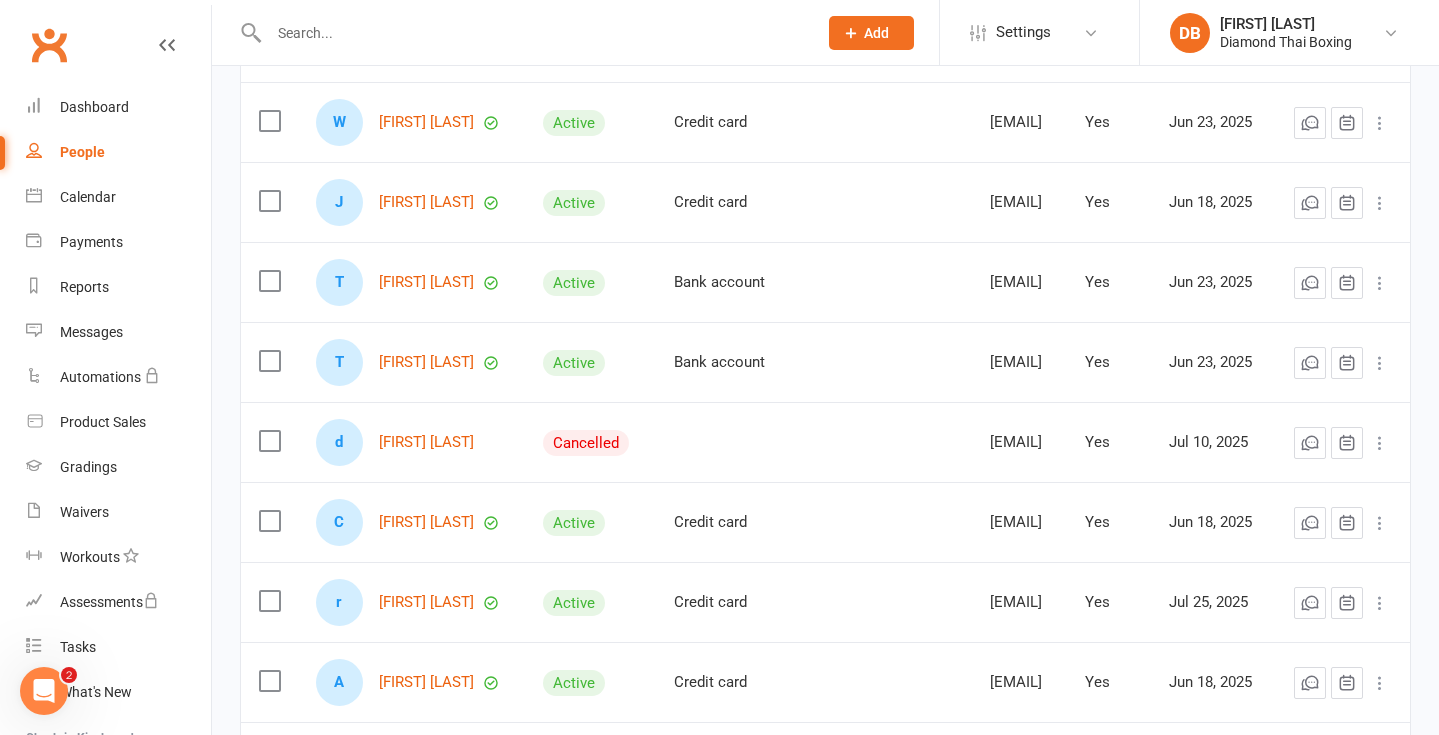 scroll, scrollTop: 518, scrollLeft: 1, axis: both 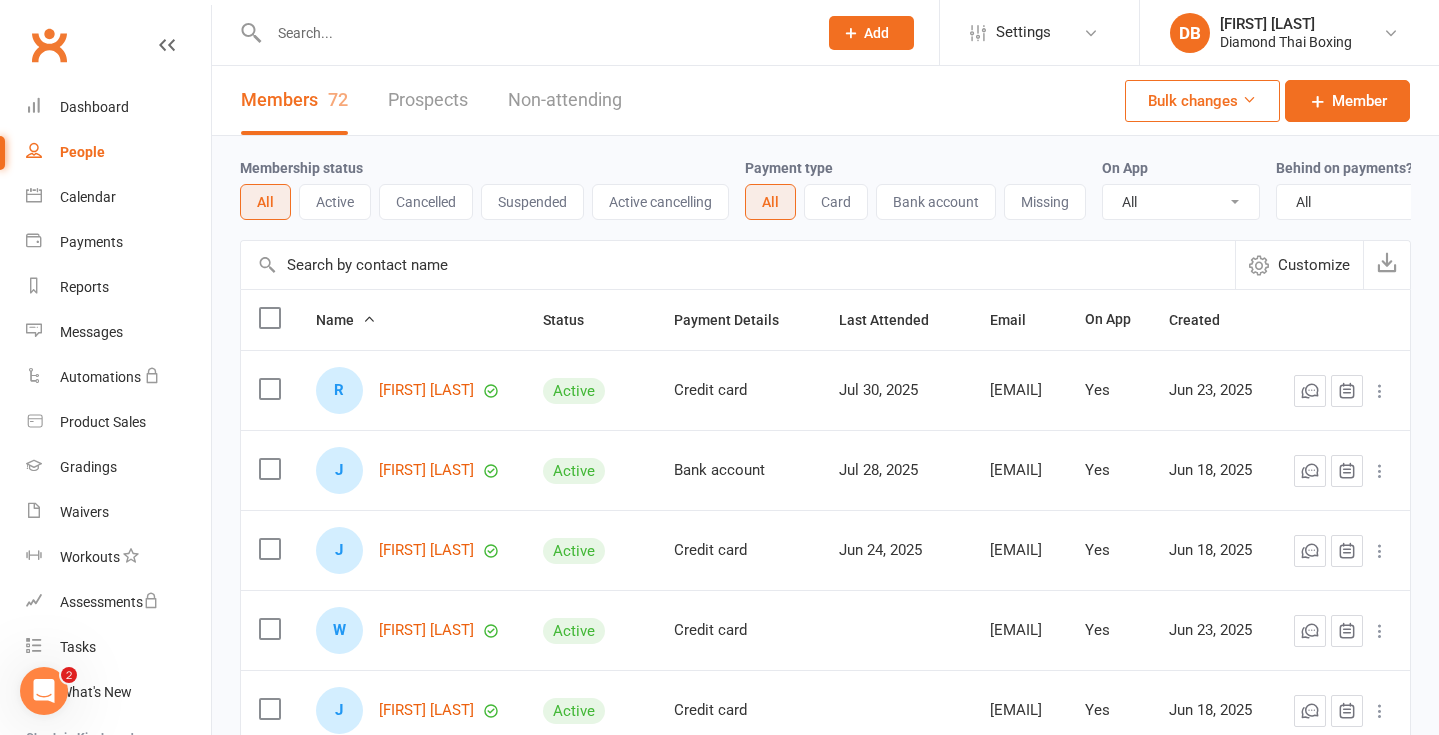 click on "People" at bounding box center (82, 152) 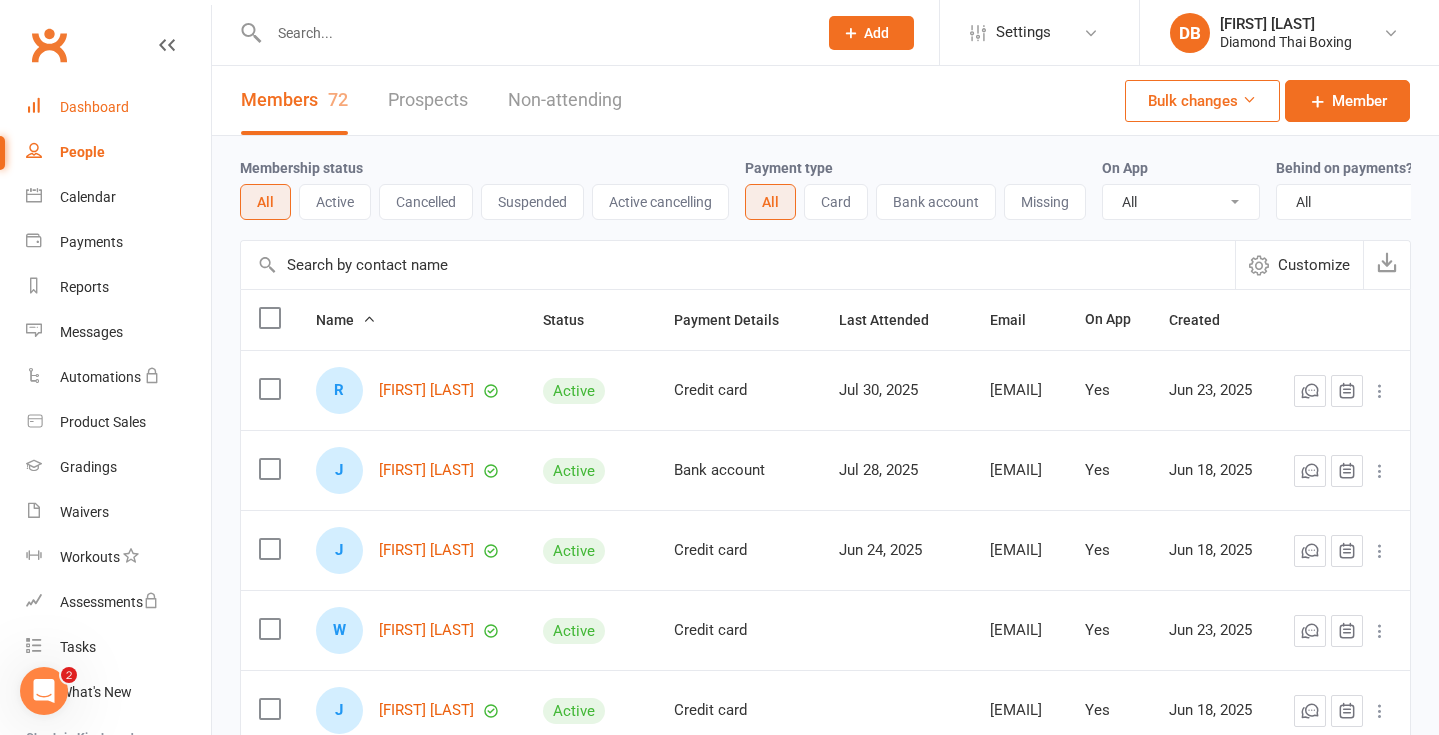 click on "Dashboard" at bounding box center [94, 107] 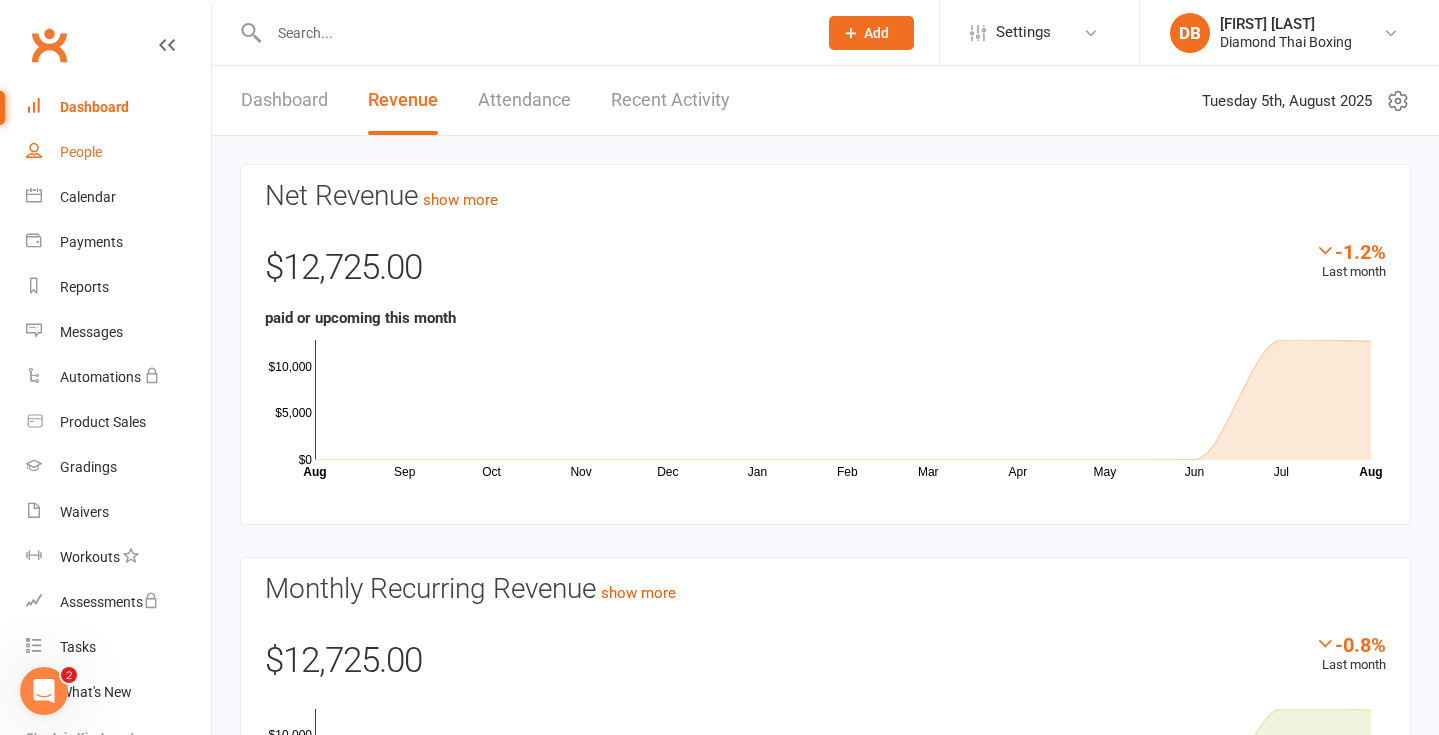 click on "People" at bounding box center (81, 152) 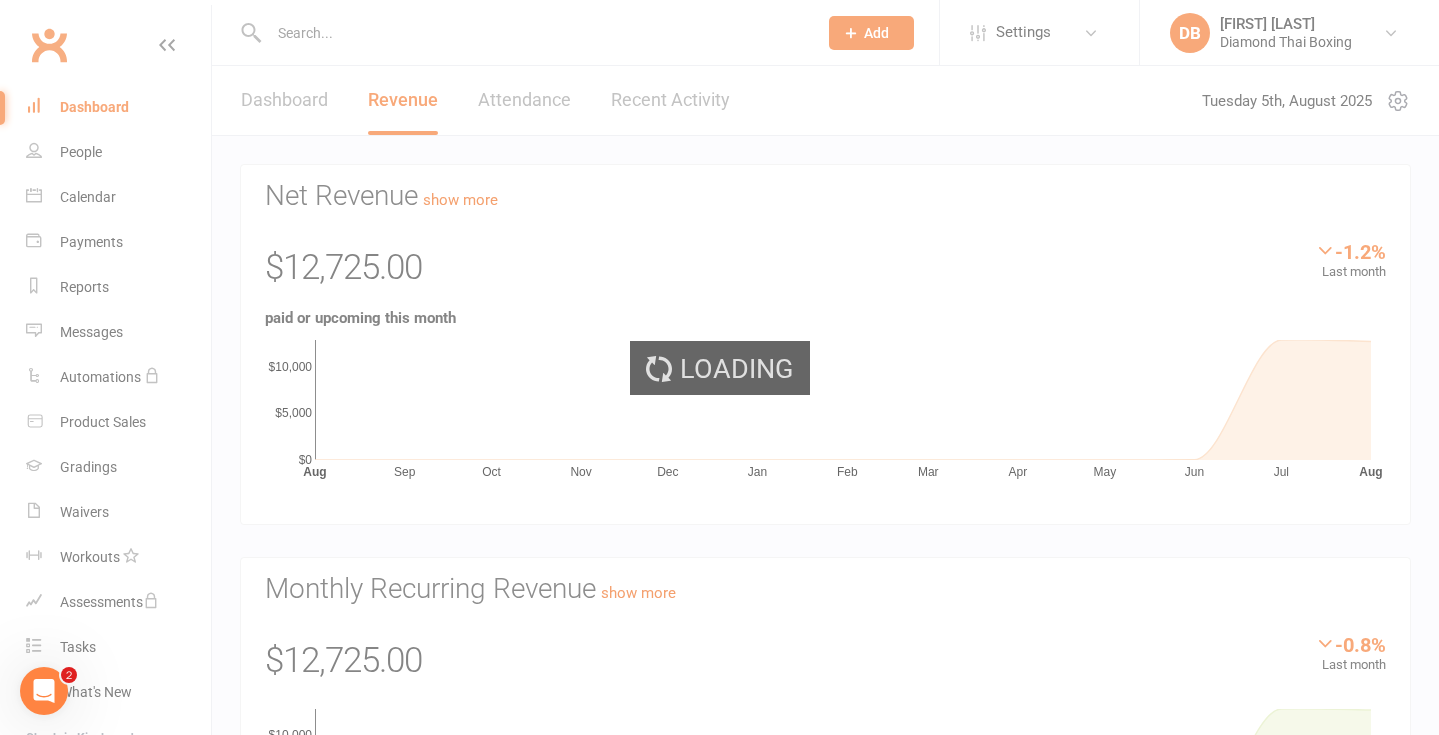 select on "100" 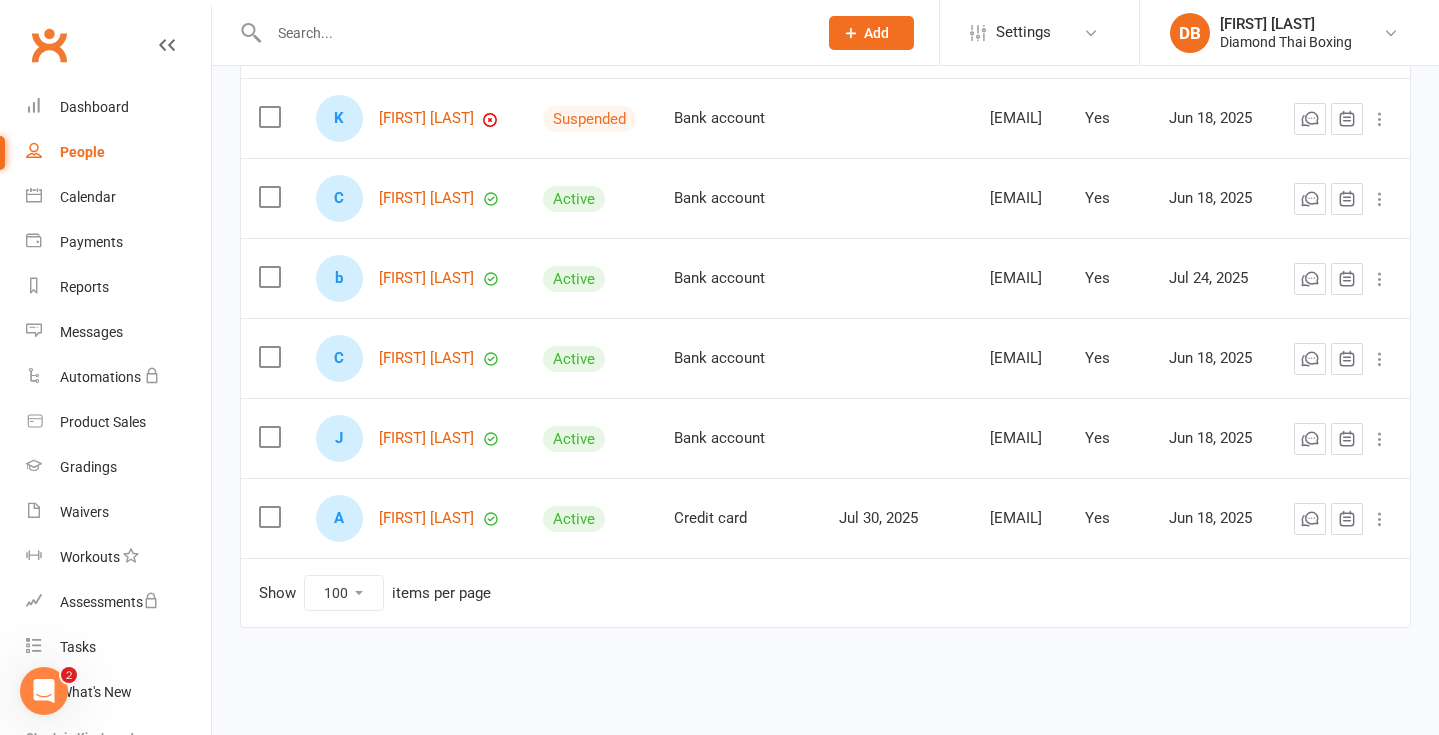 scroll, scrollTop: 5575, scrollLeft: 0, axis: vertical 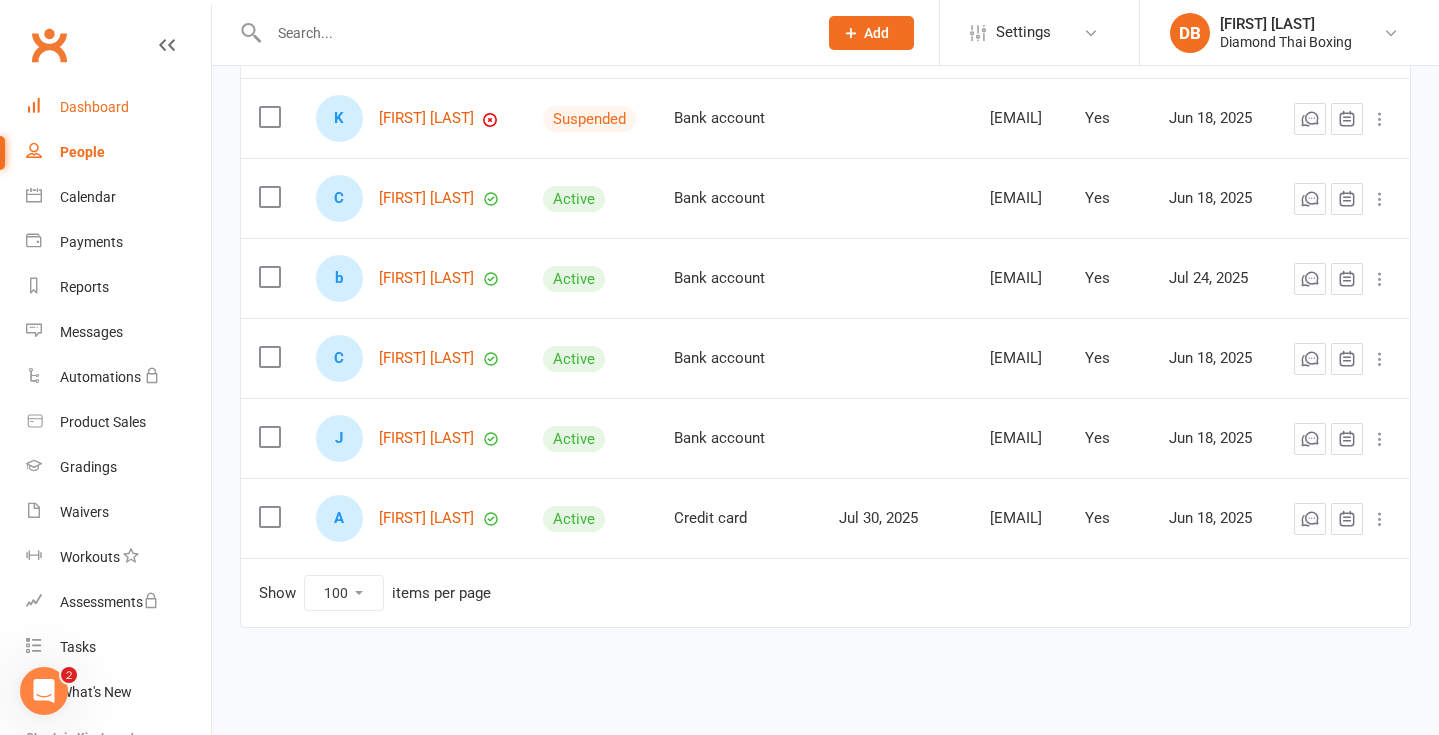click on "Dashboard" at bounding box center (94, 107) 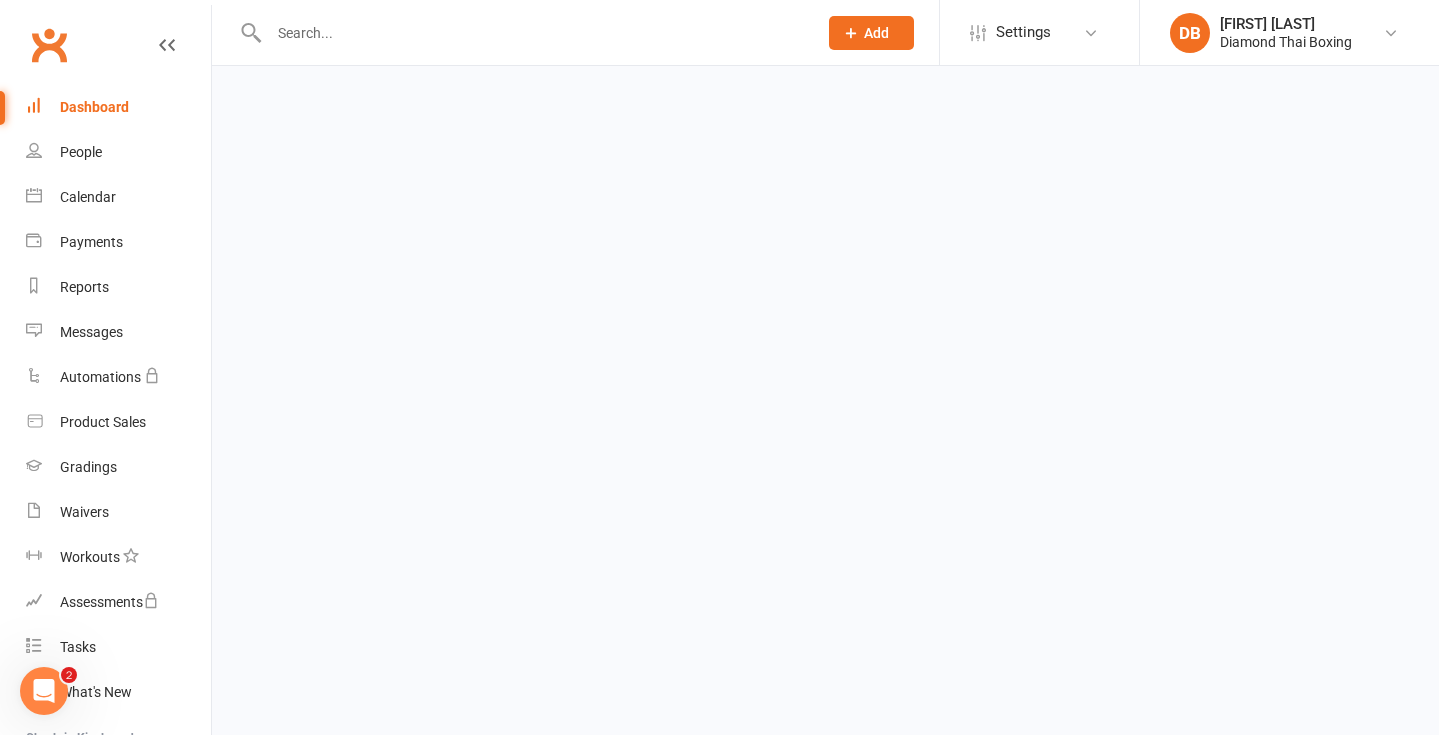 scroll, scrollTop: 0, scrollLeft: 0, axis: both 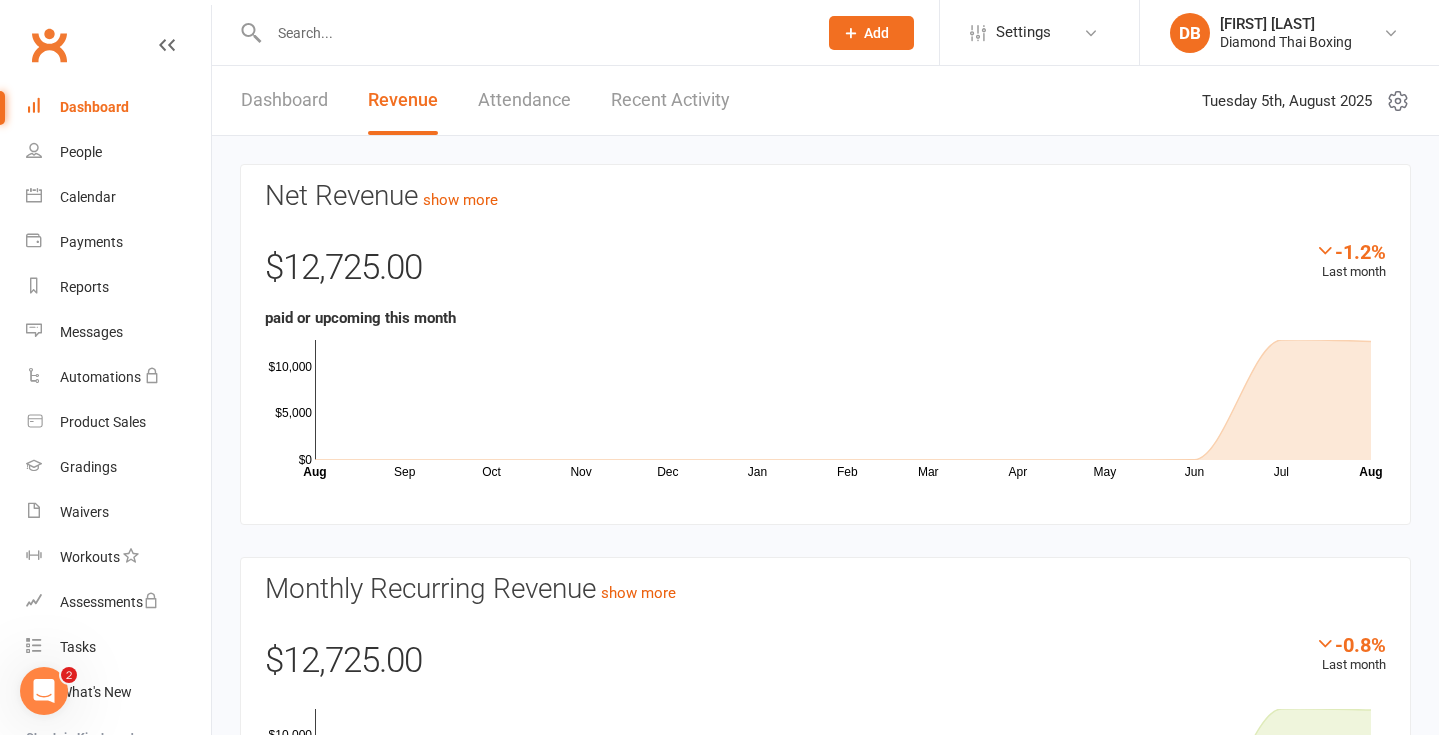 click on "Dashboard" at bounding box center (94, 107) 